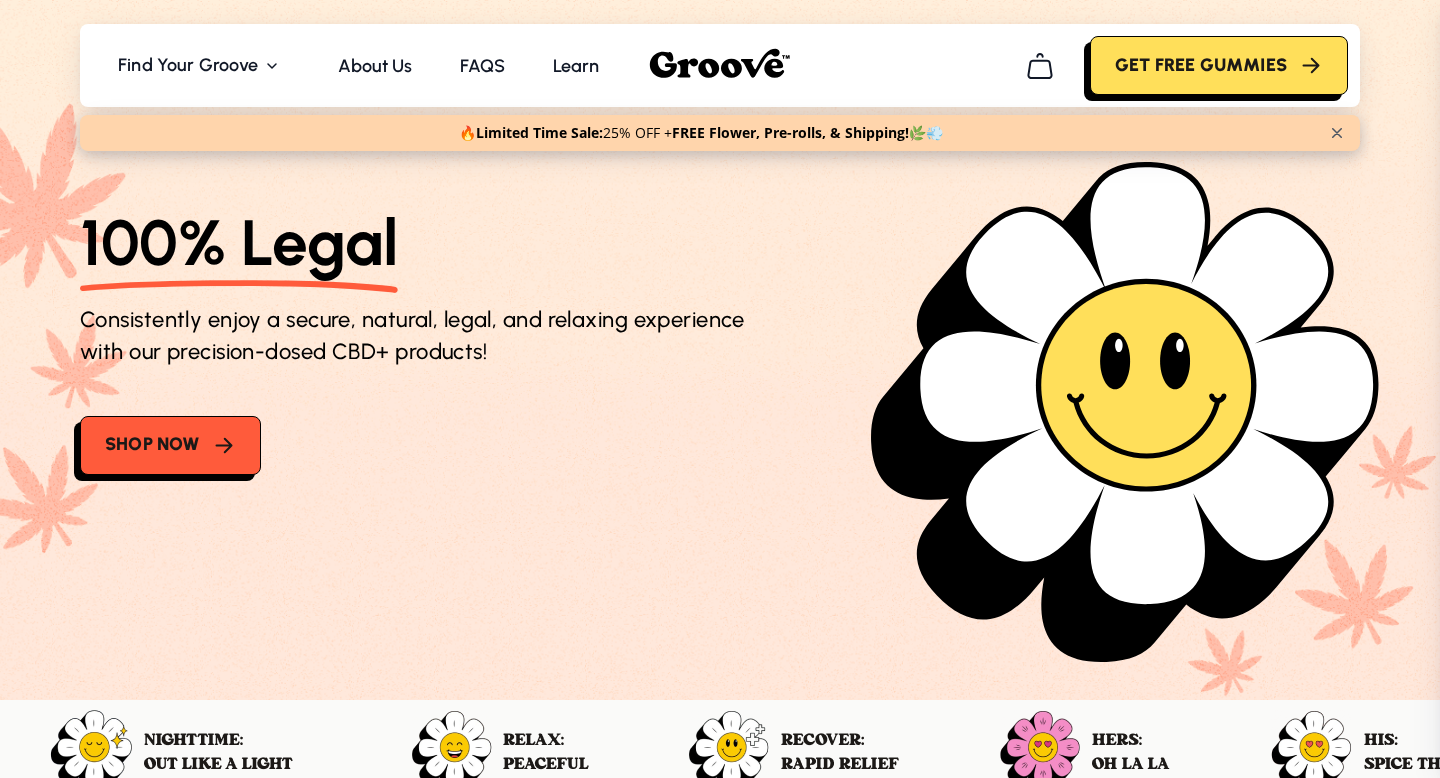 scroll, scrollTop: 0, scrollLeft: 0, axis: both 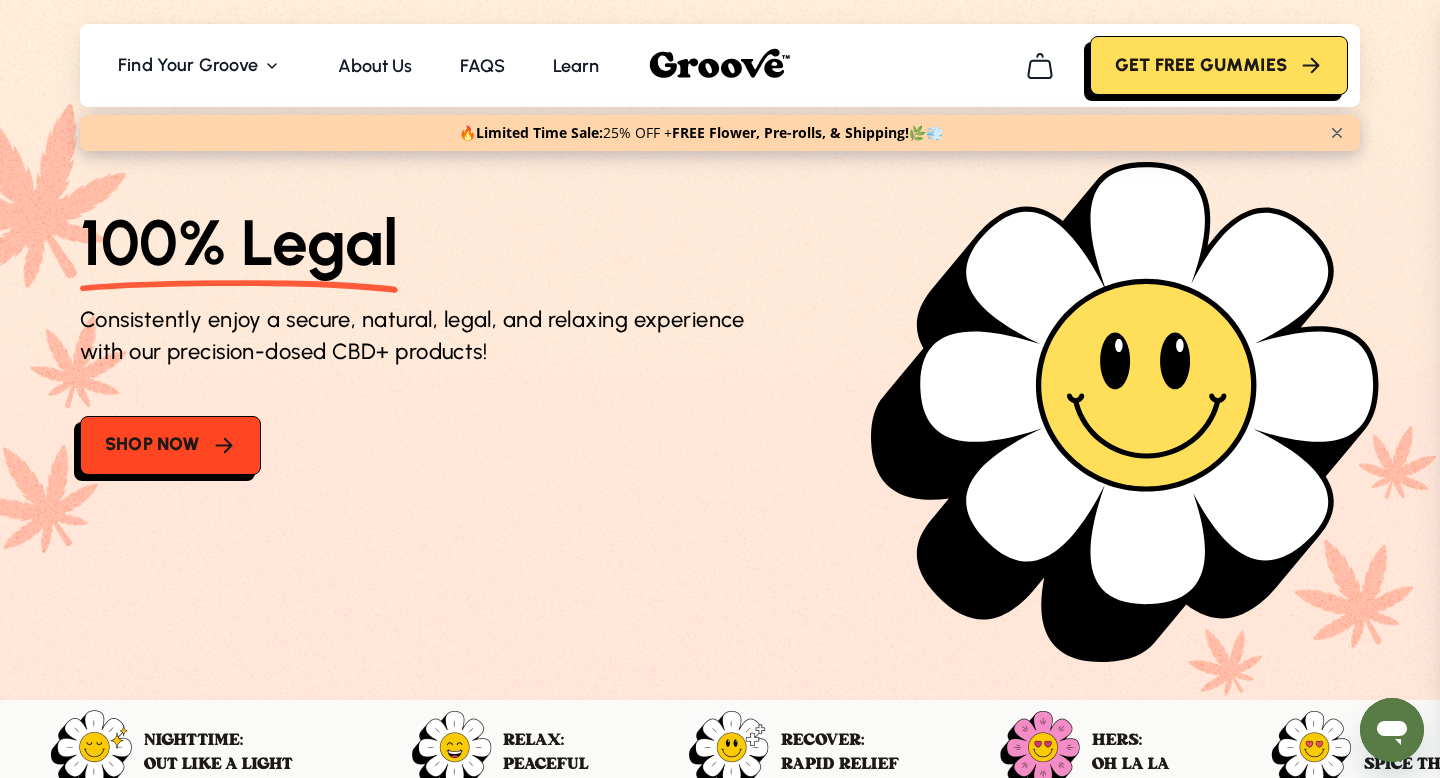 click on "Shop Now" at bounding box center (170, 445) 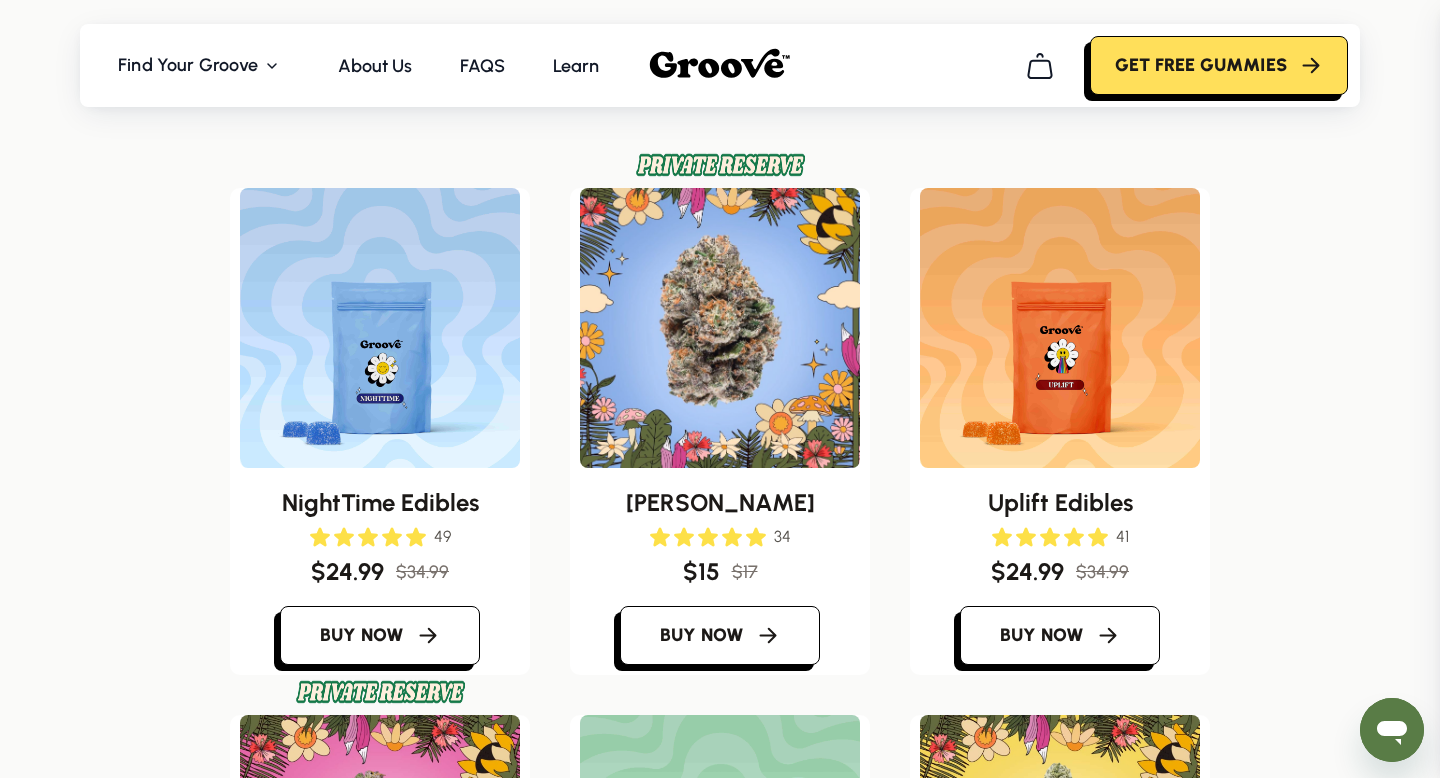 click at bounding box center [380, 328] 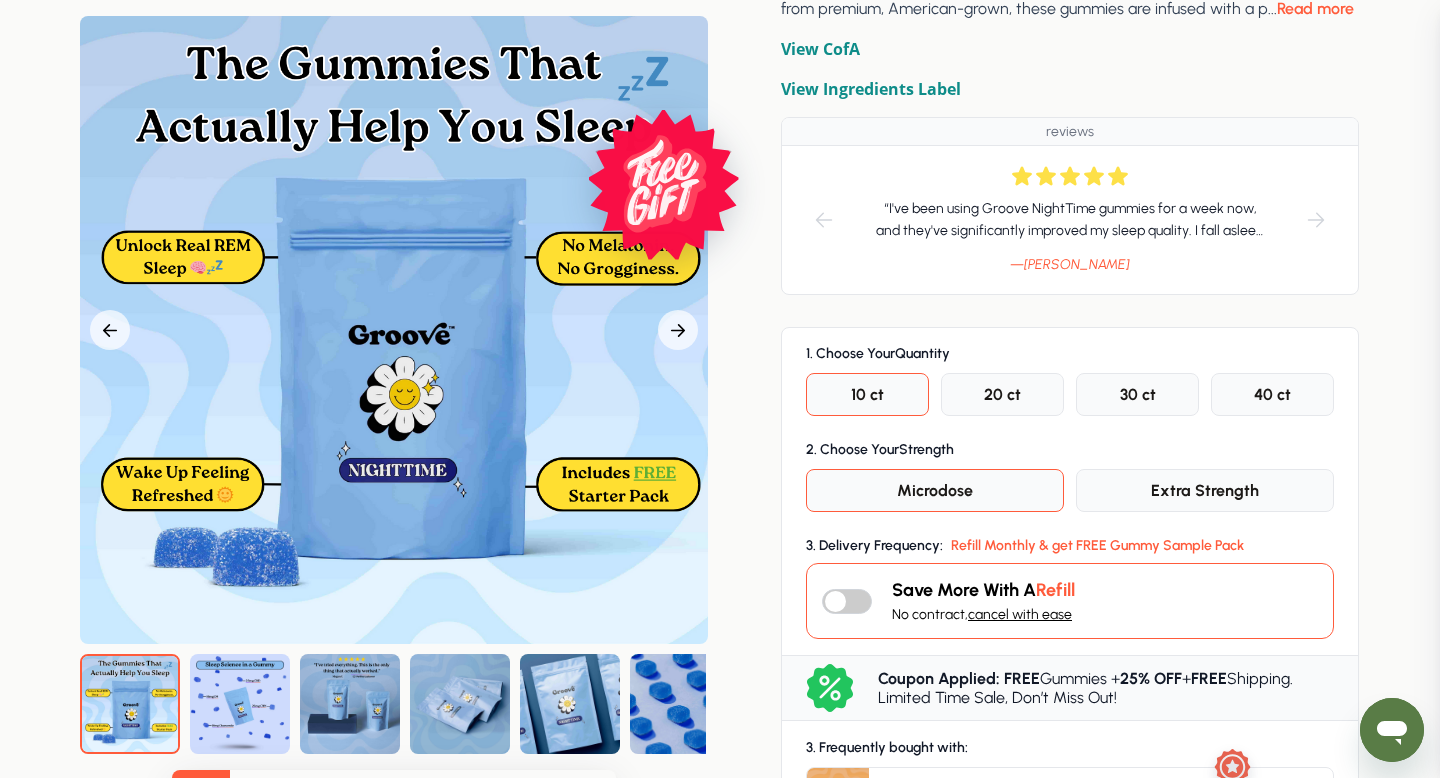 scroll, scrollTop: 326, scrollLeft: 0, axis: vertical 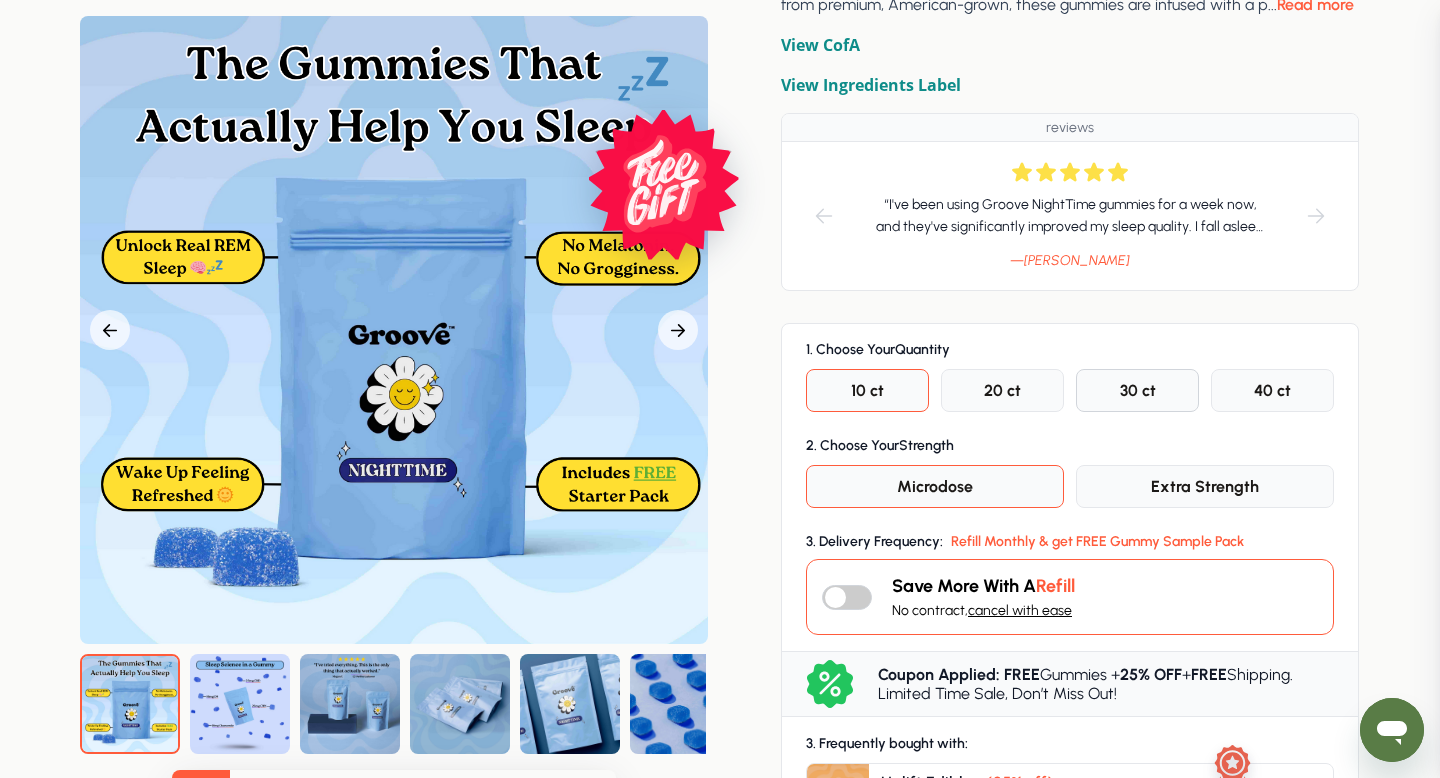 click on "30 ct" at bounding box center (1138, 390) 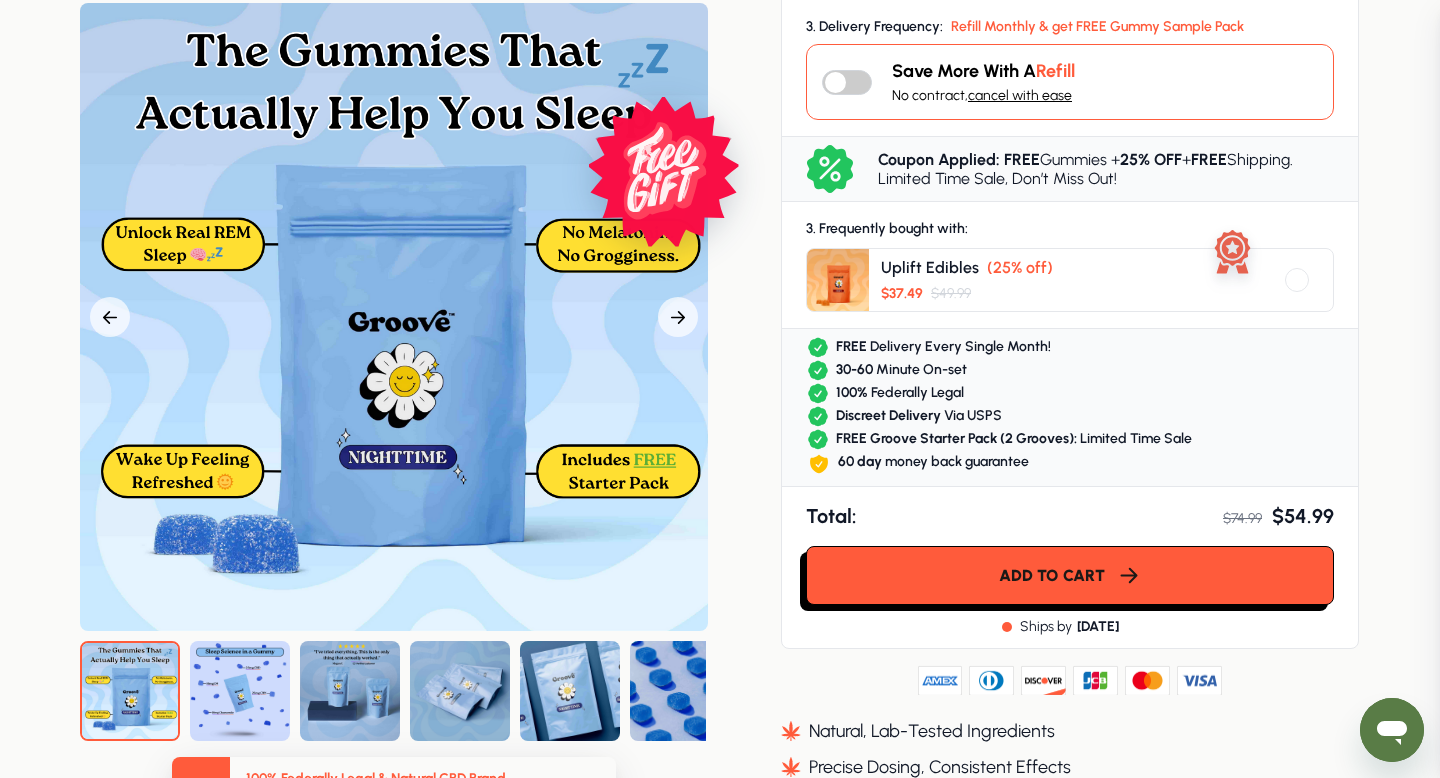 scroll, scrollTop: 843, scrollLeft: 0, axis: vertical 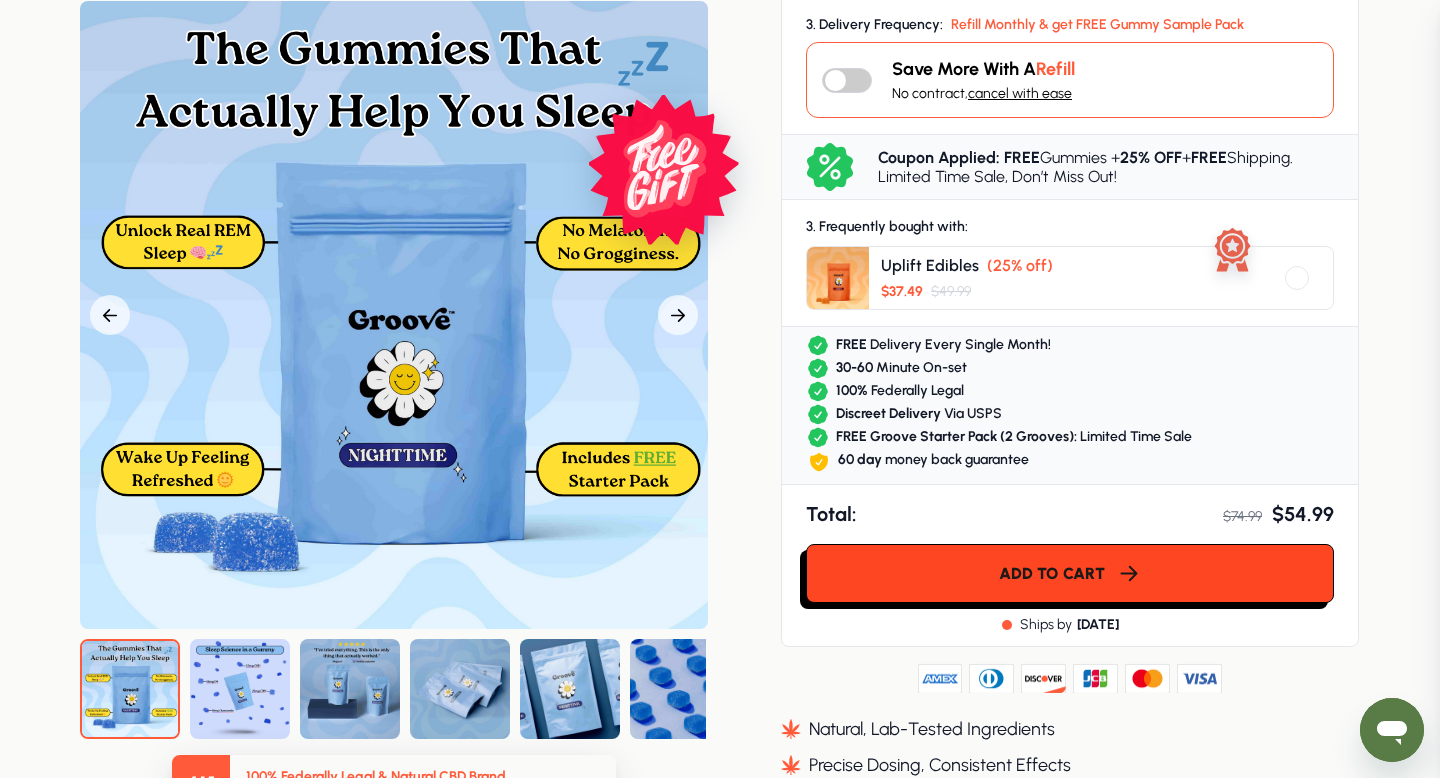 click on "Add to cart" at bounding box center [1052, 573] 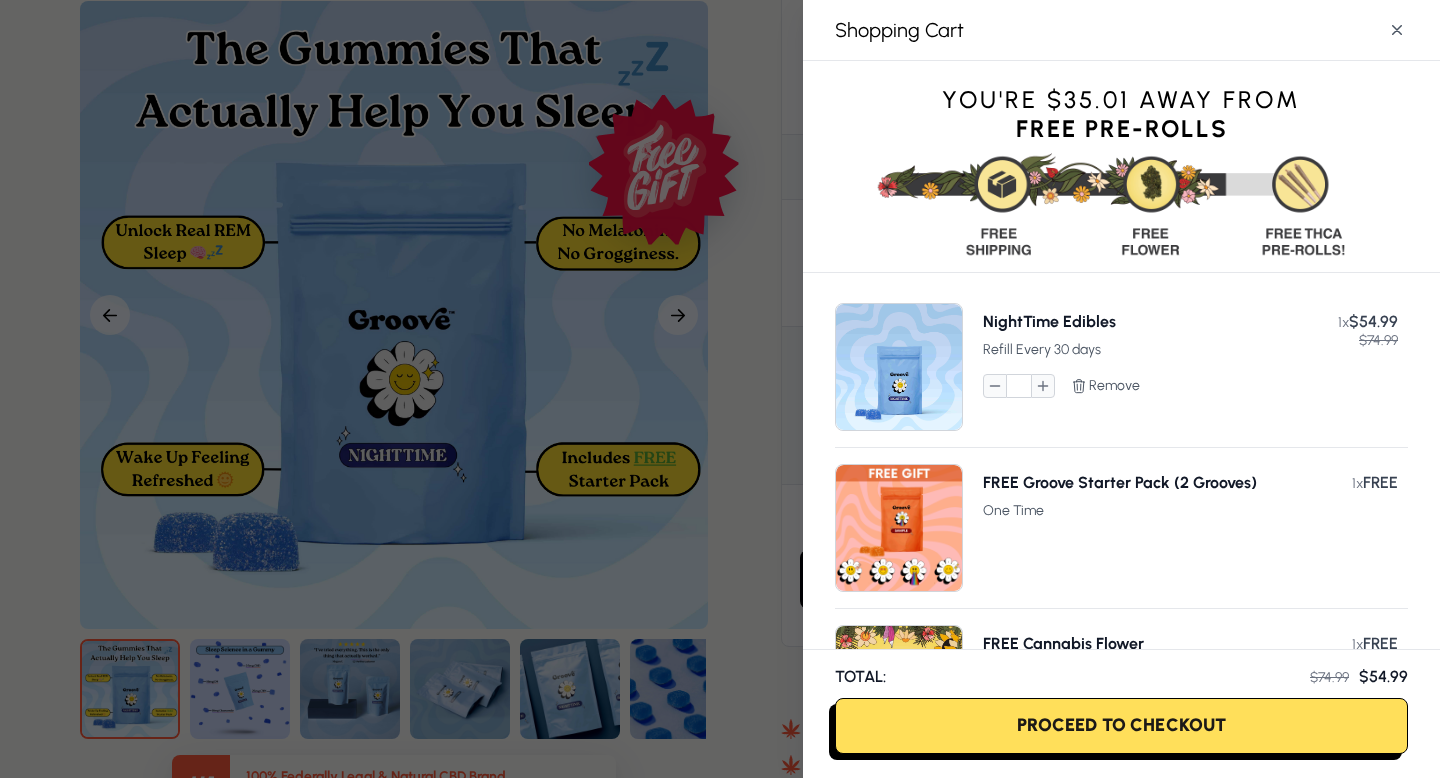 click at bounding box center [720, 389] 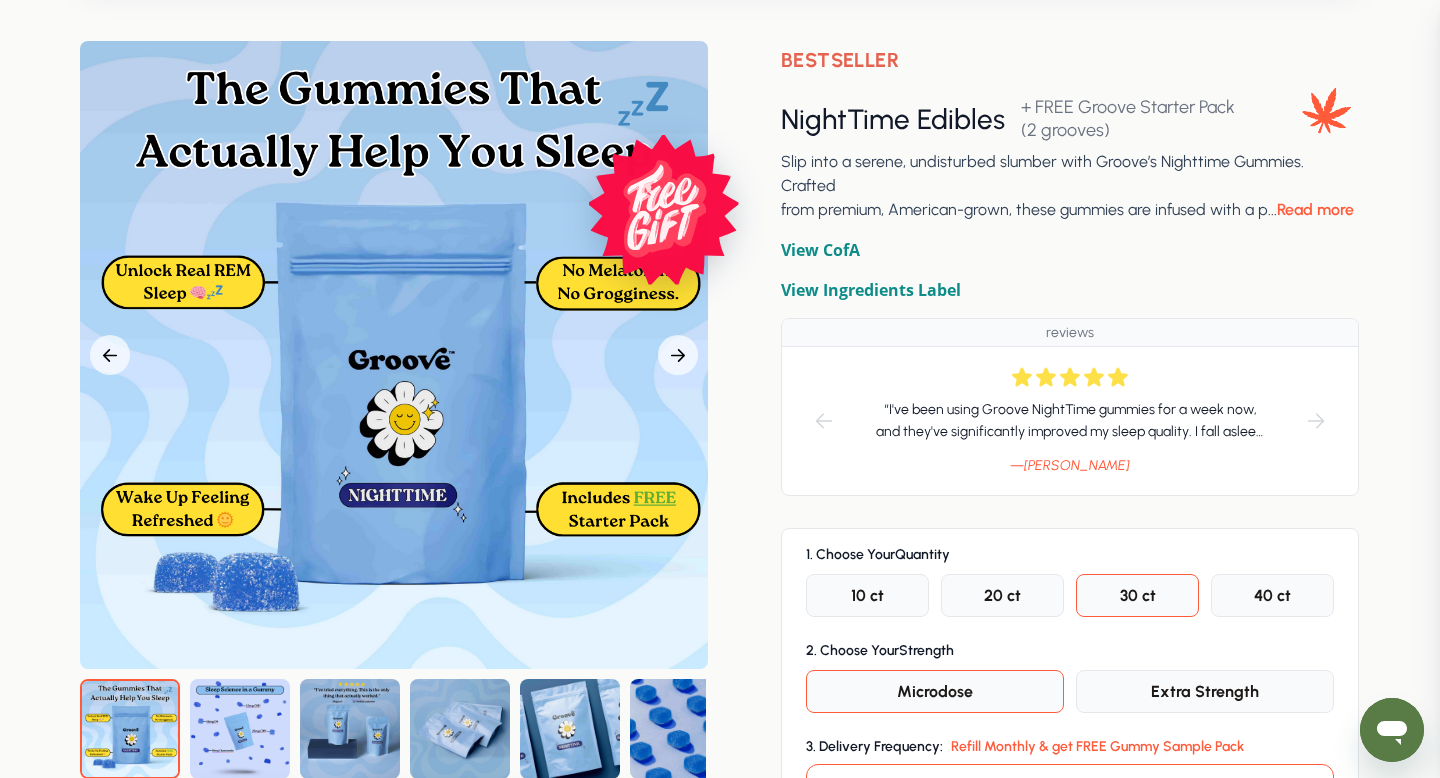 scroll, scrollTop: 0, scrollLeft: 0, axis: both 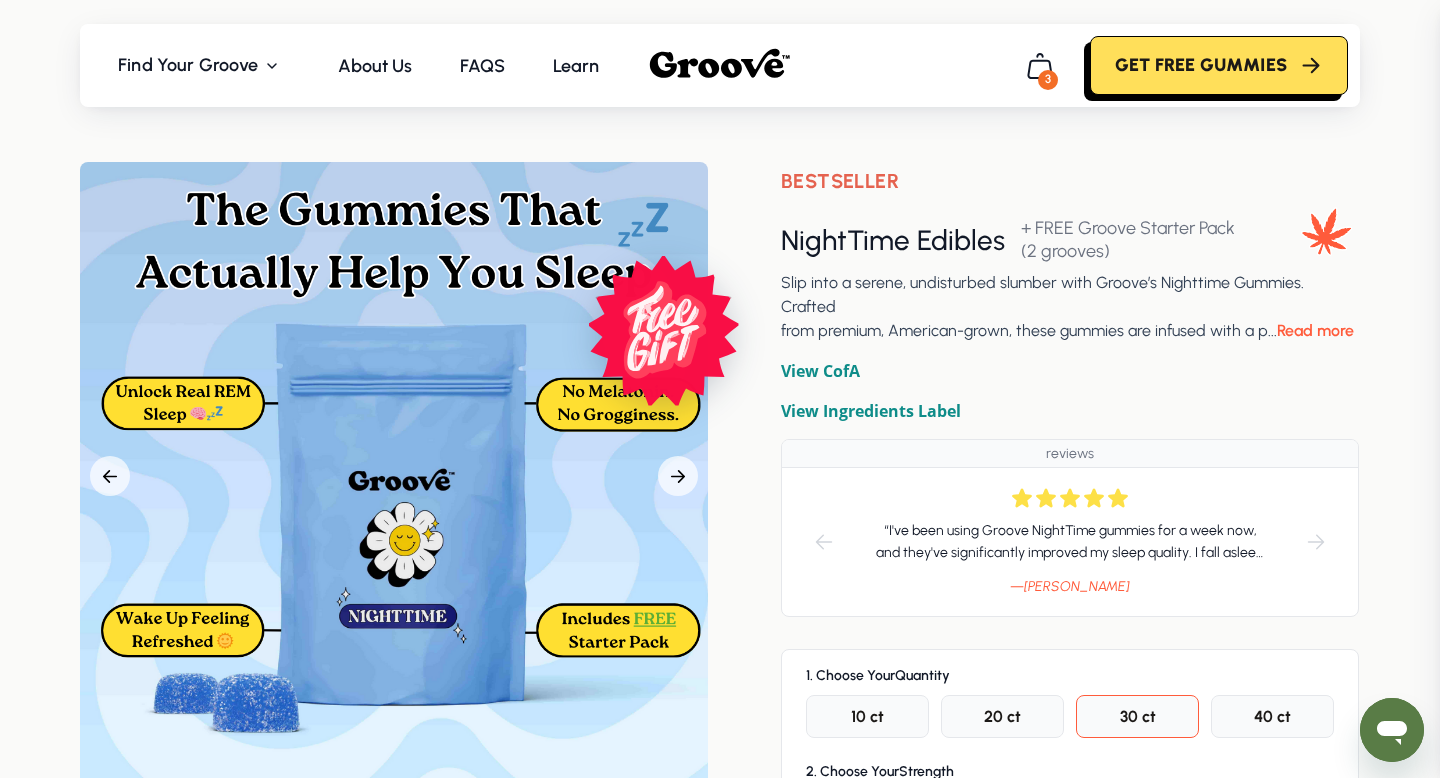 click on "3" at bounding box center [1048, 80] 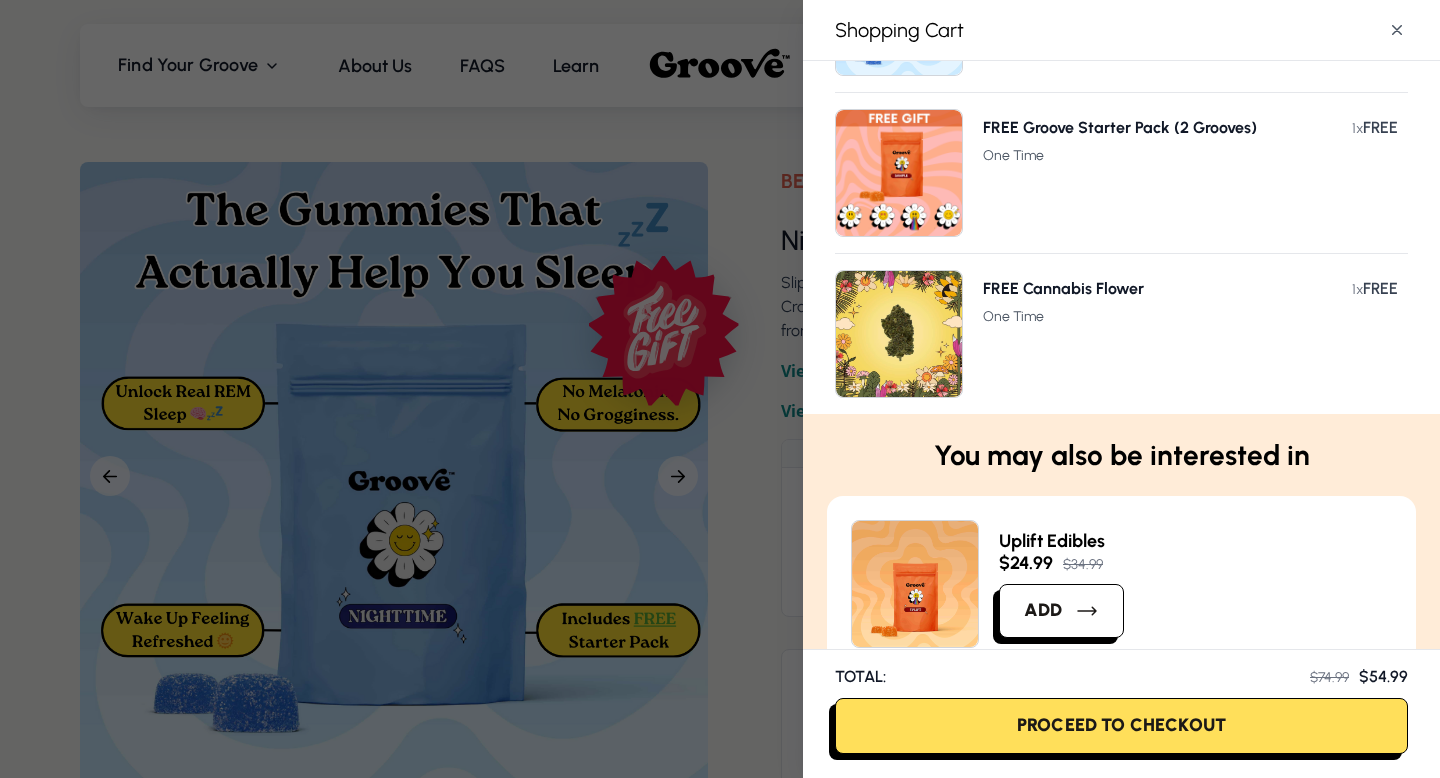 scroll, scrollTop: 0, scrollLeft: 0, axis: both 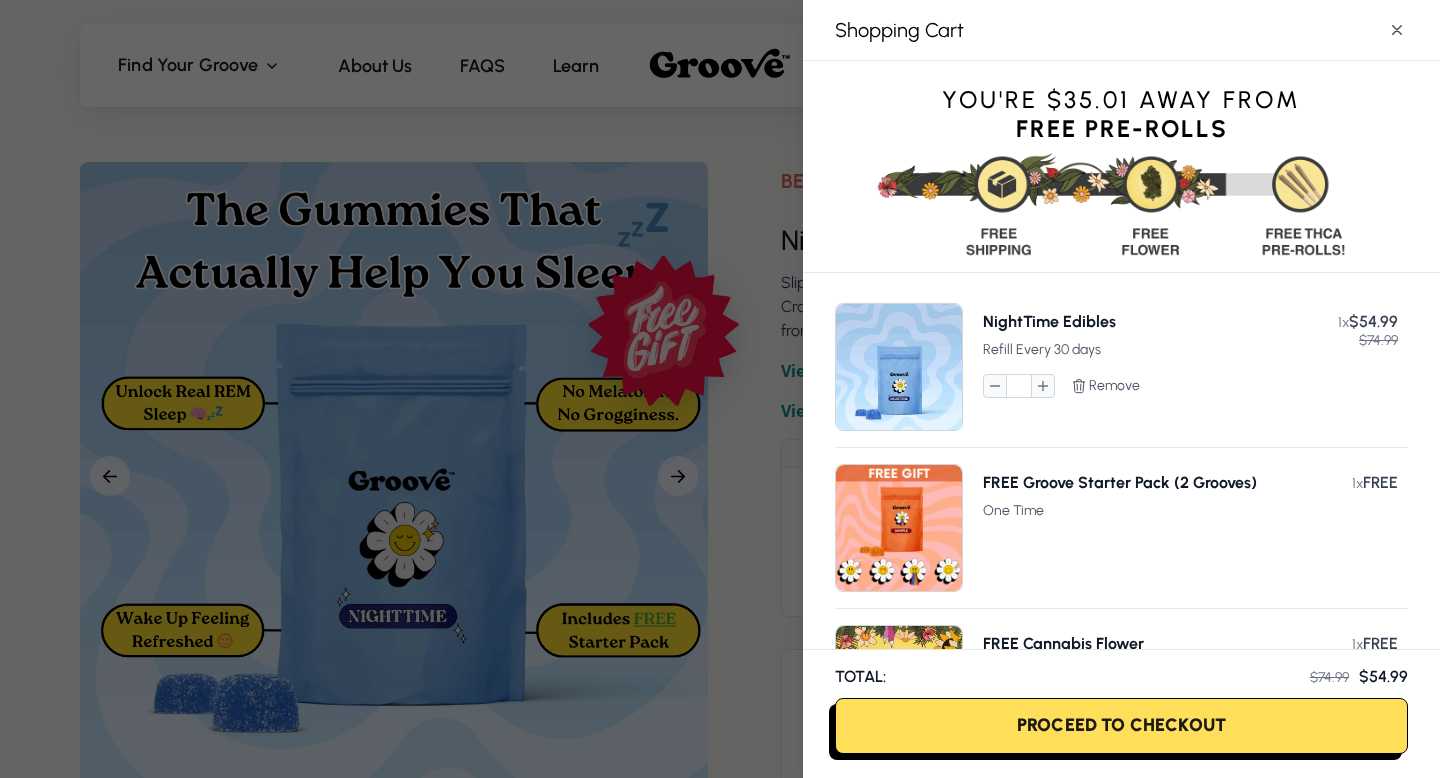 click at bounding box center (720, 389) 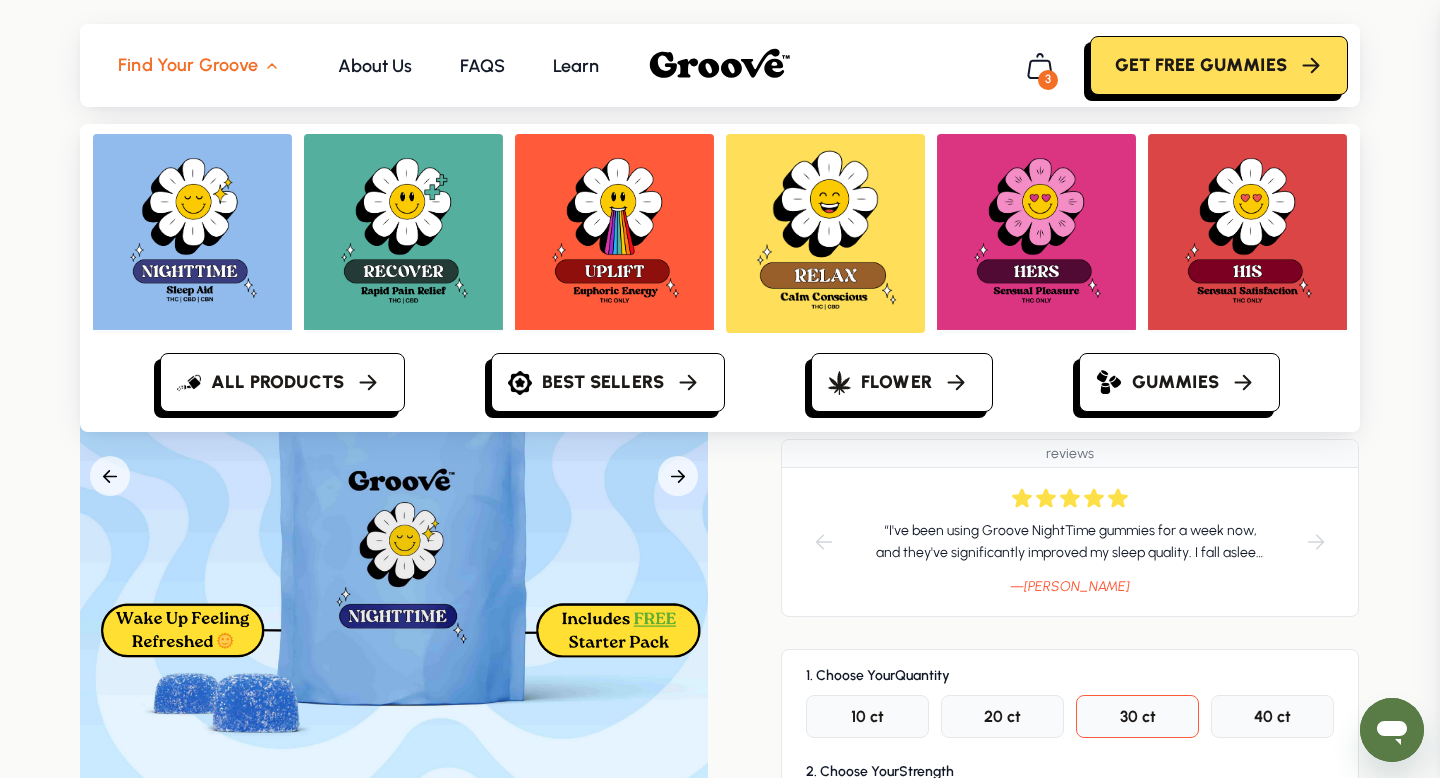 click at bounding box center [825, 230] 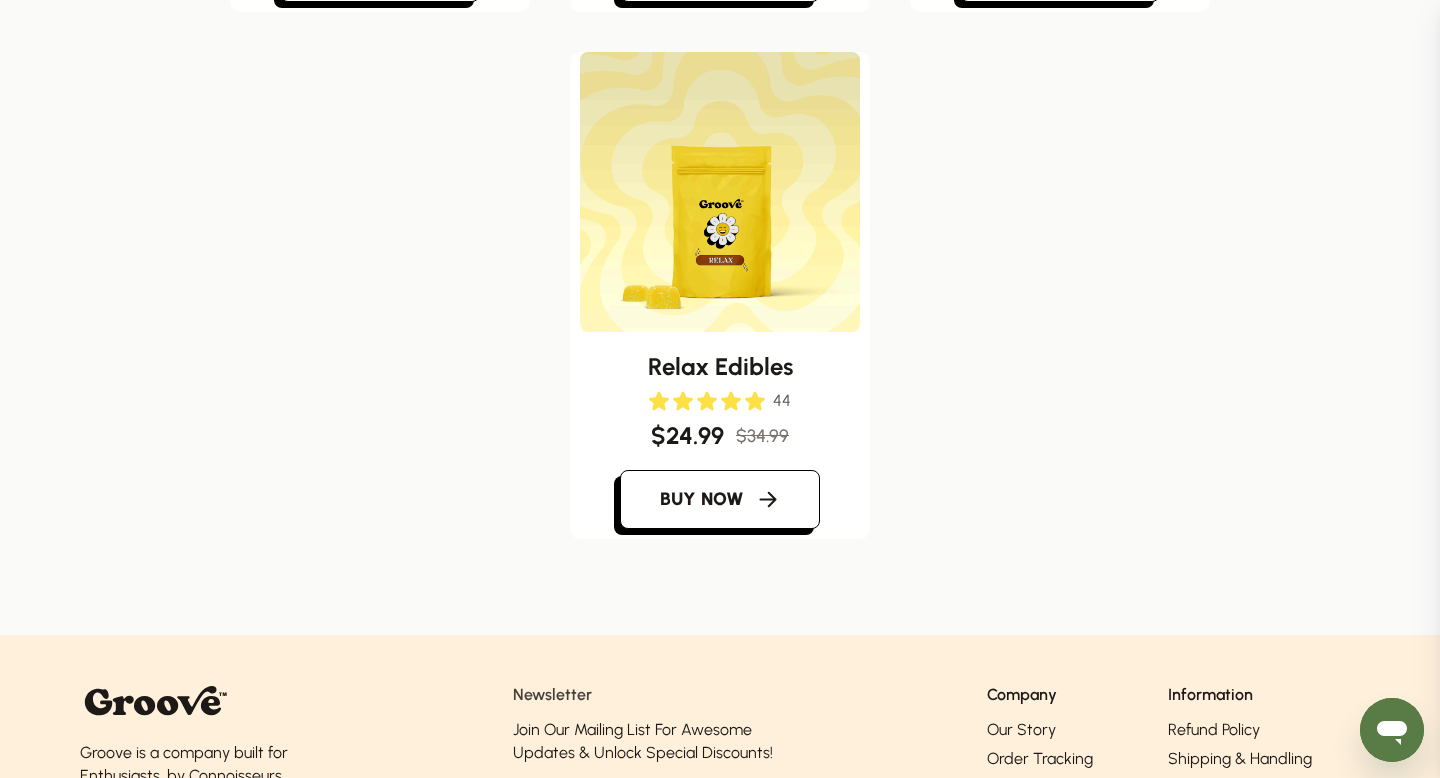 scroll, scrollTop: 764, scrollLeft: 0, axis: vertical 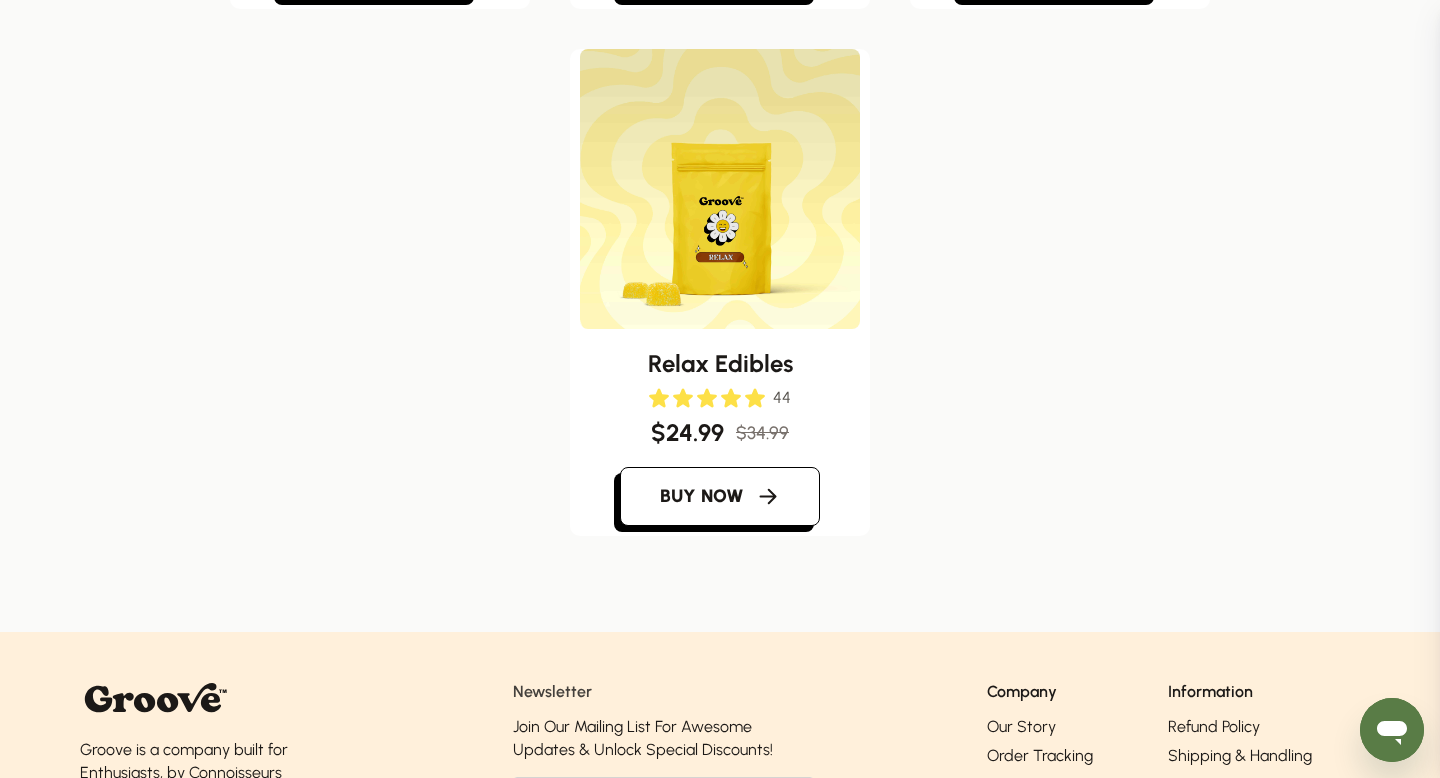 click at bounding box center [720, 189] 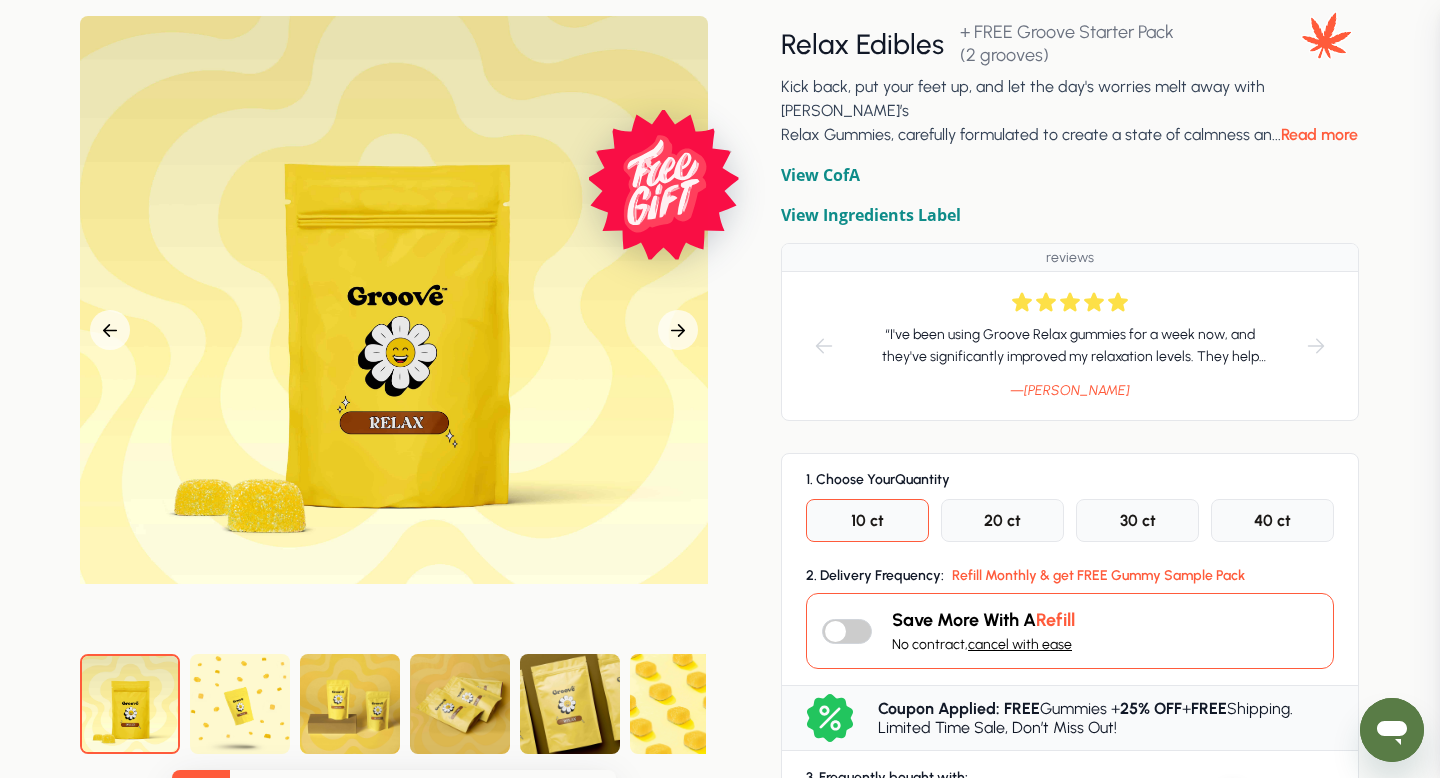 scroll, scrollTop: 197, scrollLeft: 0, axis: vertical 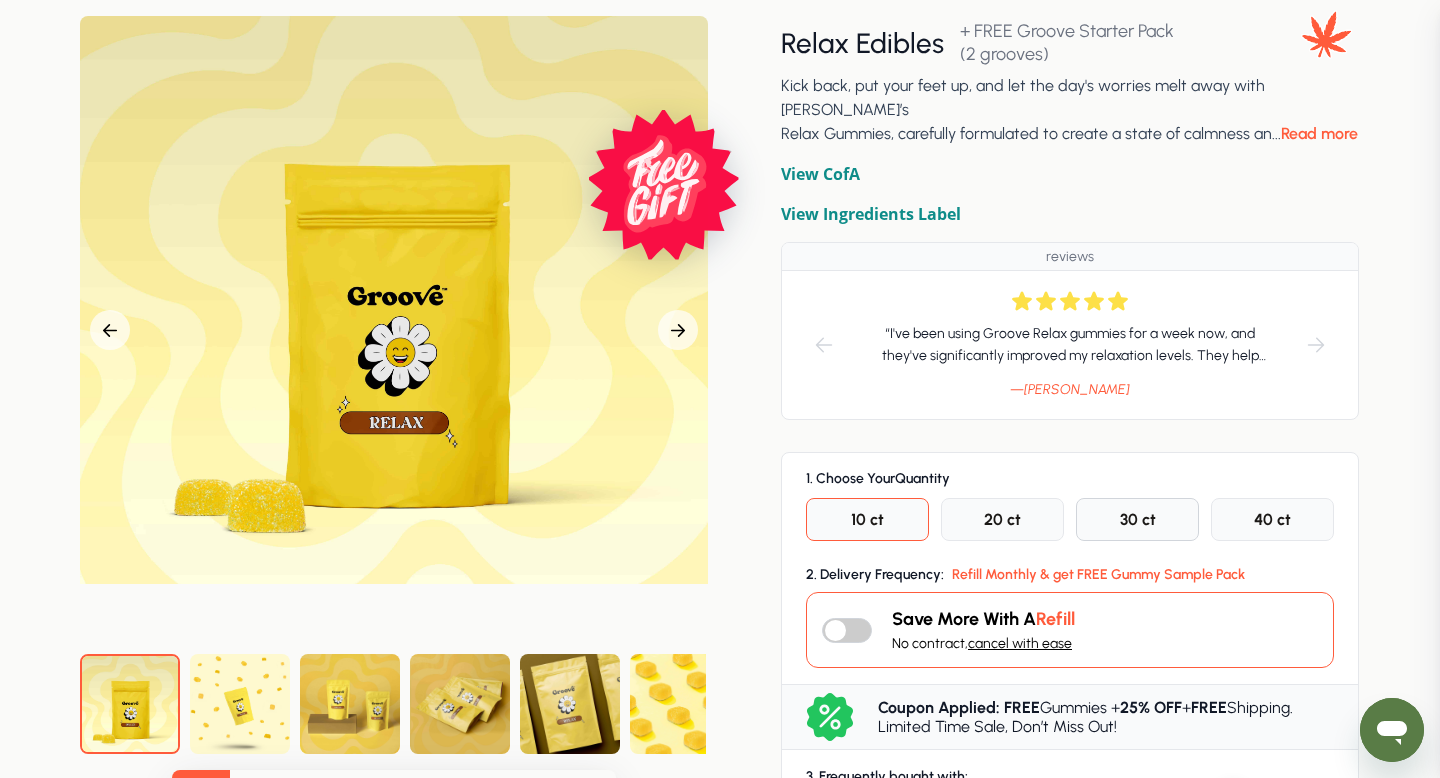 click on "30 ct" at bounding box center [1138, 519] 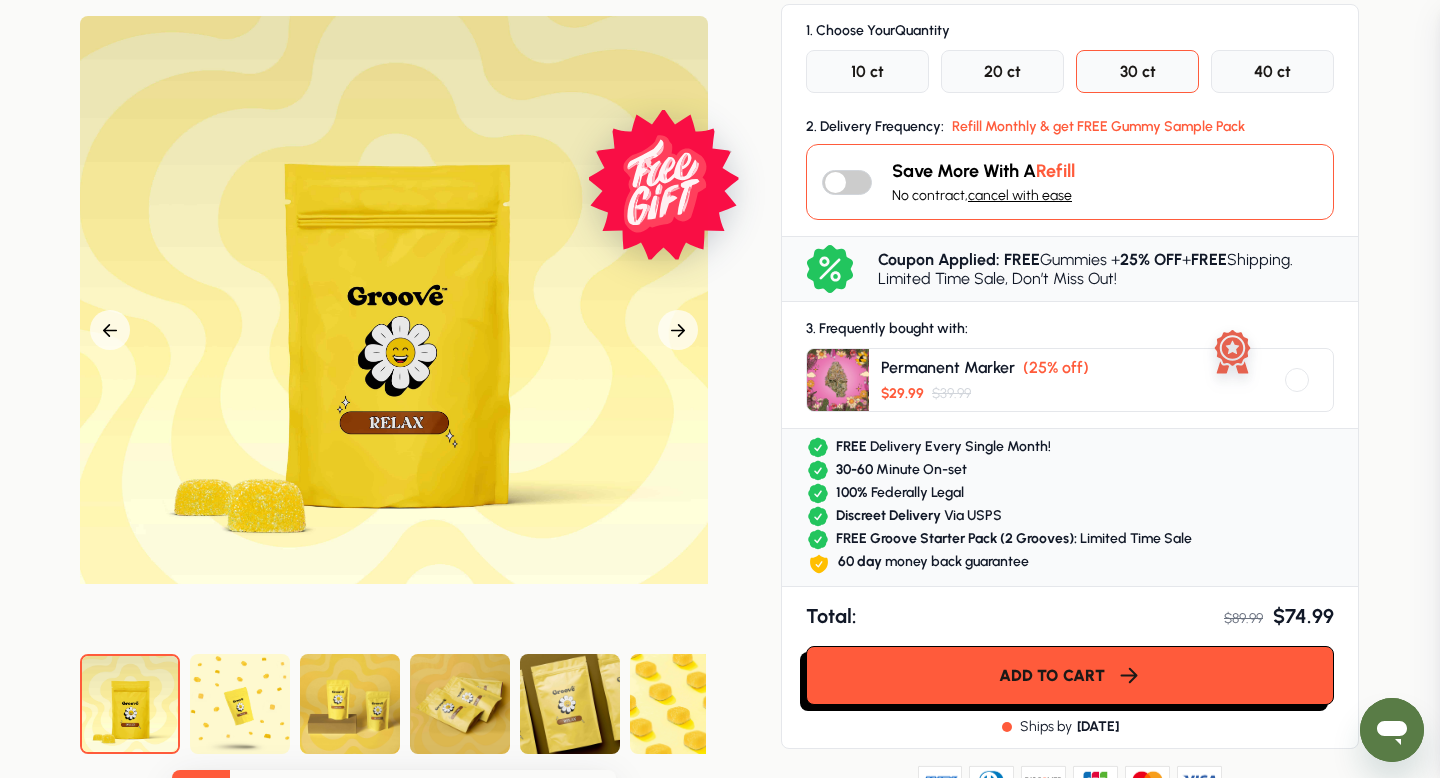 scroll, scrollTop: 674, scrollLeft: 0, axis: vertical 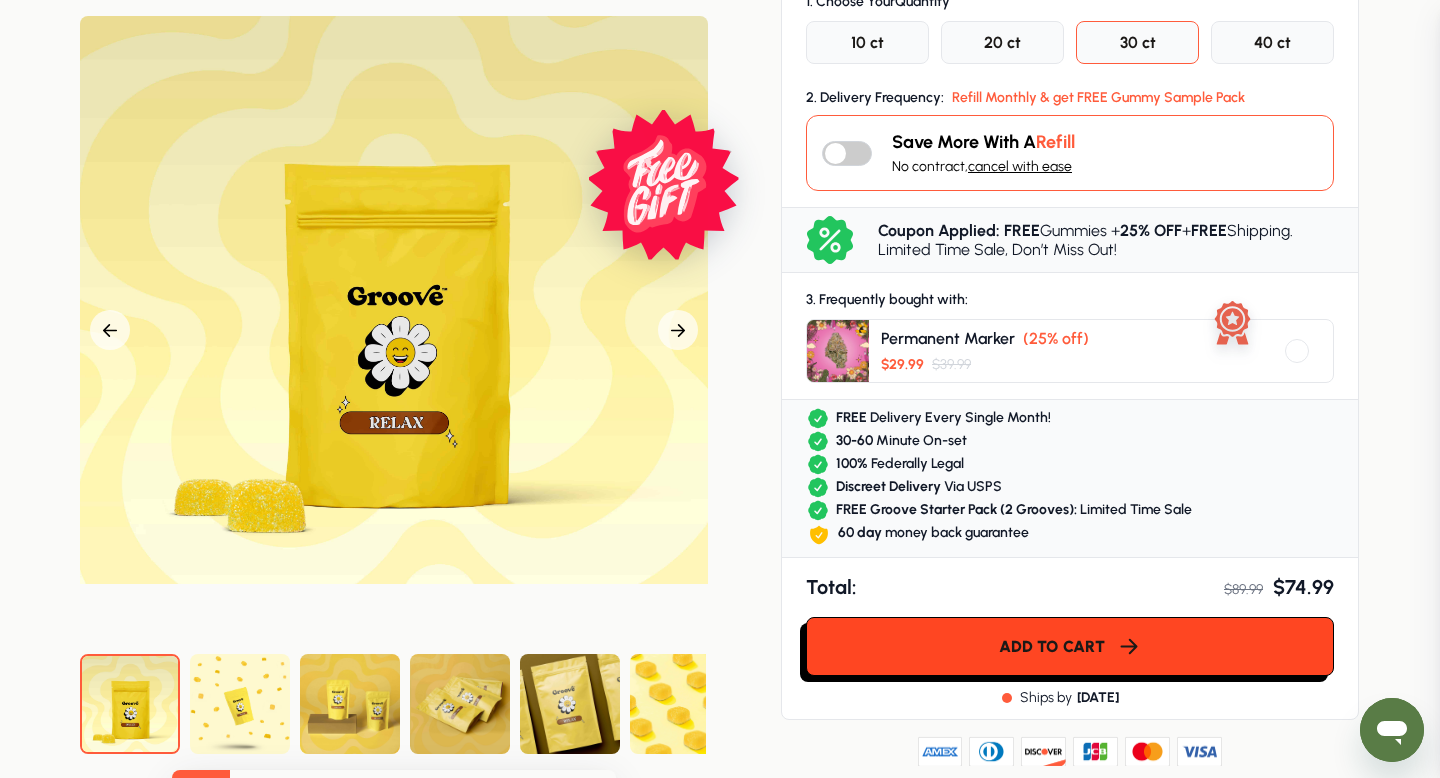 click on "Add to cart" at bounding box center (1052, 646) 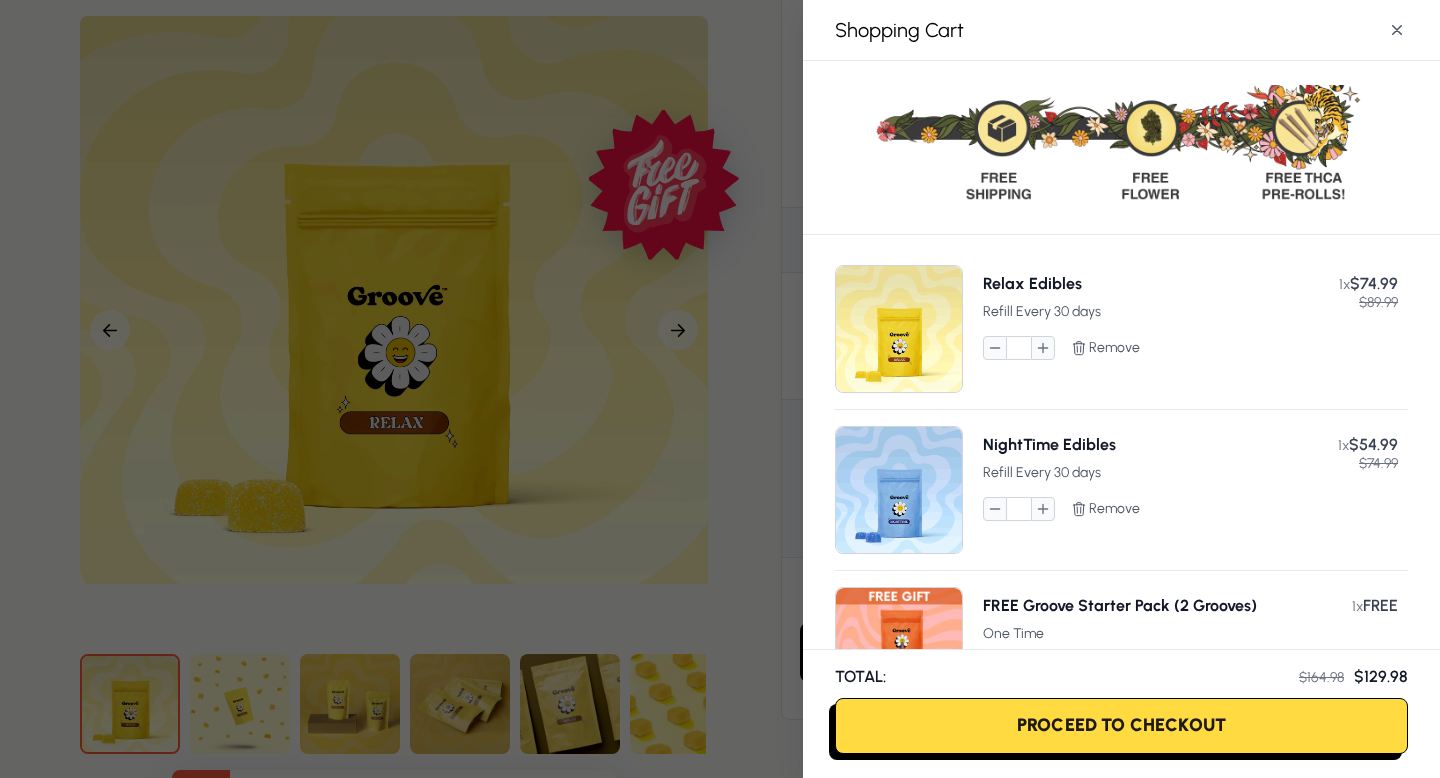 click on "Proceed To Checkout" at bounding box center (1121, 726) 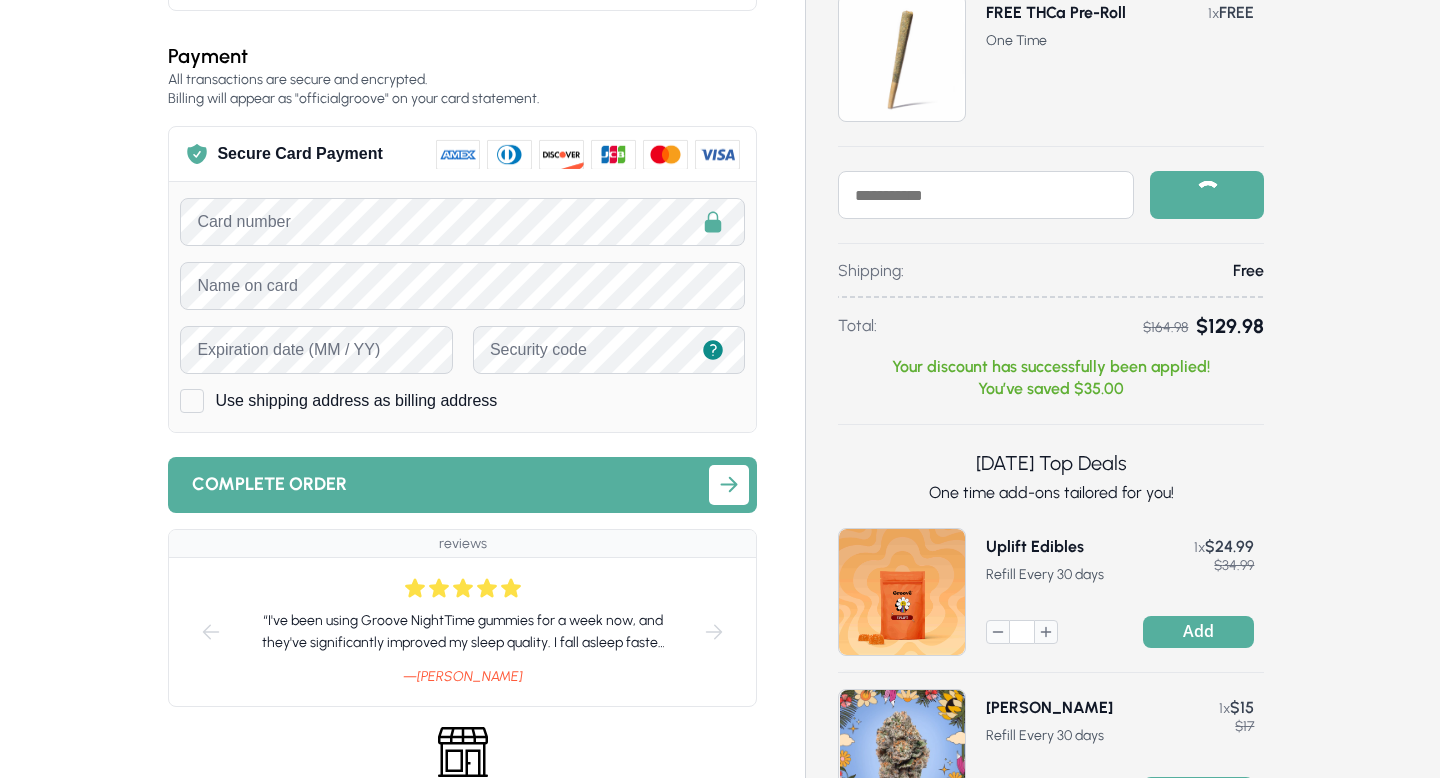 scroll, scrollTop: 0, scrollLeft: 0, axis: both 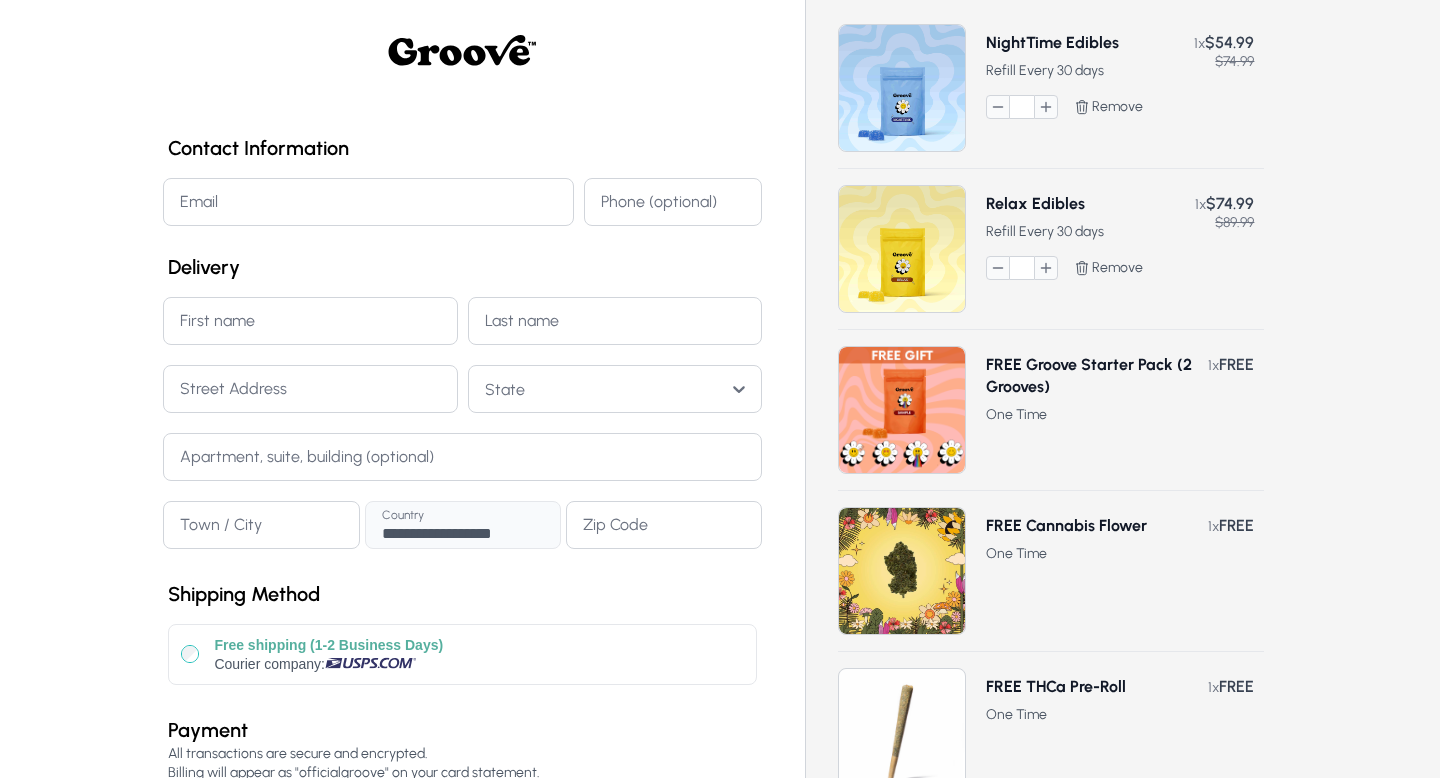 click on "Email" at bounding box center [368, 202] 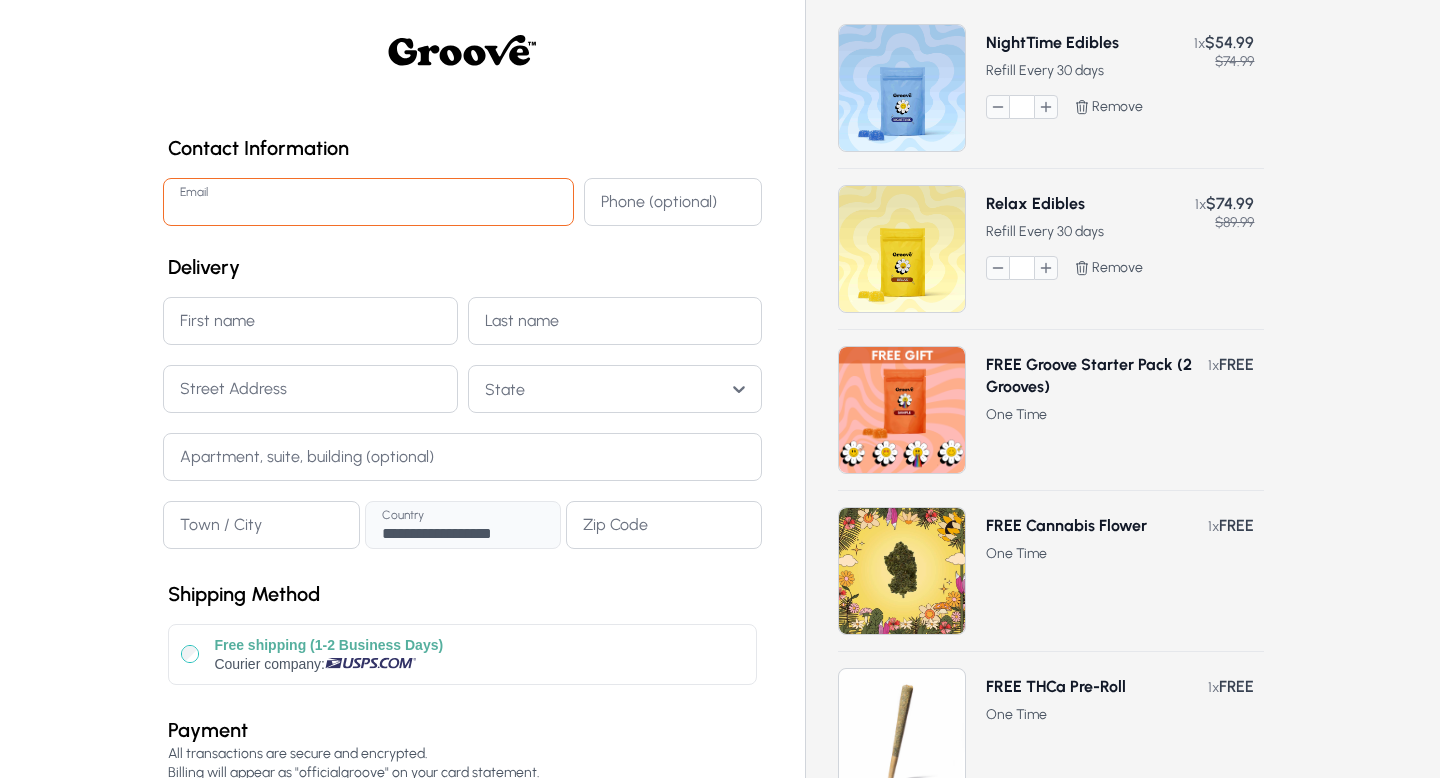 type on "**********" 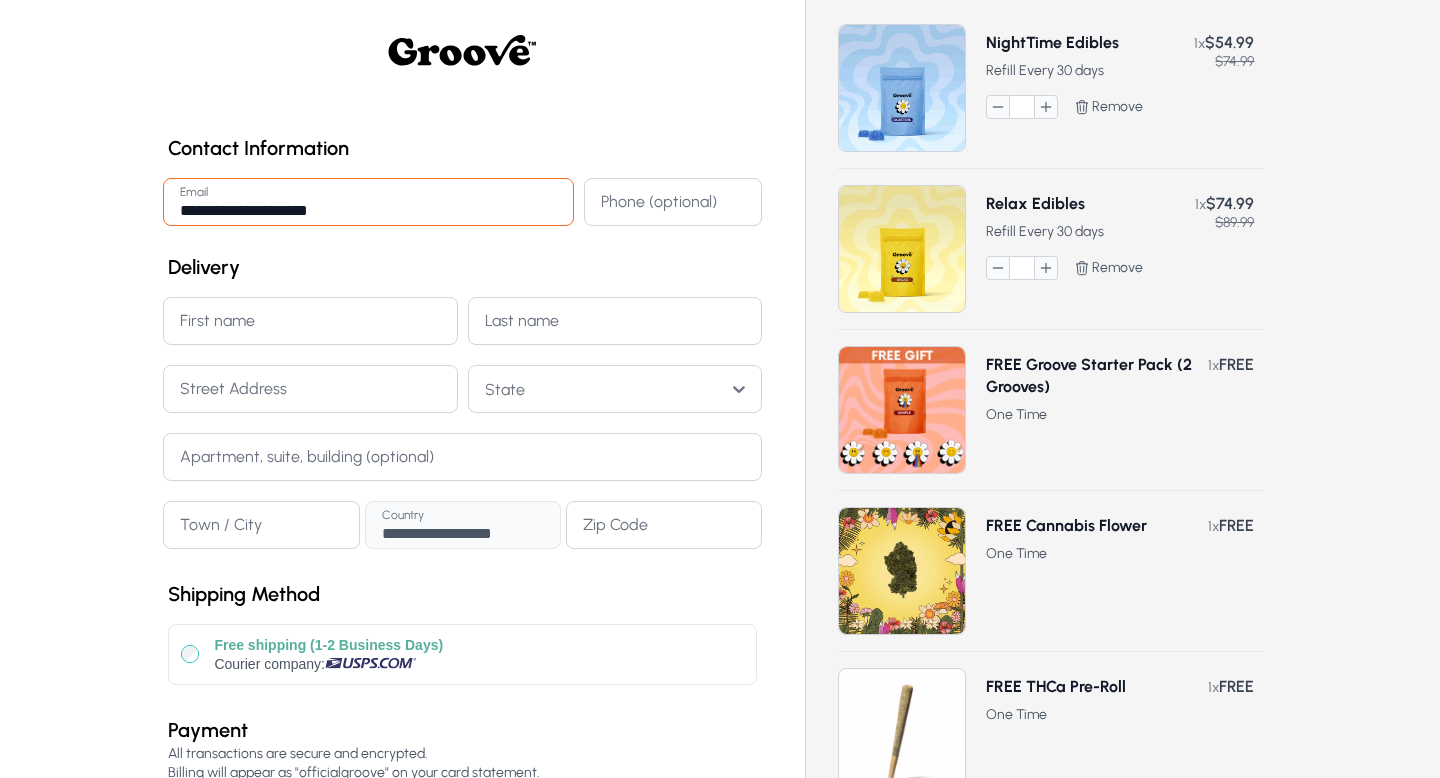type on "**********" 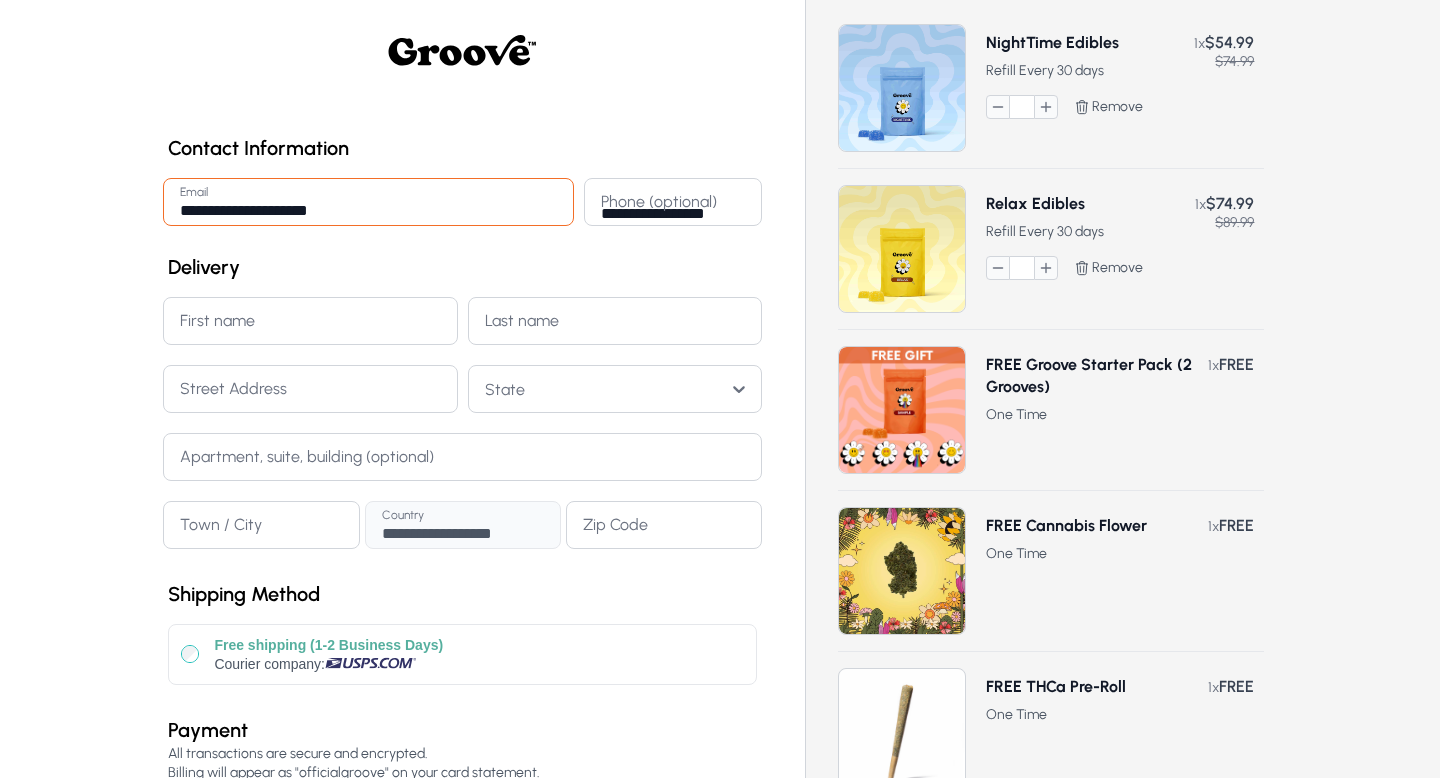type on "******" 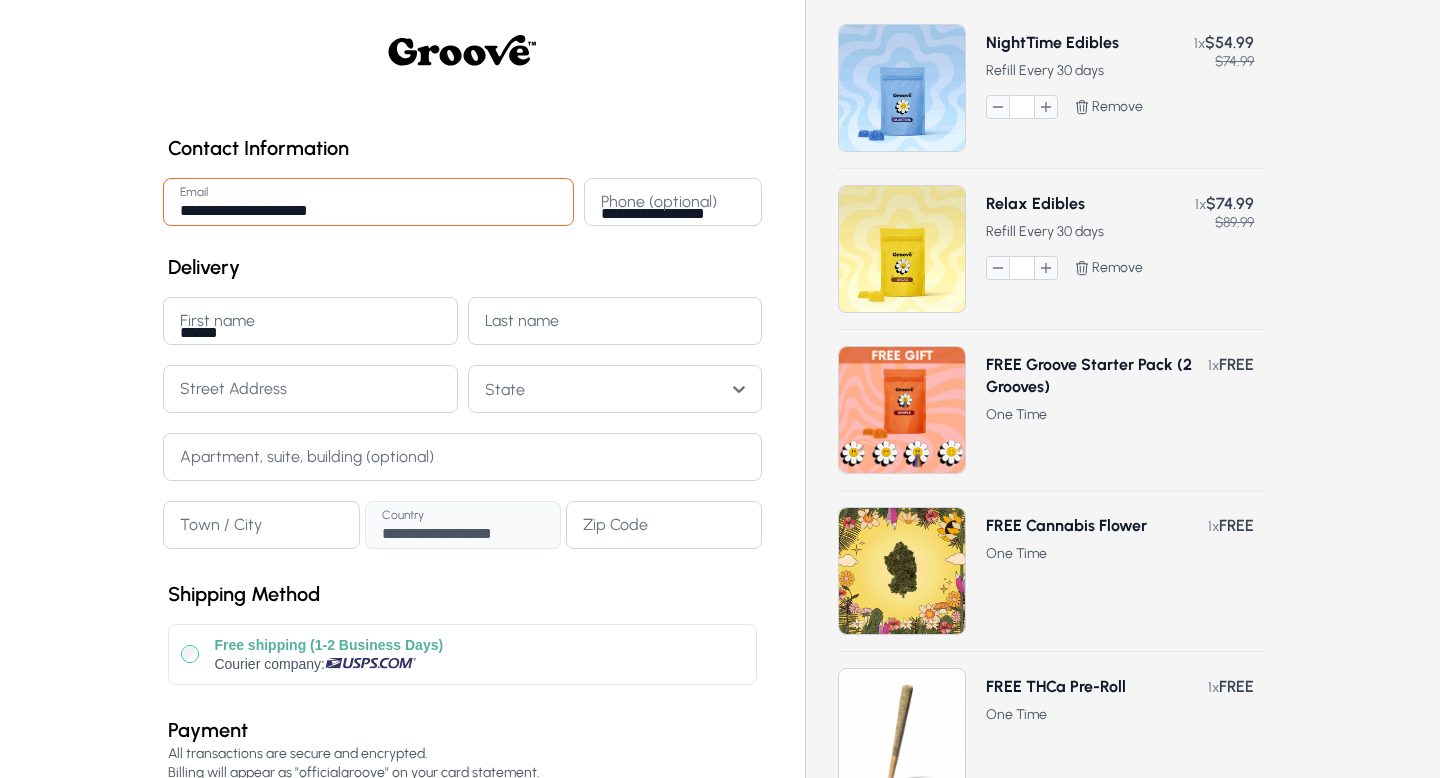 type on "********" 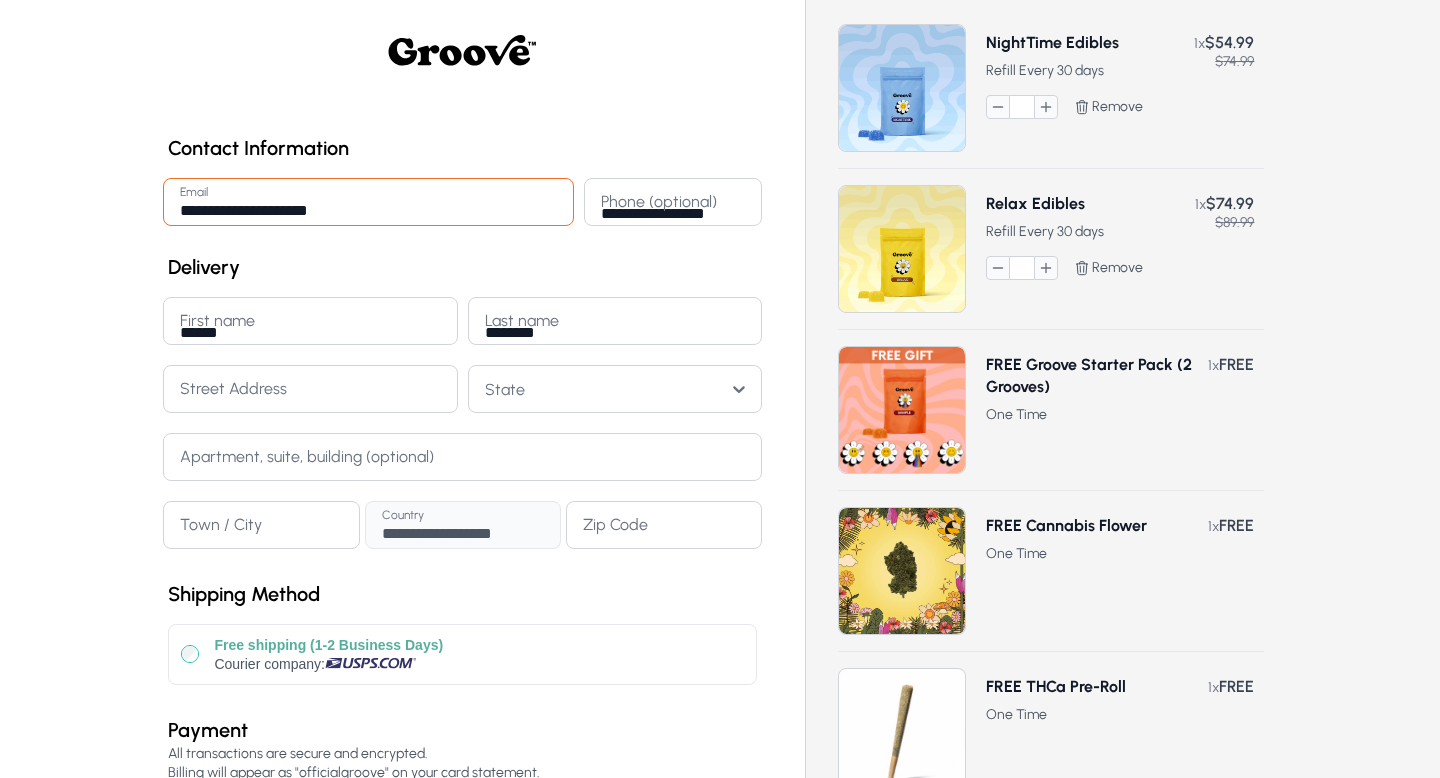 type on "**********" 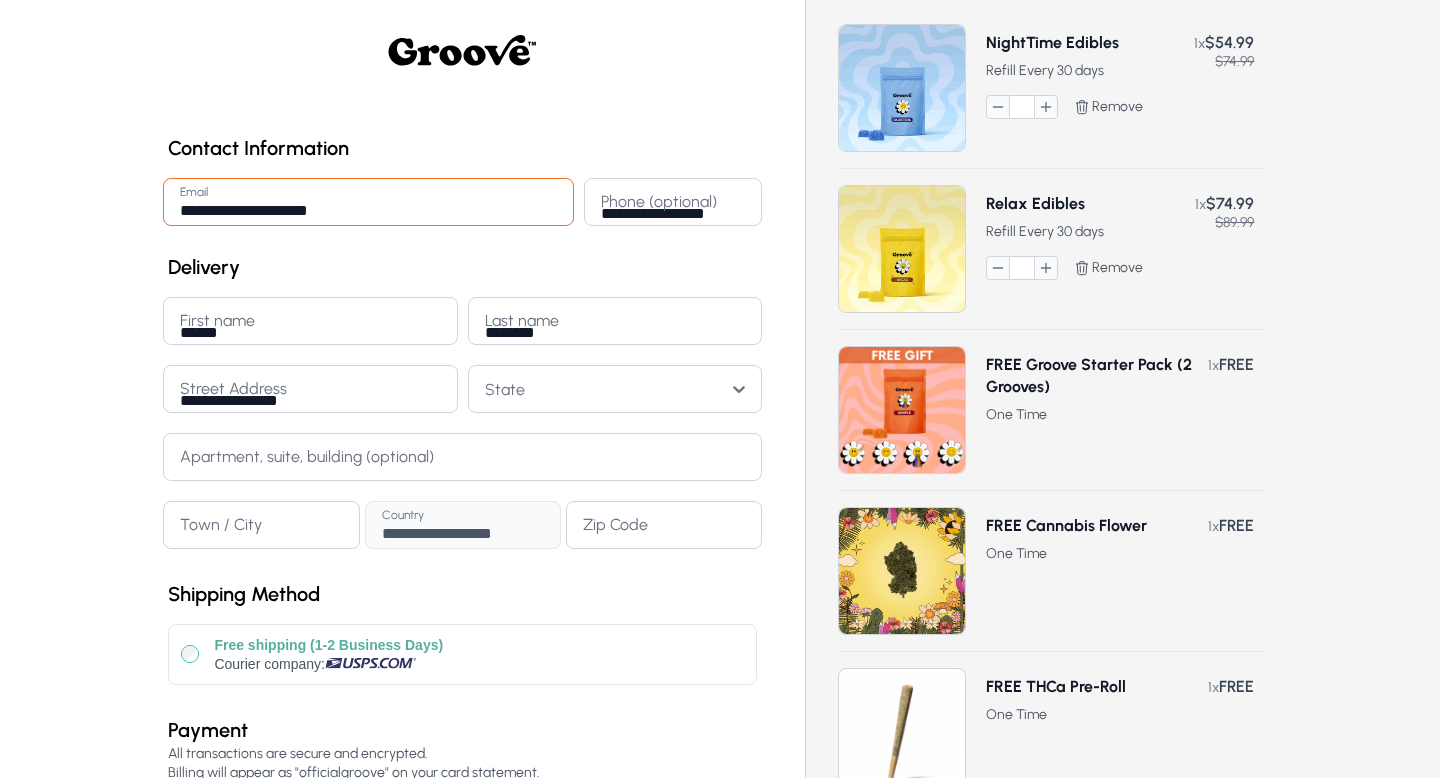 type on "******" 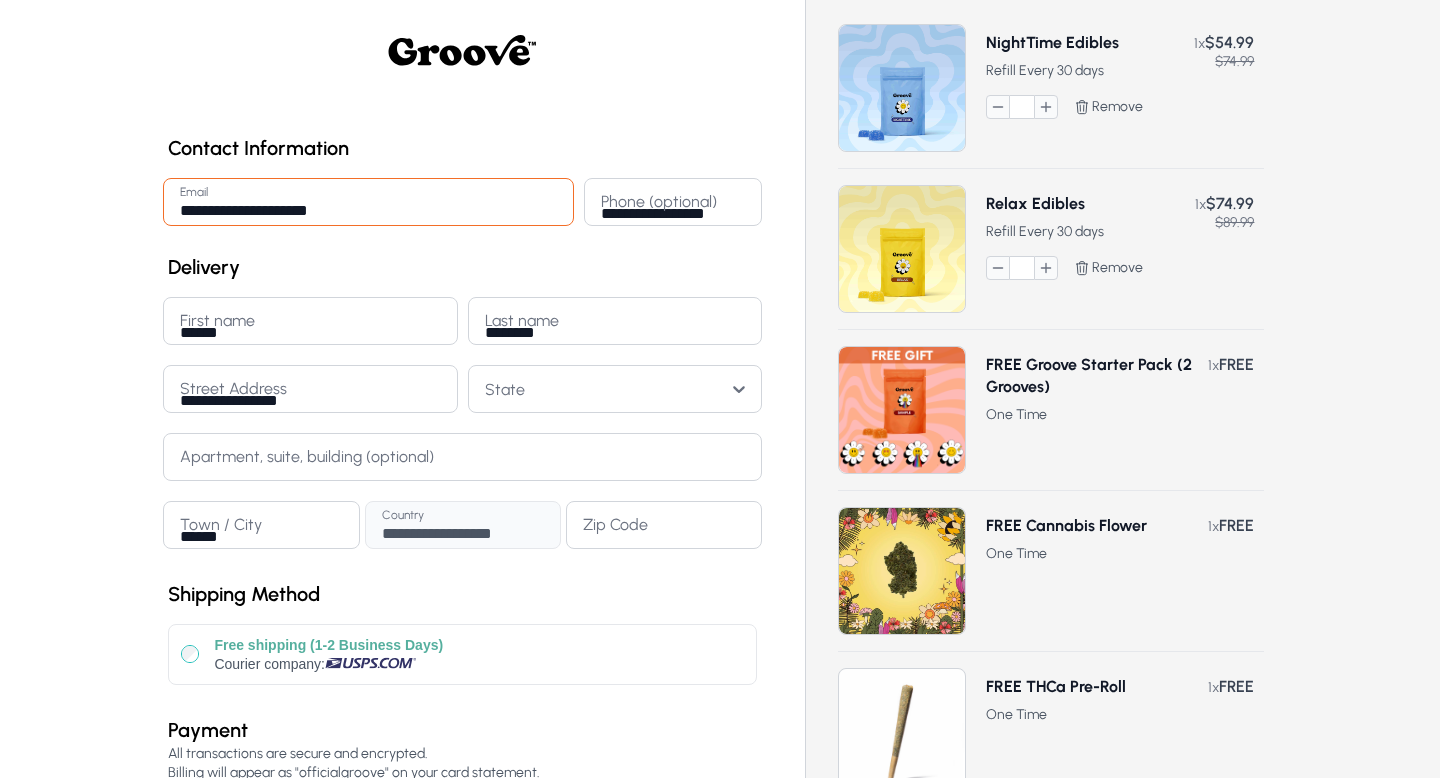type on "**********" 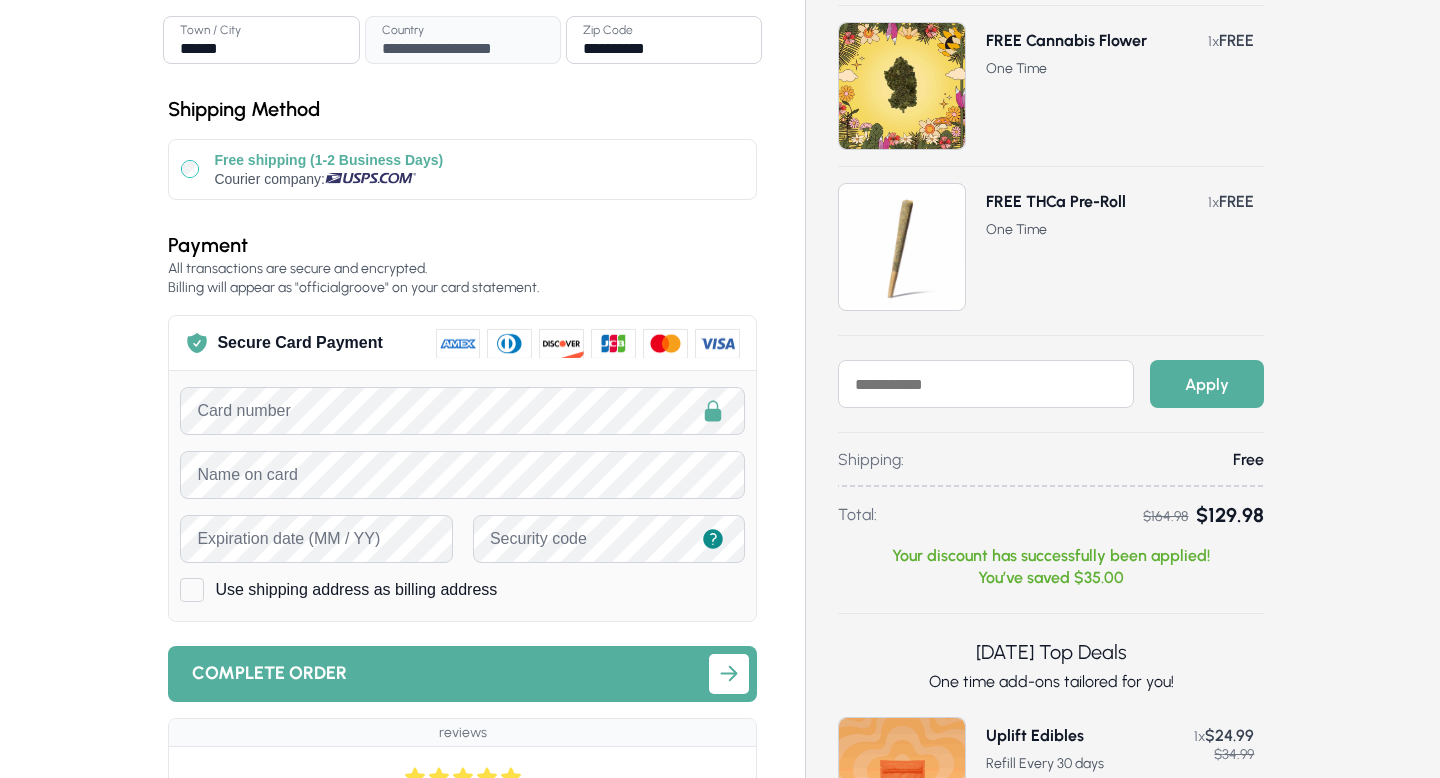 scroll, scrollTop: 492, scrollLeft: 0, axis: vertical 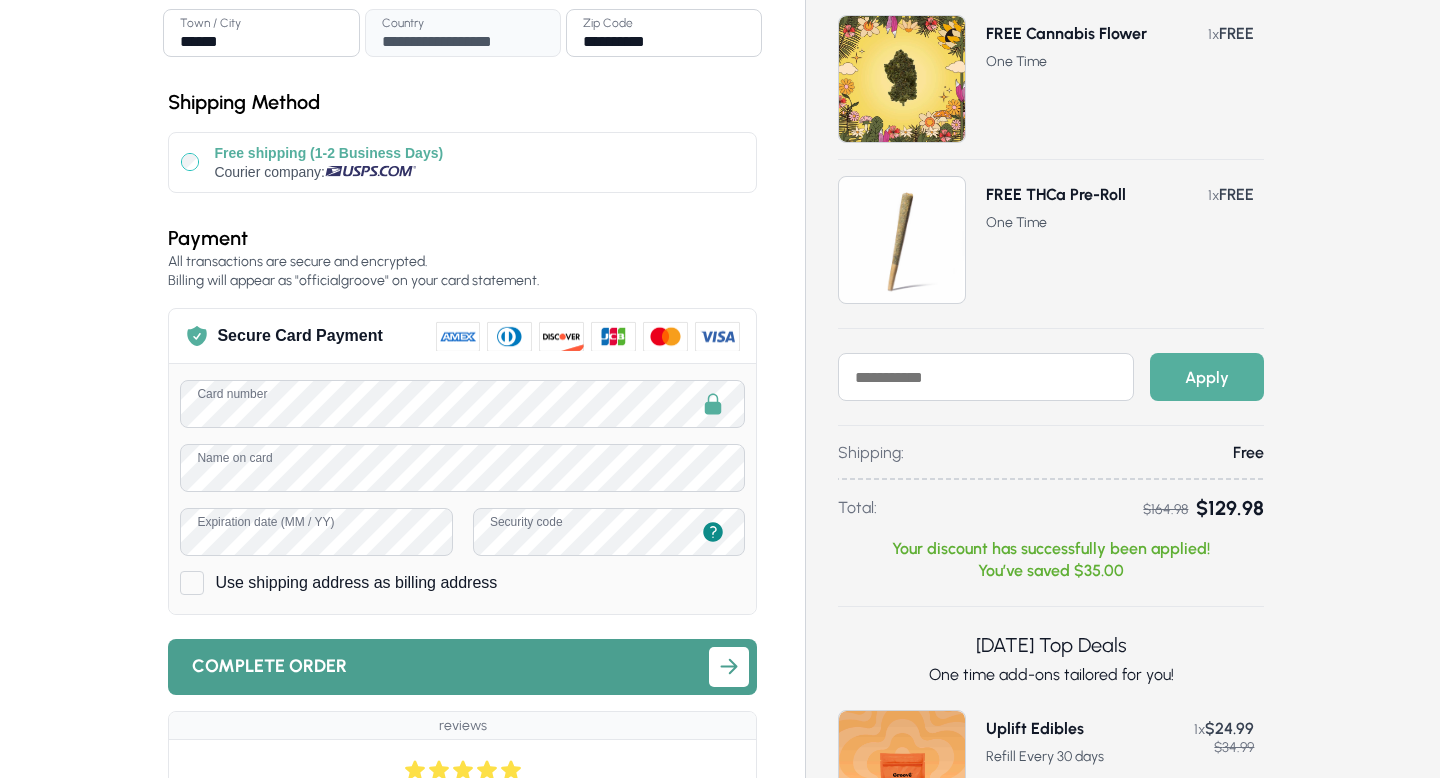 click on "Complete order" at bounding box center [269, 666] 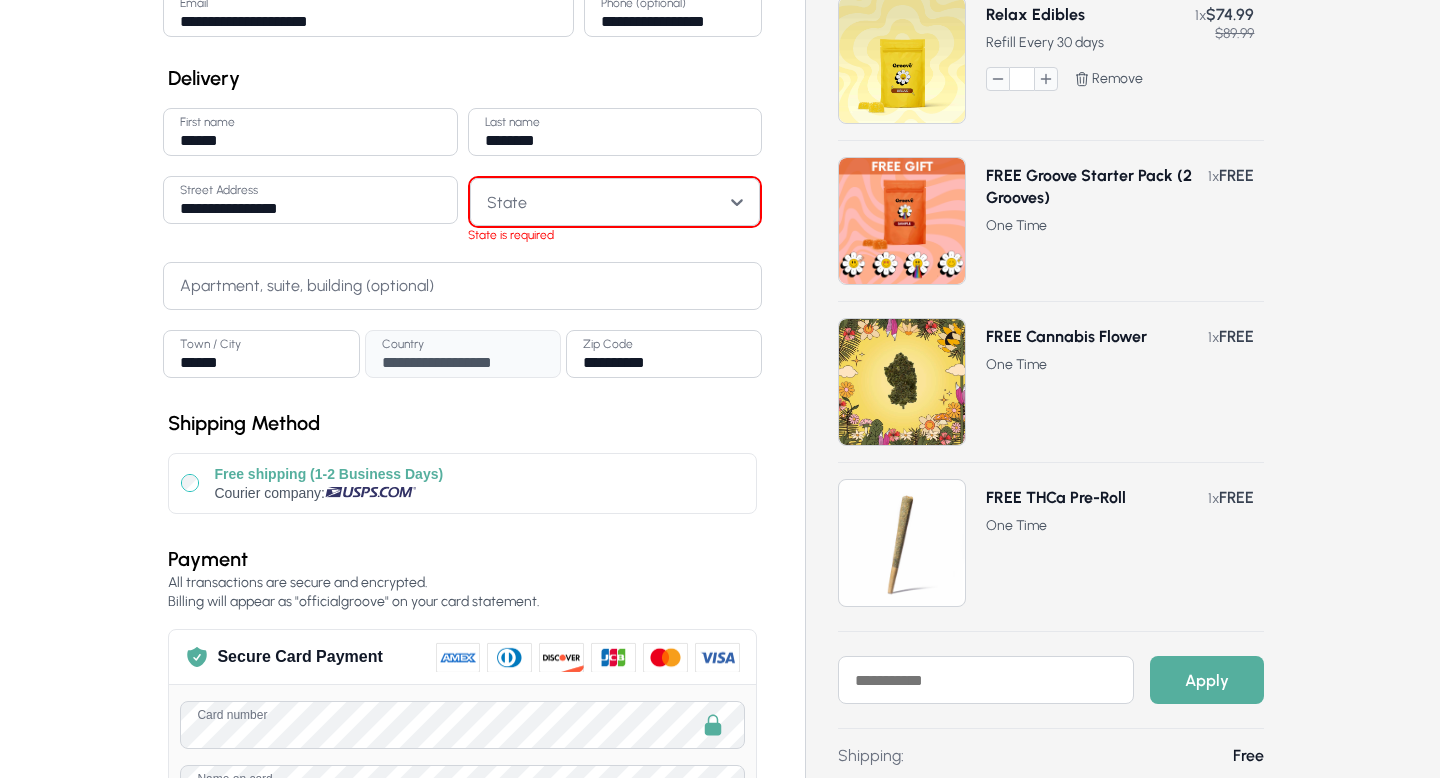 scroll, scrollTop: 188, scrollLeft: 0, axis: vertical 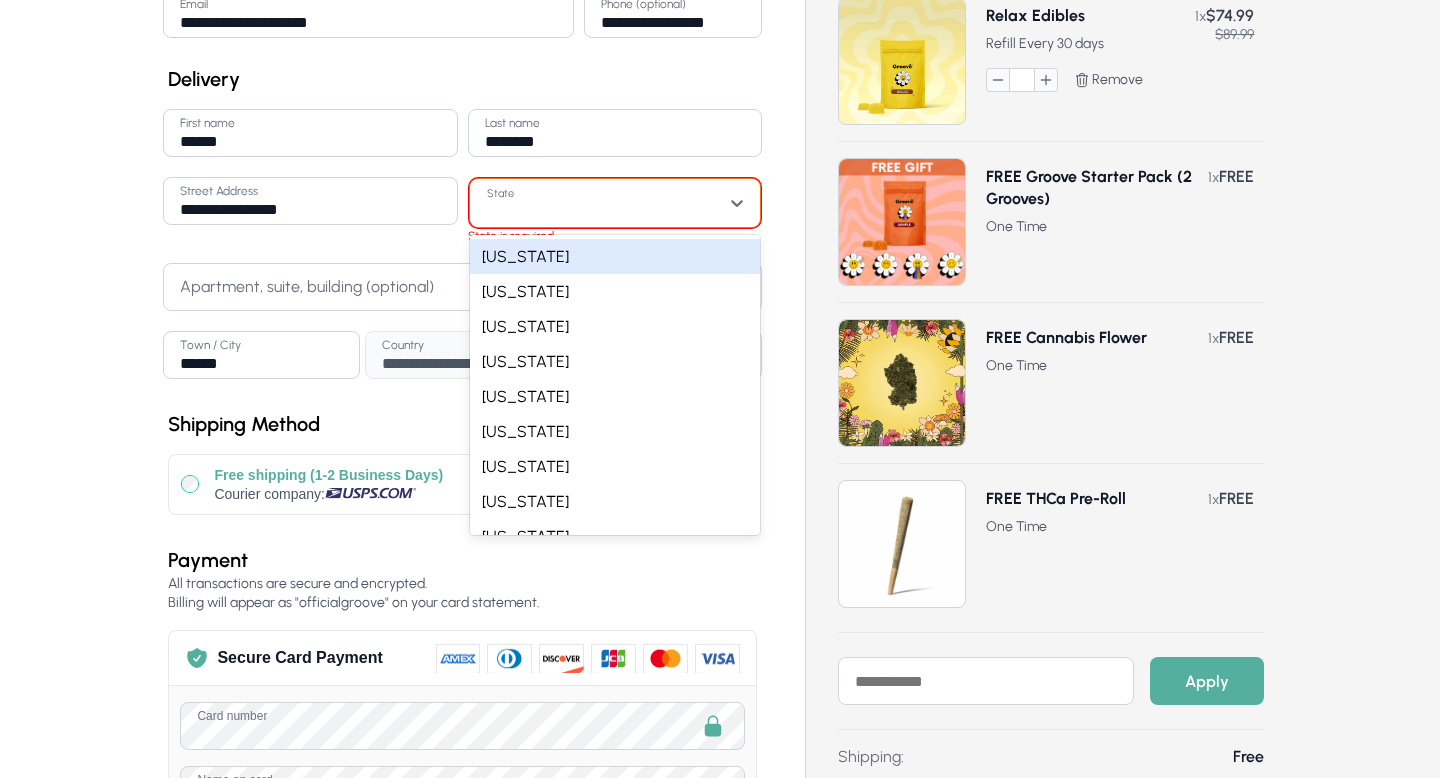 click 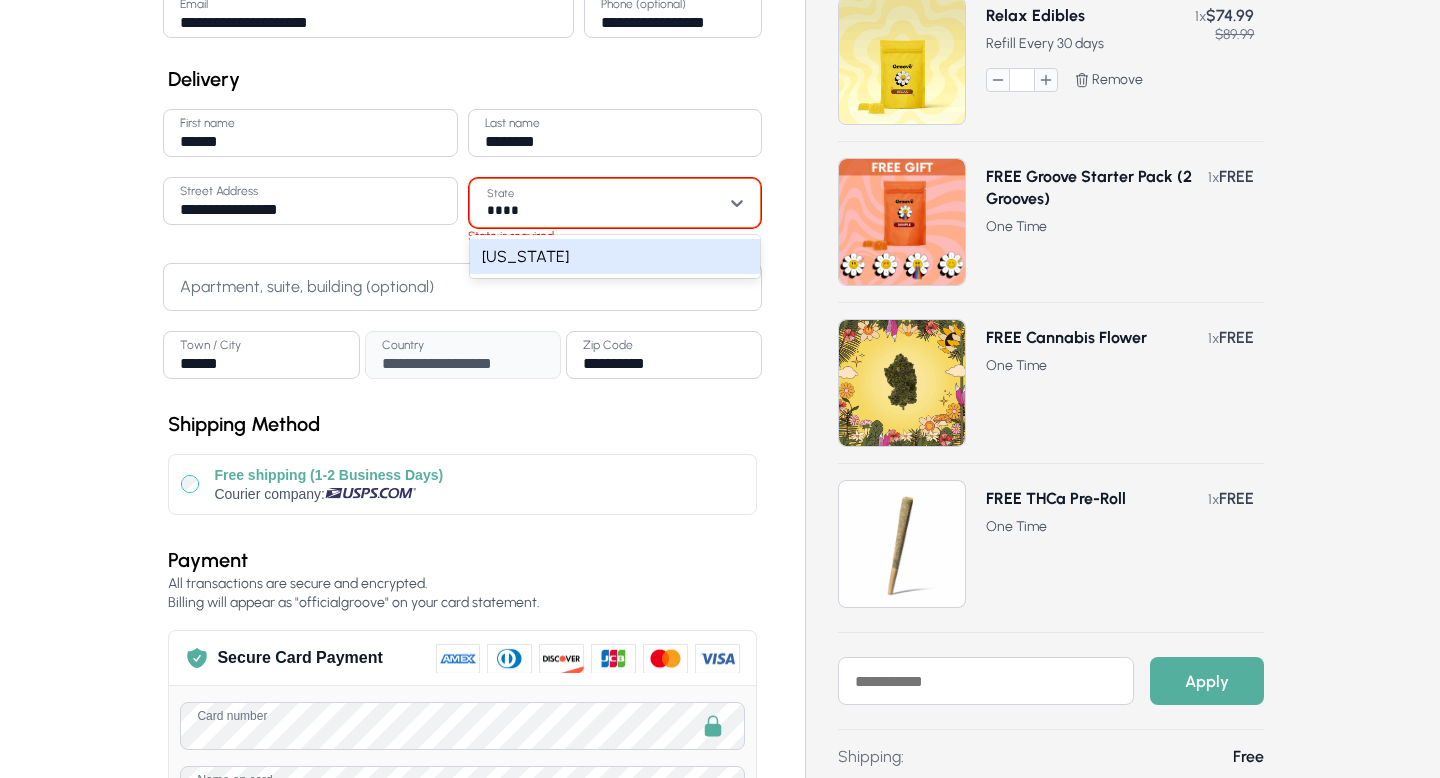 type on "*****" 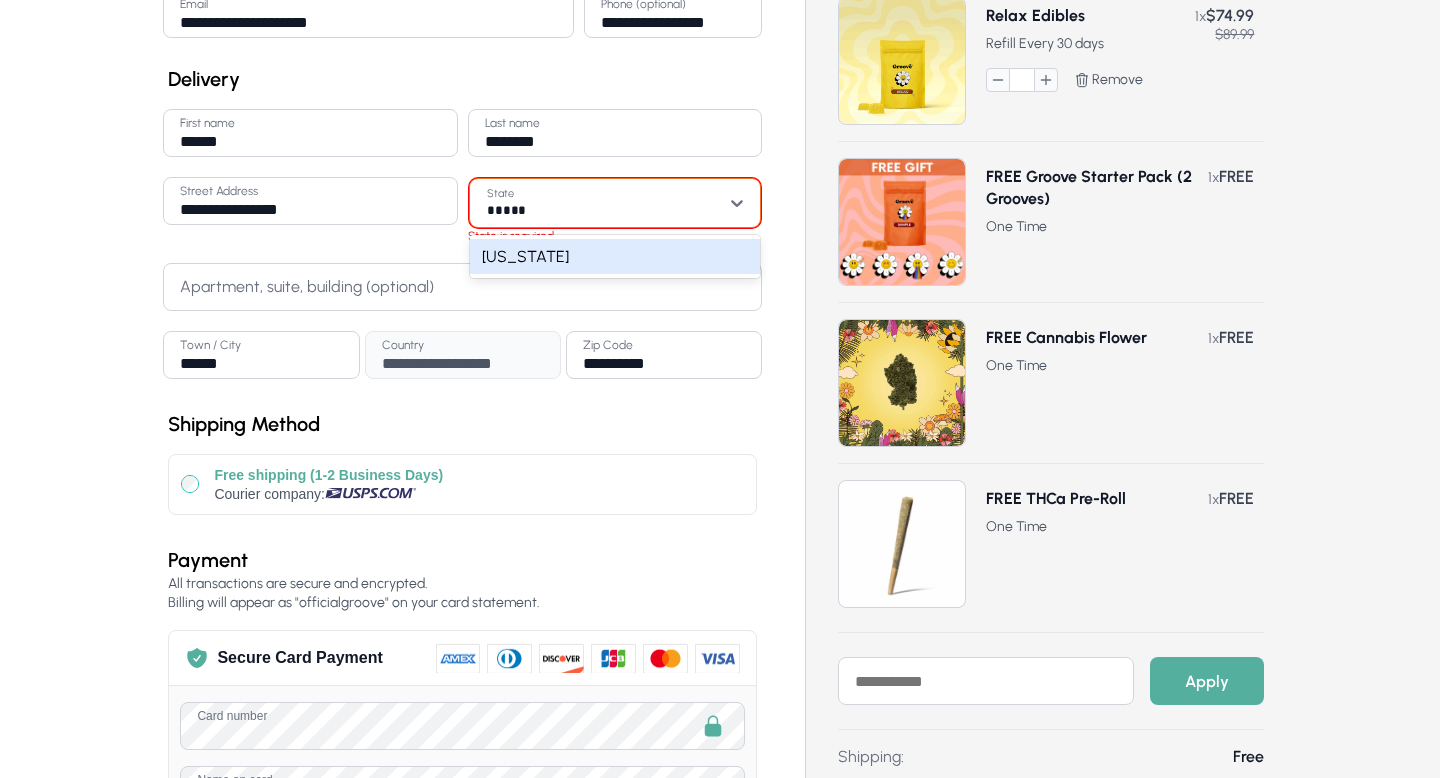 click on "[US_STATE]" at bounding box center [615, 256] 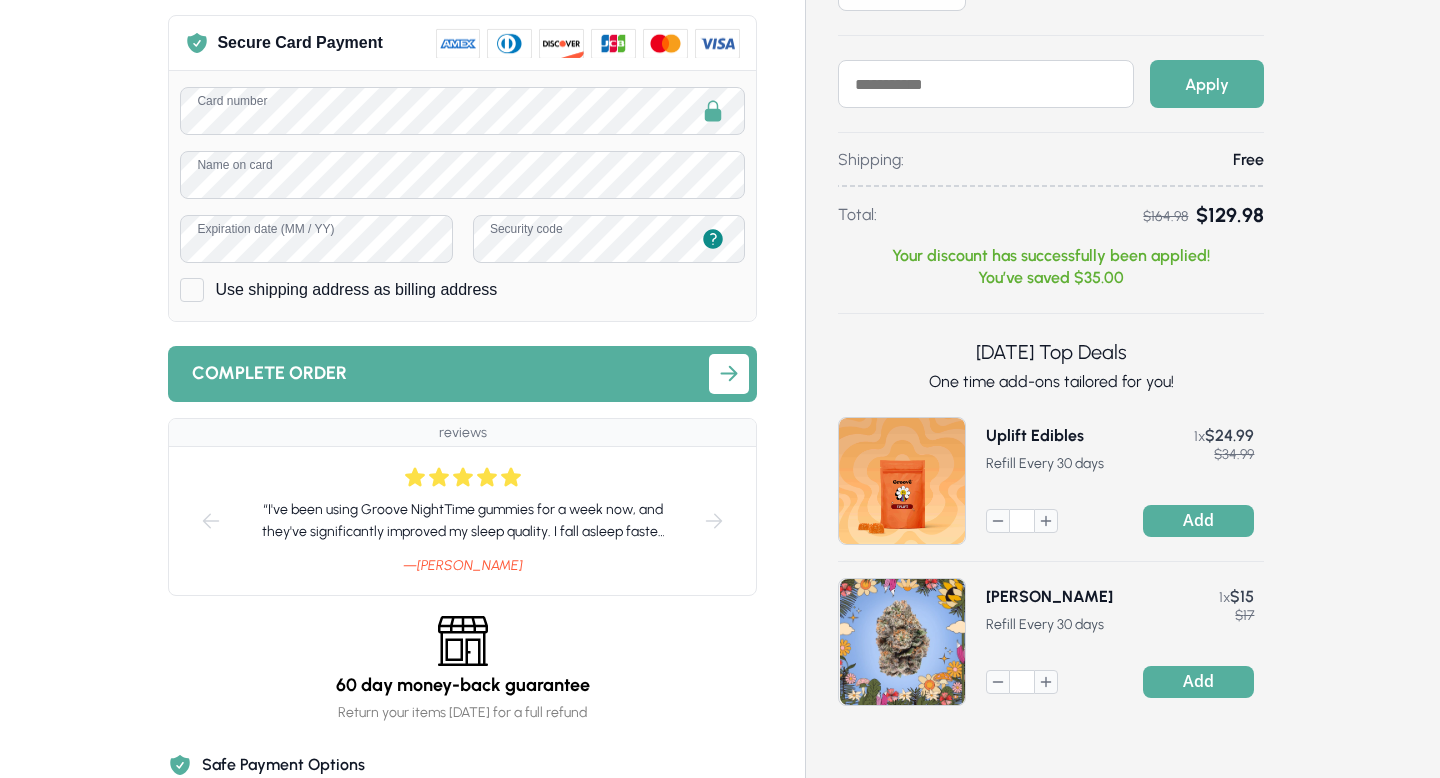 scroll, scrollTop: 786, scrollLeft: 0, axis: vertical 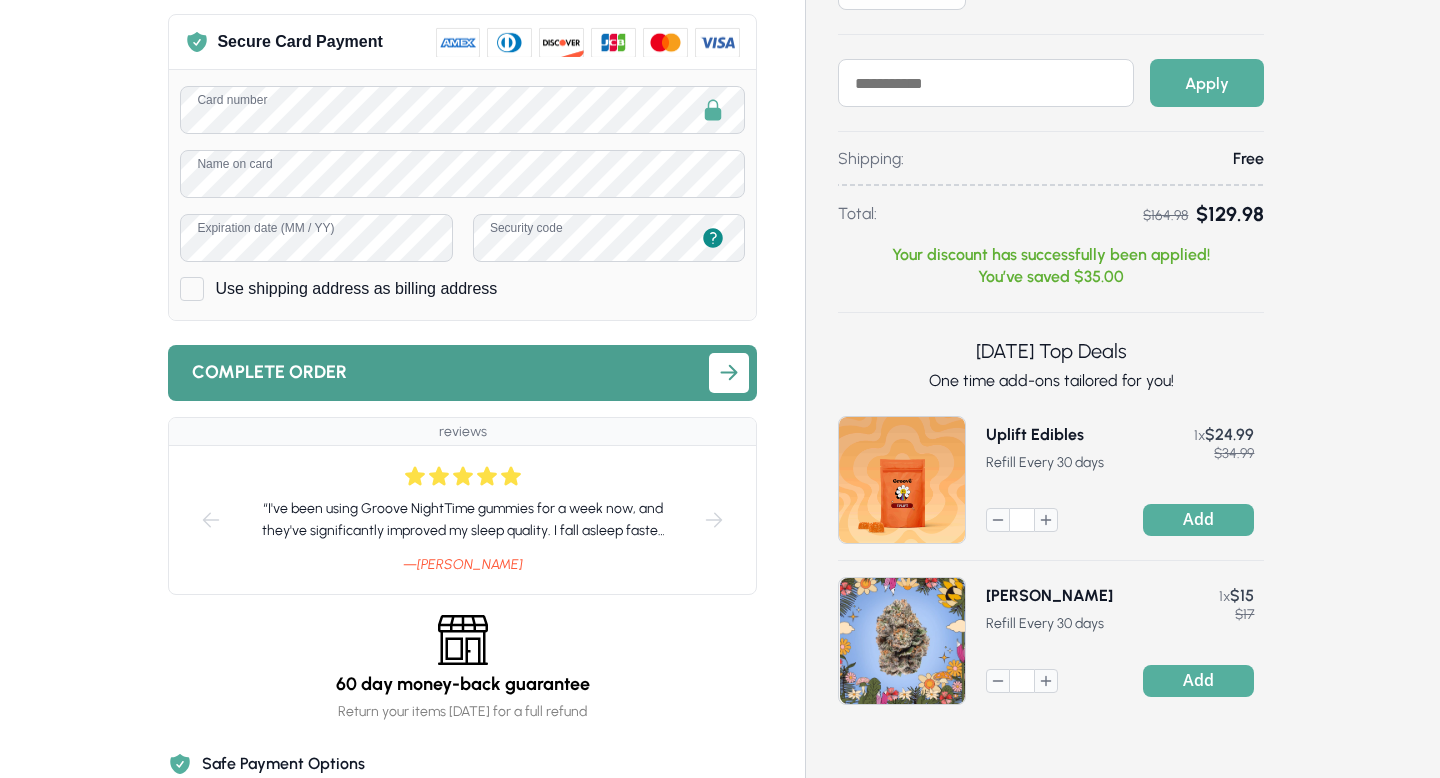 click on "Complete order" at bounding box center (440, 372) 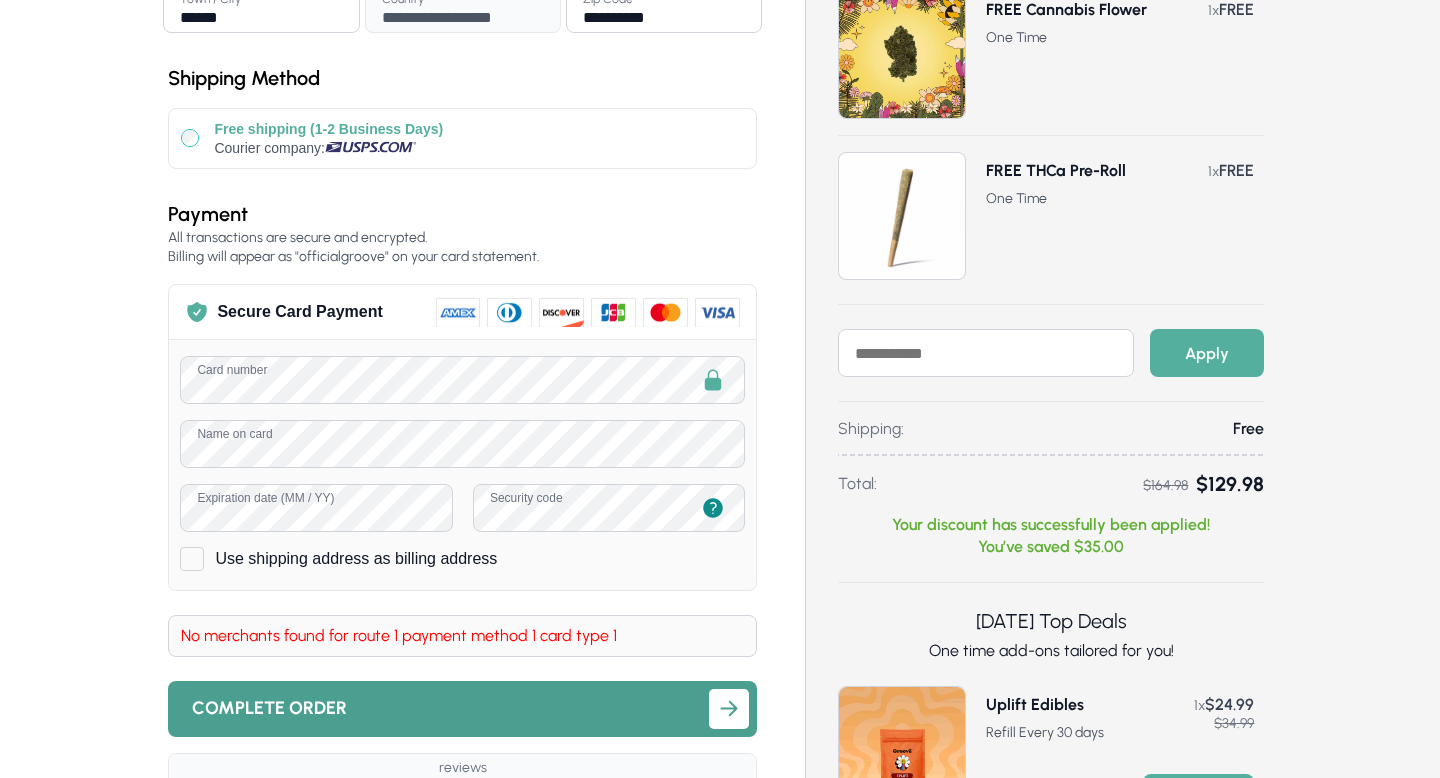 scroll, scrollTop: 517, scrollLeft: 0, axis: vertical 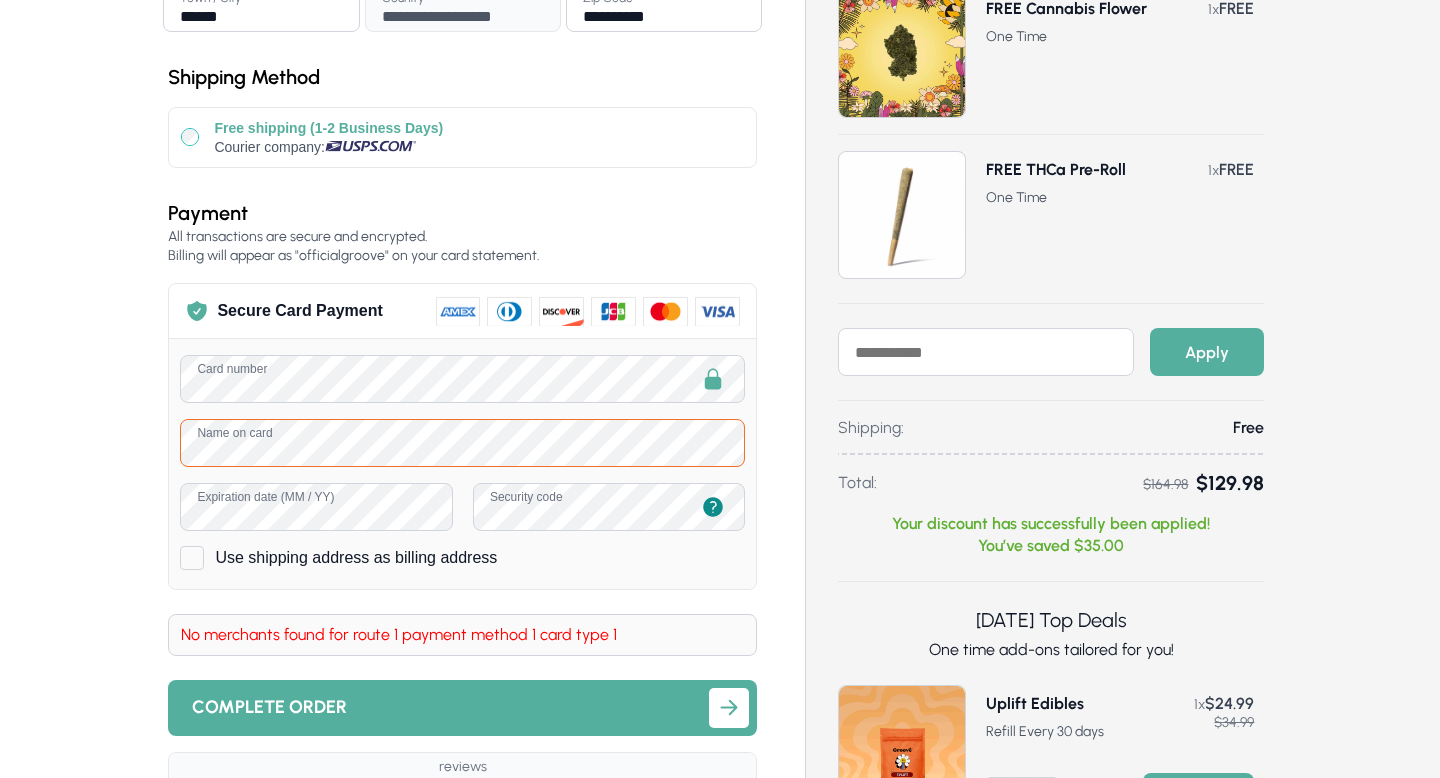 click on "**********" at bounding box center (720, 465) 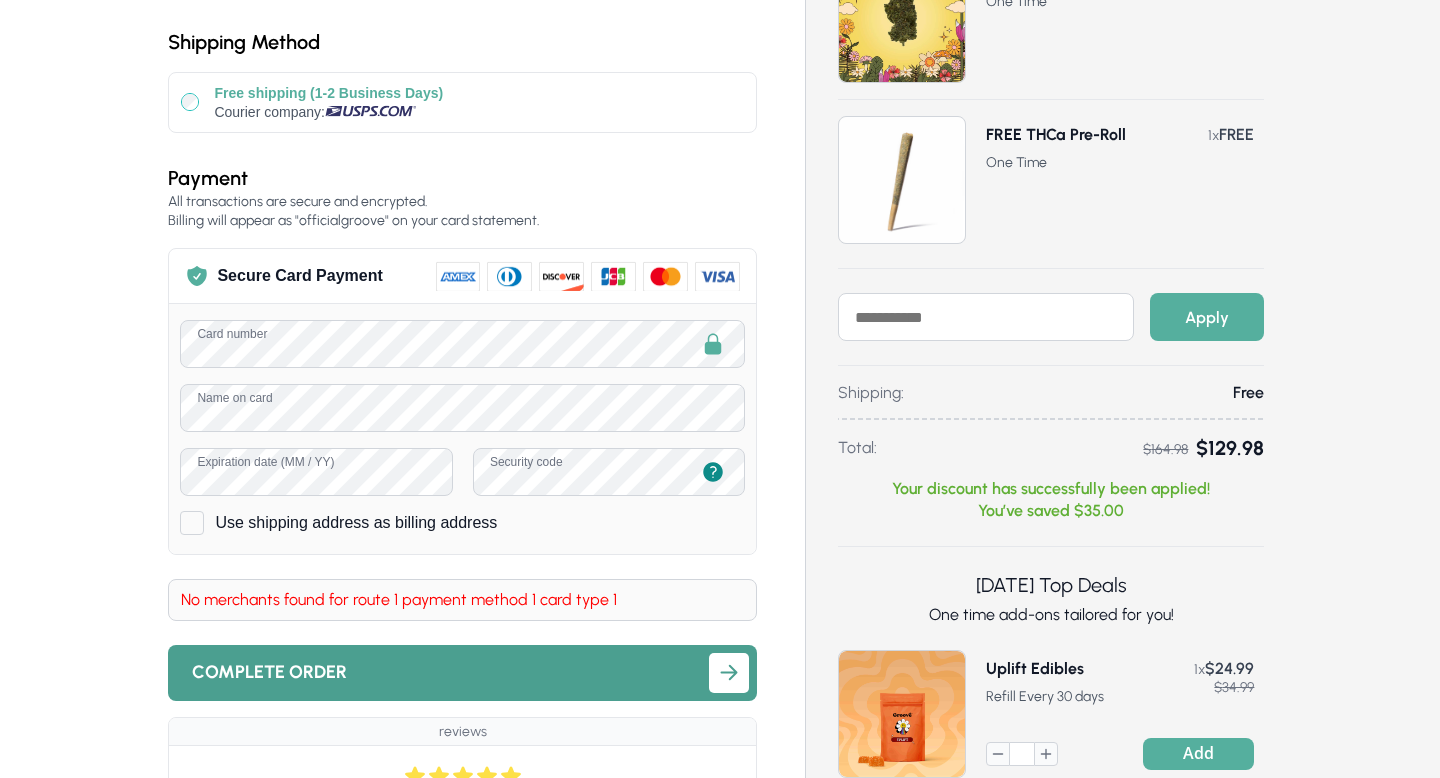 scroll, scrollTop: 535, scrollLeft: 0, axis: vertical 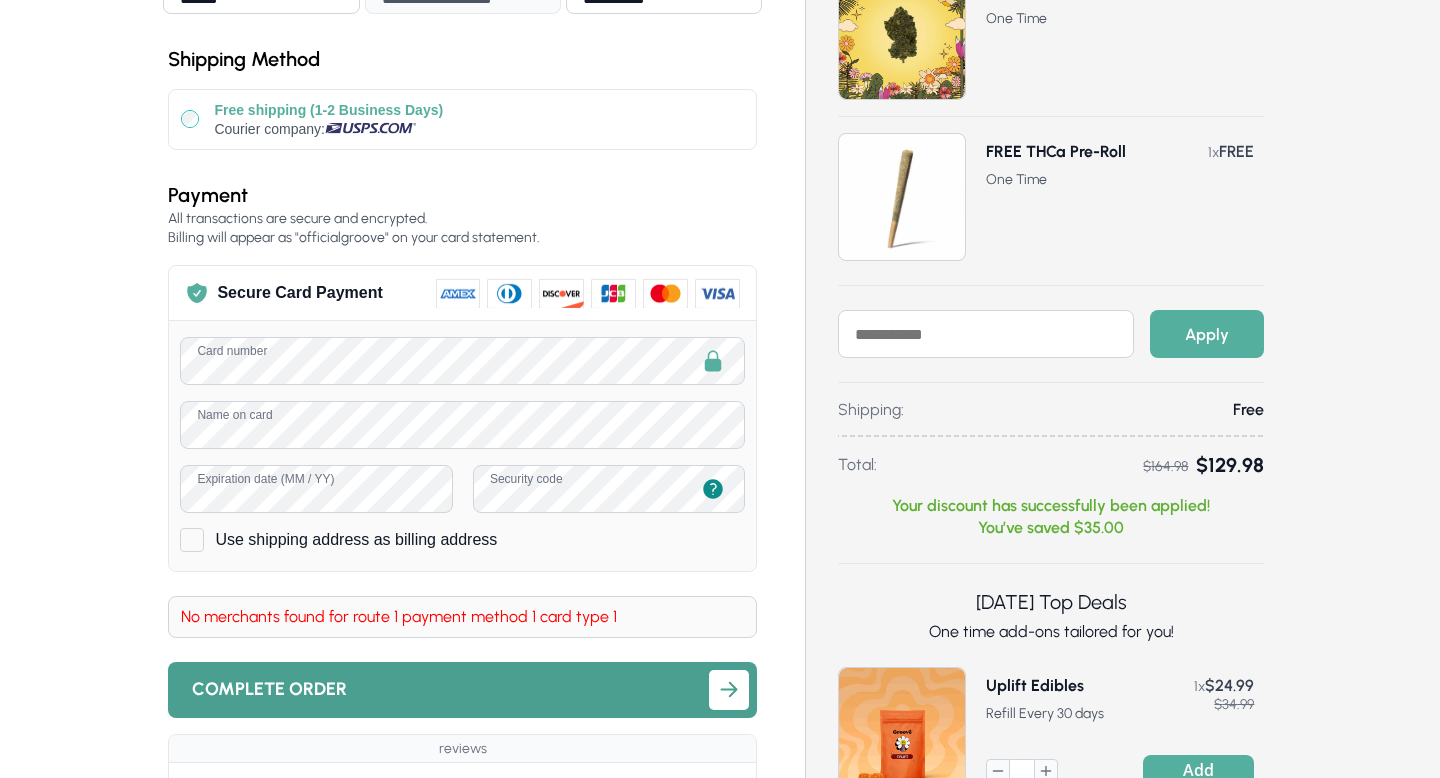 click 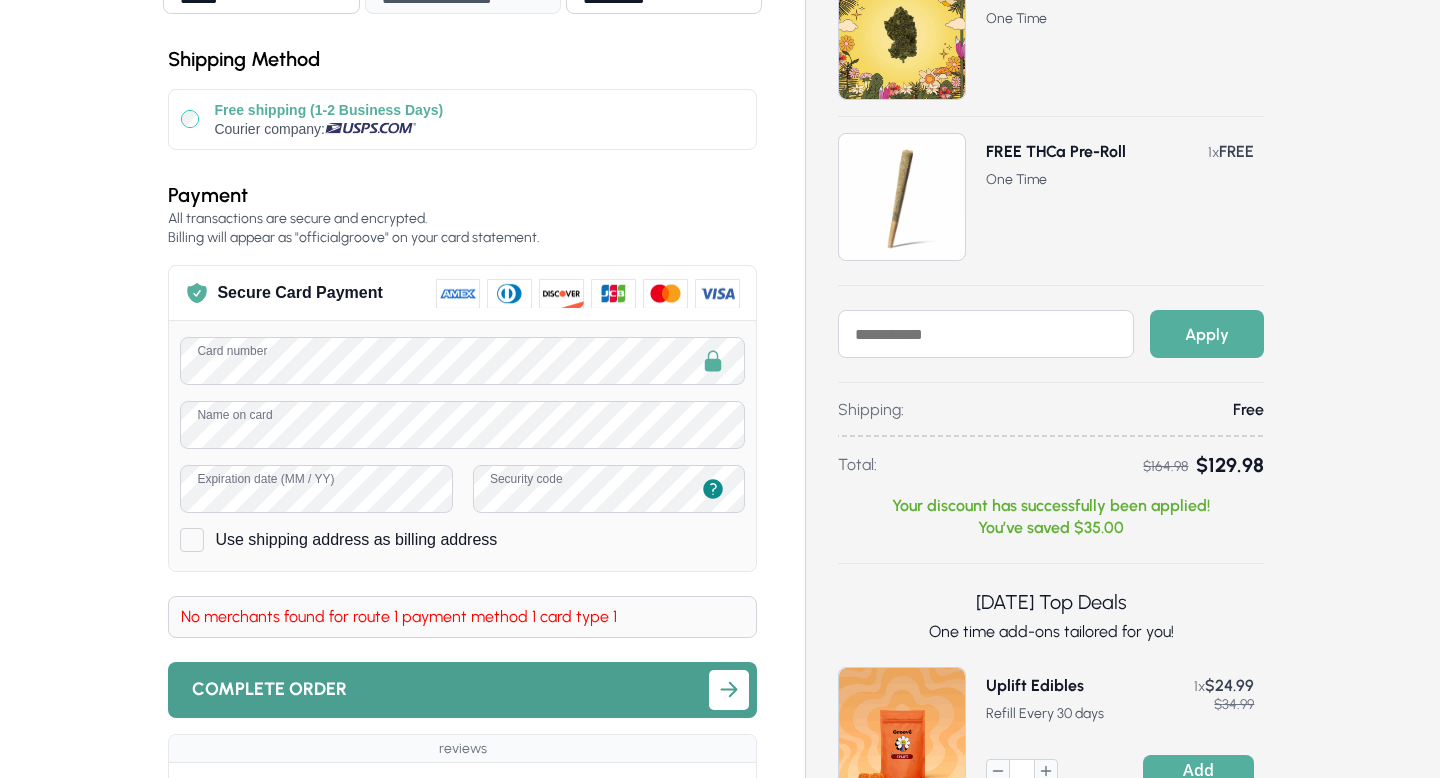 click 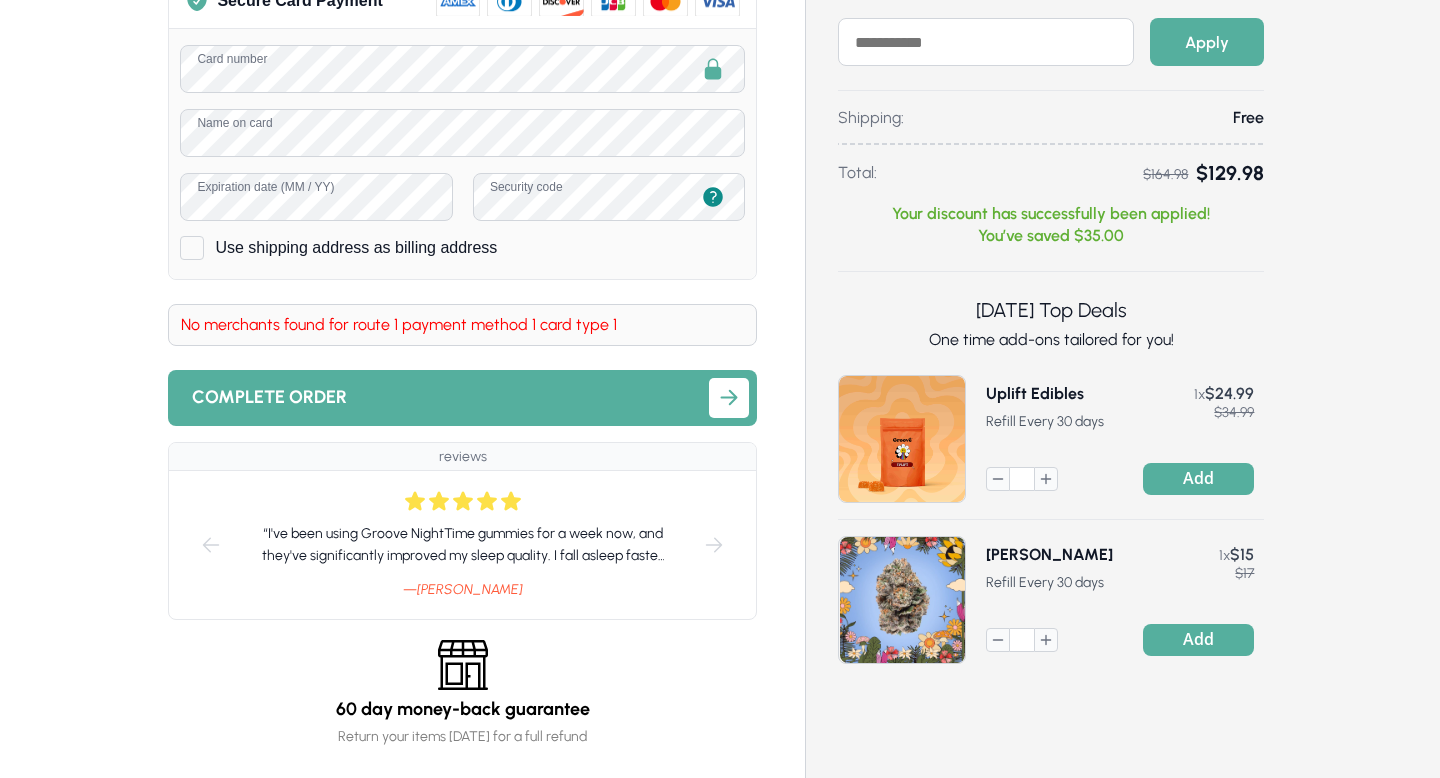 scroll, scrollTop: 815, scrollLeft: 0, axis: vertical 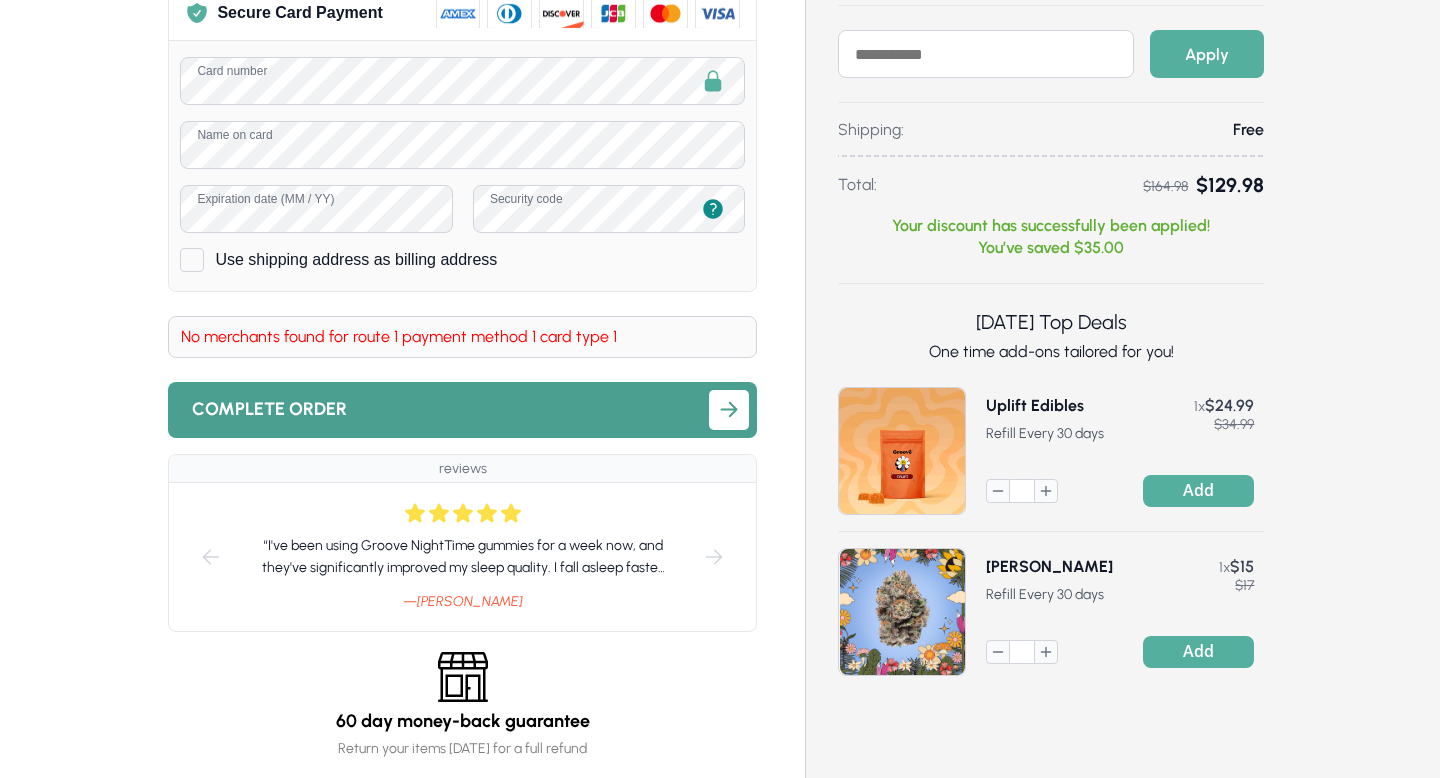 click on "Complete order" at bounding box center [269, 409] 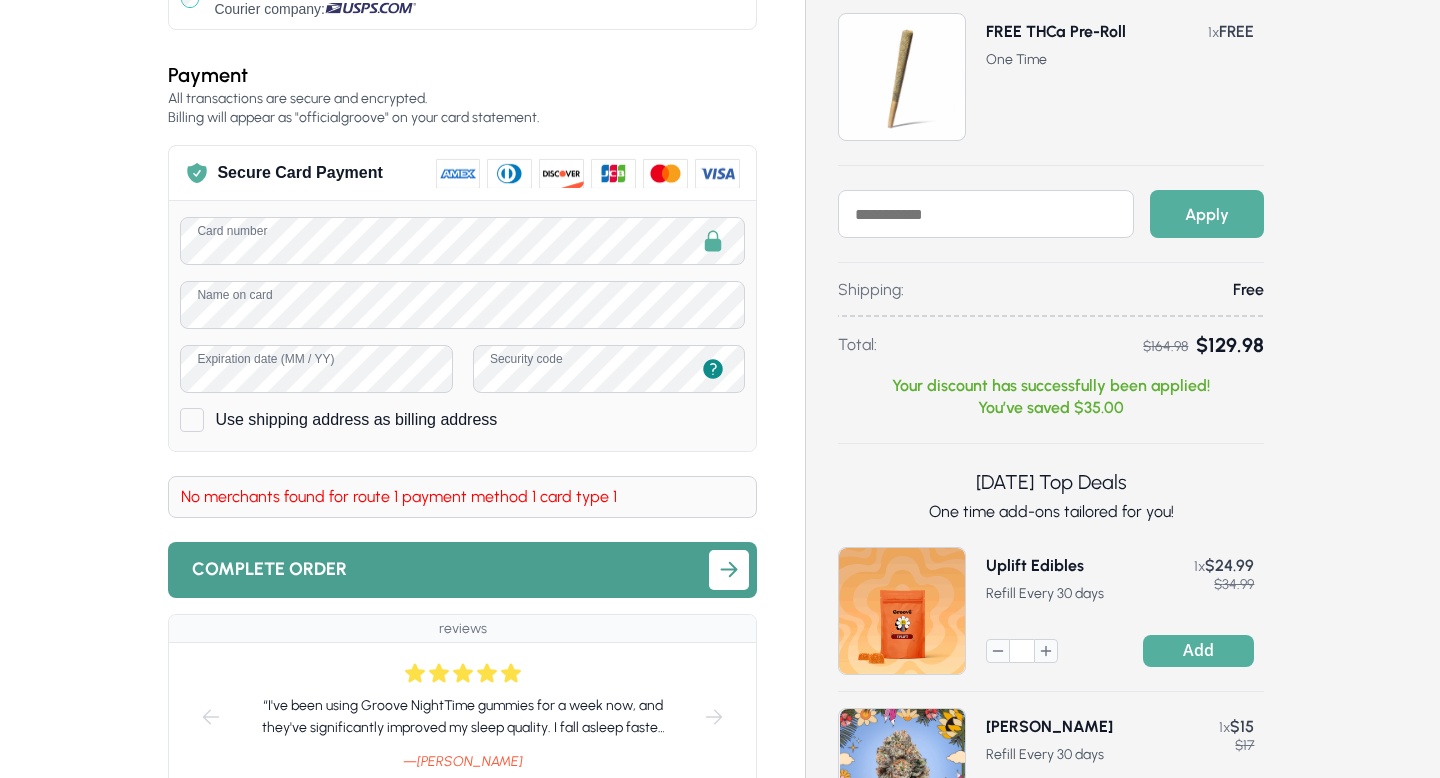 scroll, scrollTop: 672, scrollLeft: 0, axis: vertical 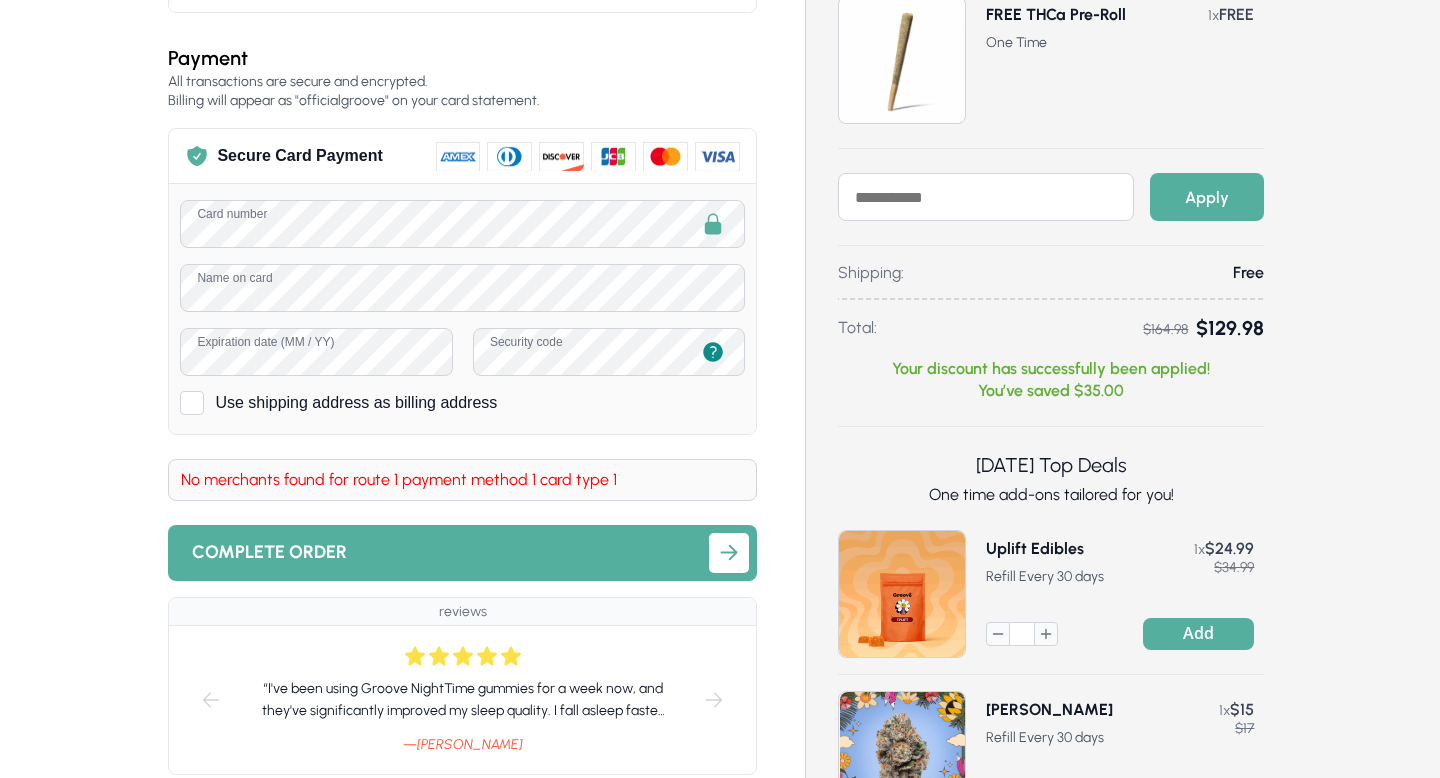 click at bounding box center [192, 403] 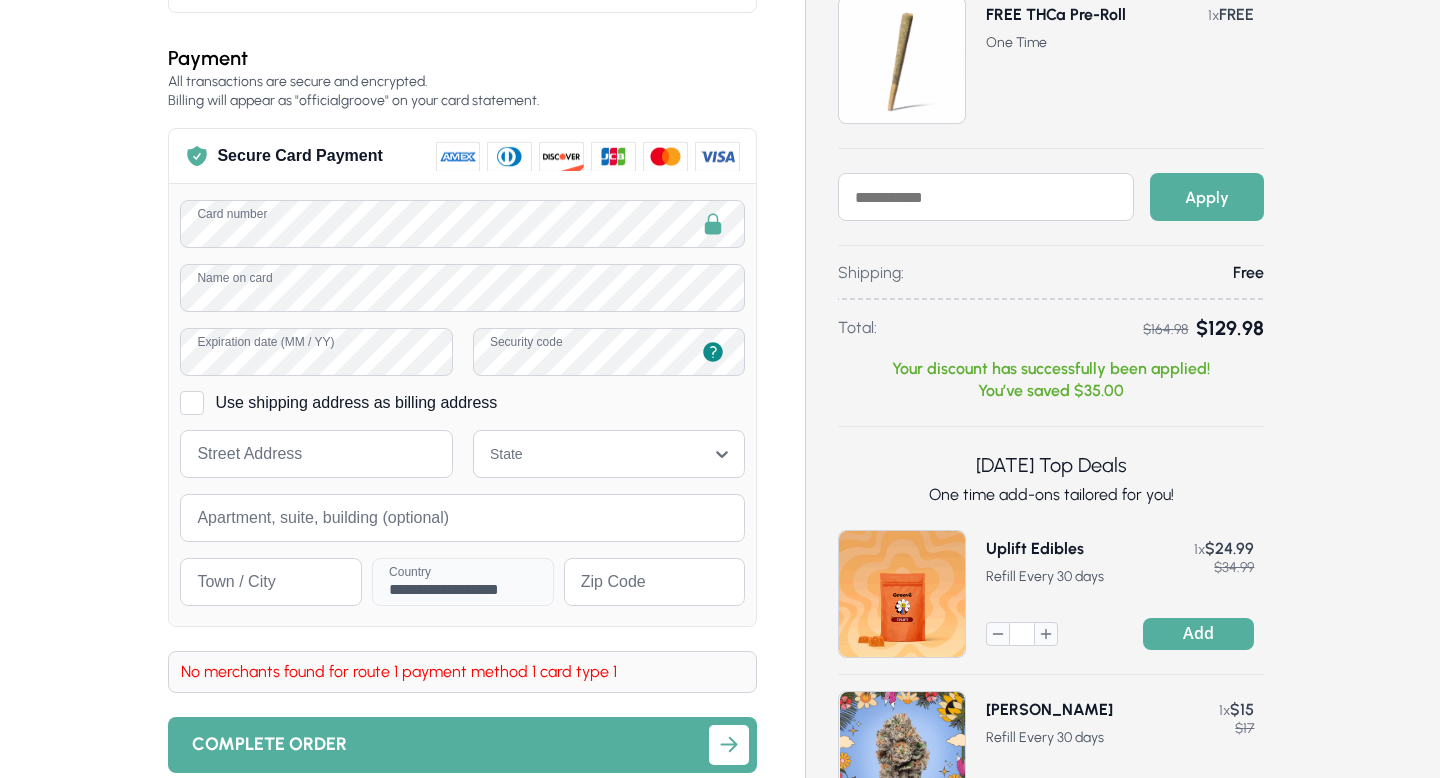 click at bounding box center [192, 403] 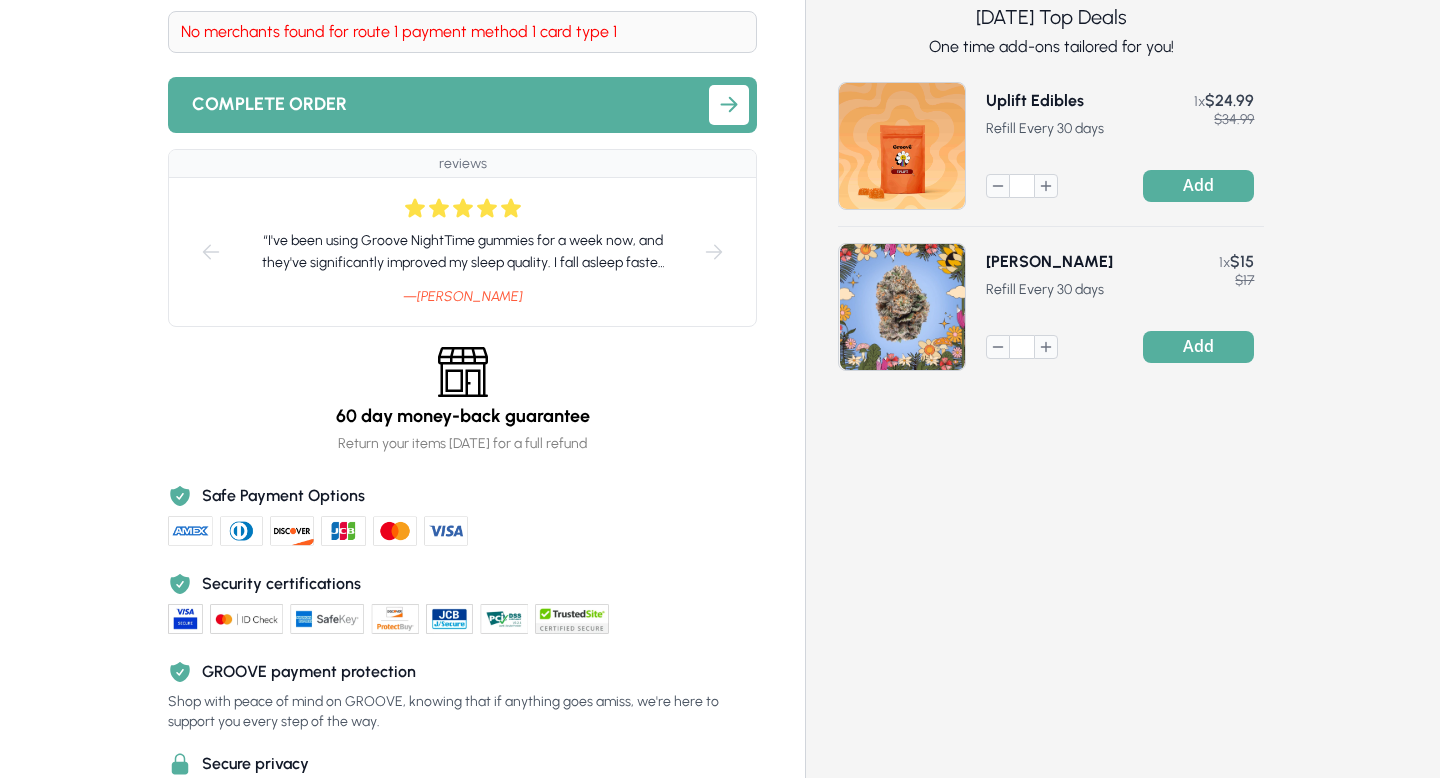 scroll, scrollTop: 1135, scrollLeft: 0, axis: vertical 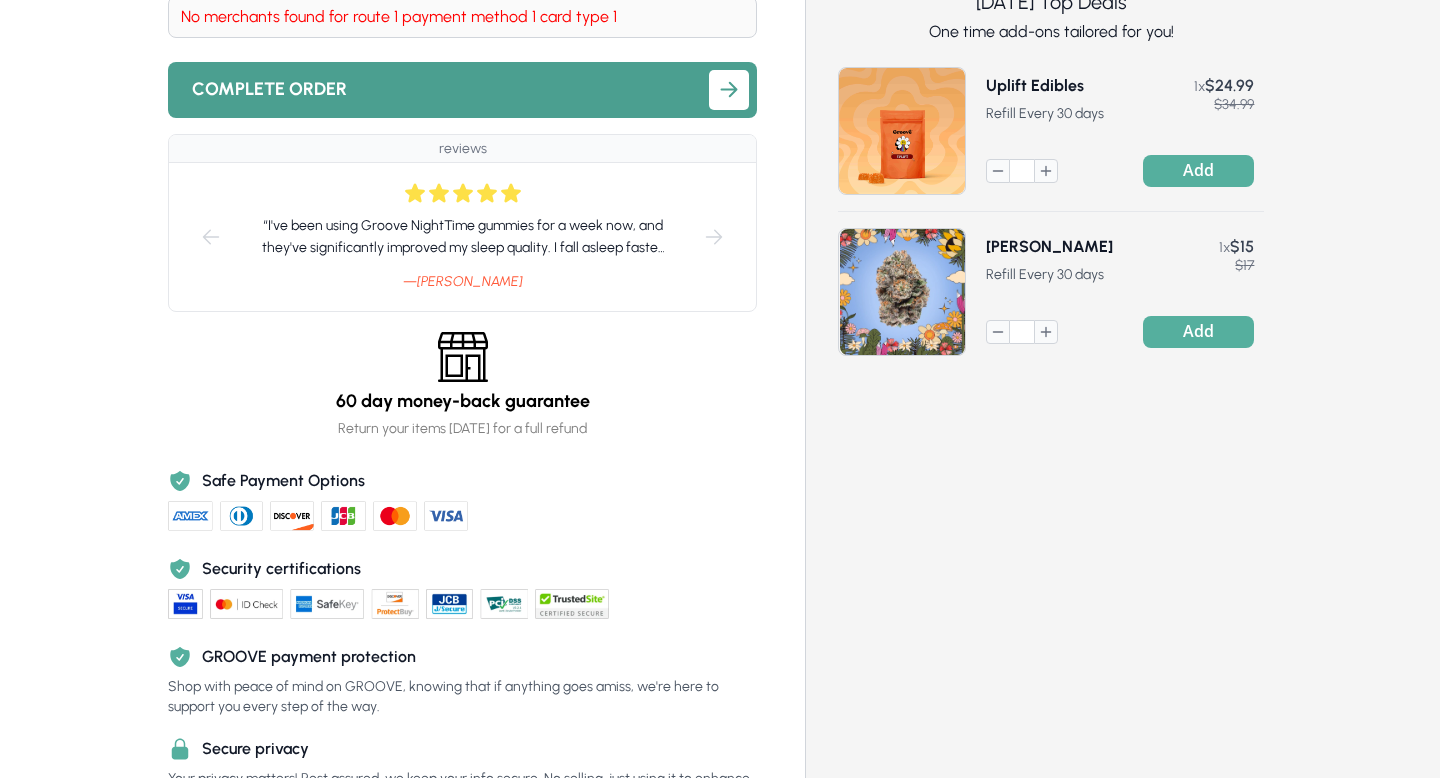 click on "Complete order" at bounding box center (269, 89) 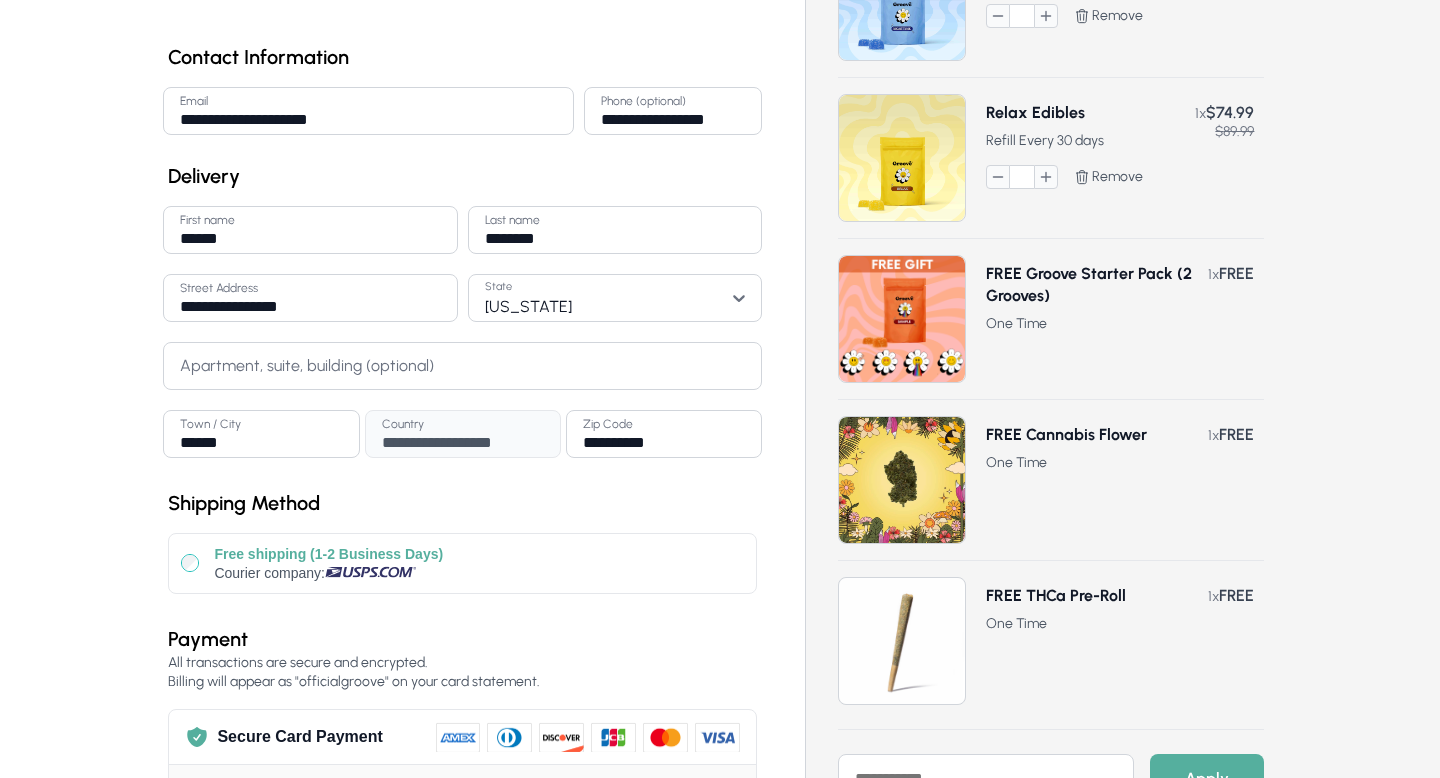 scroll, scrollTop: 0, scrollLeft: 0, axis: both 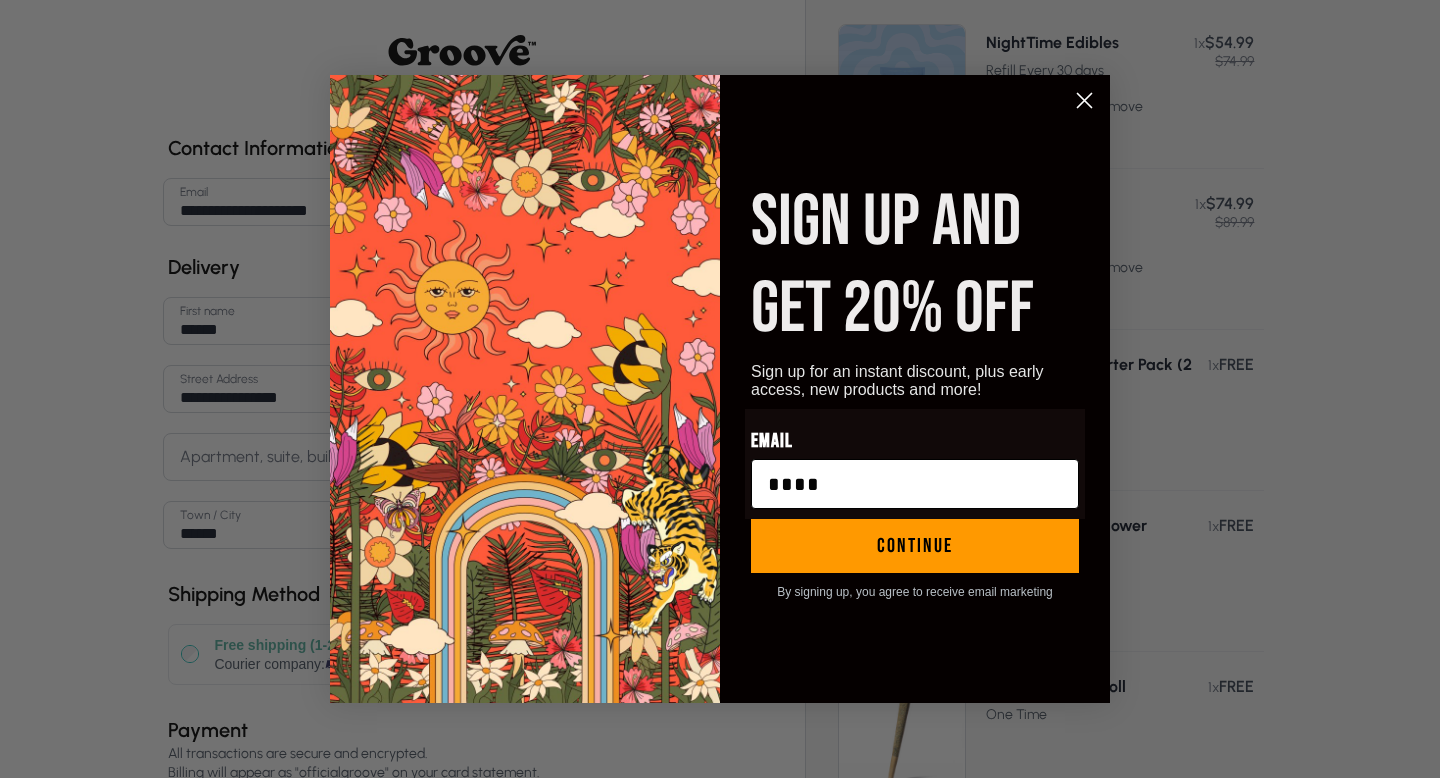 type on "**********" 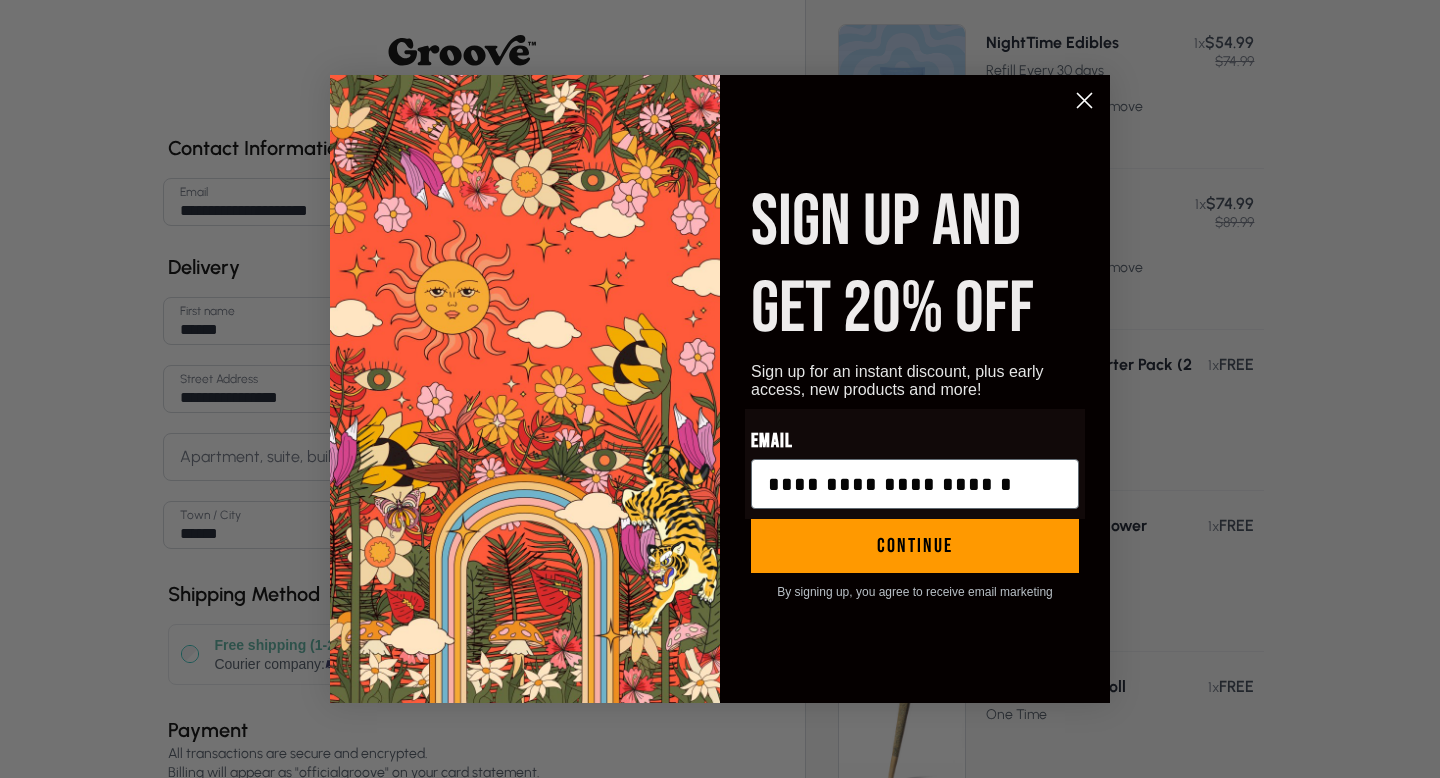 click on "continue" at bounding box center [915, 546] 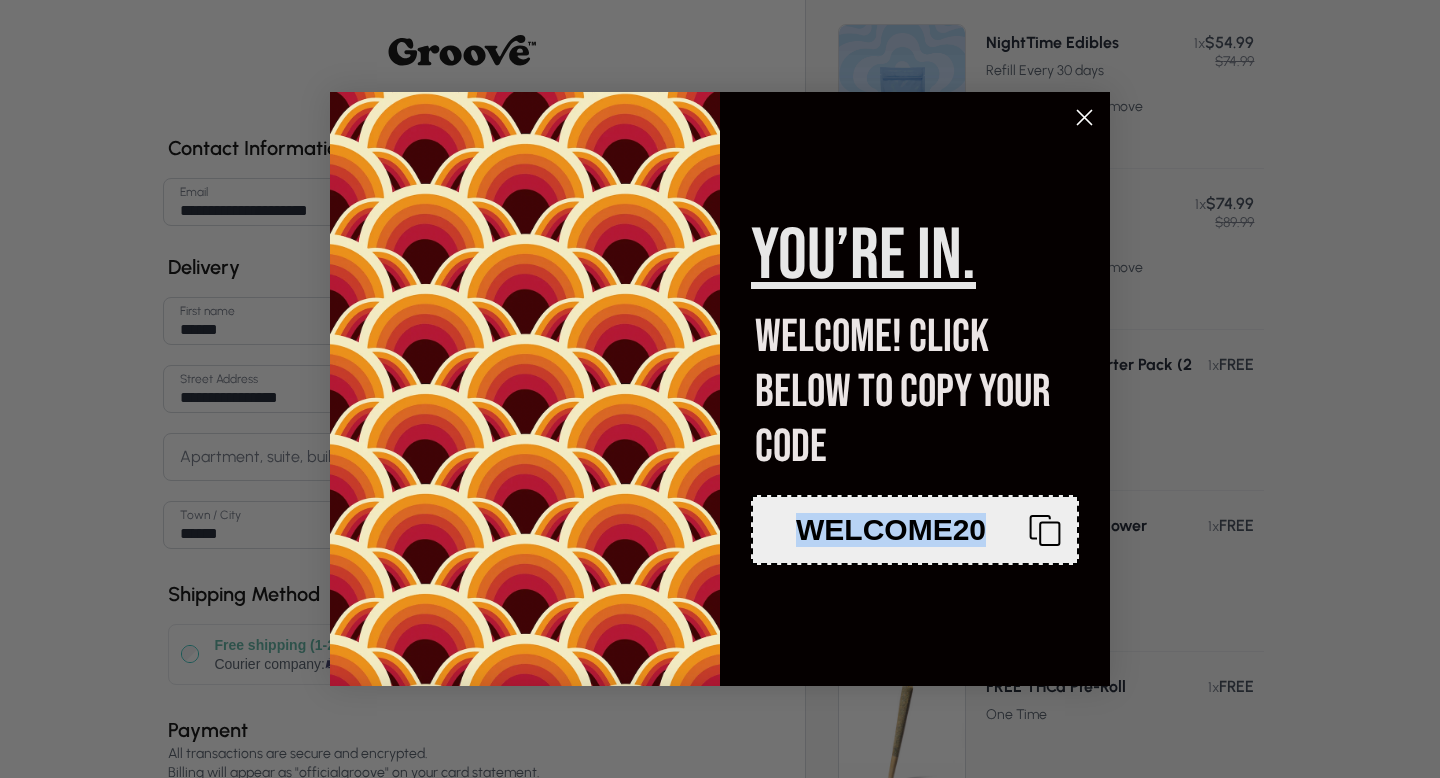 copy on "WELCOME20" 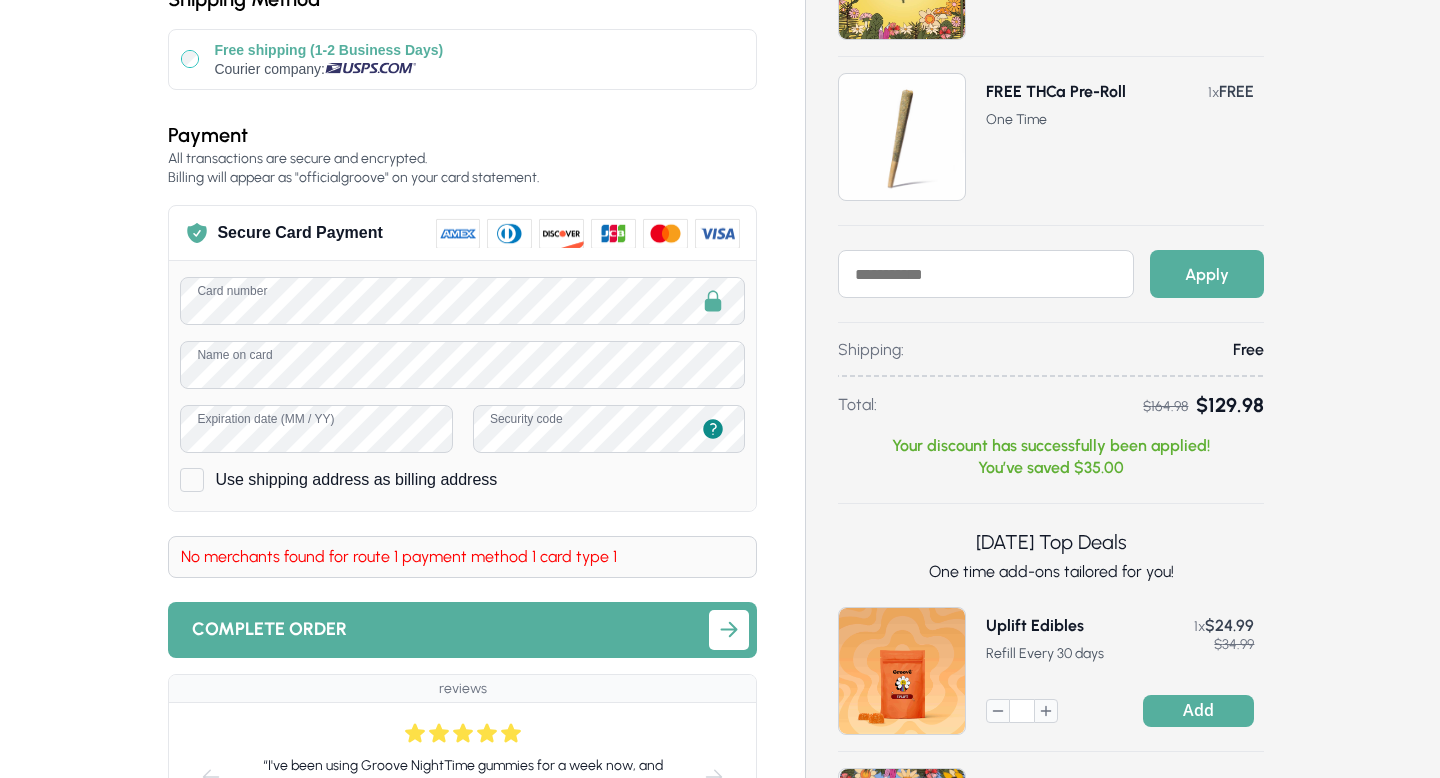 scroll, scrollTop: 598, scrollLeft: 0, axis: vertical 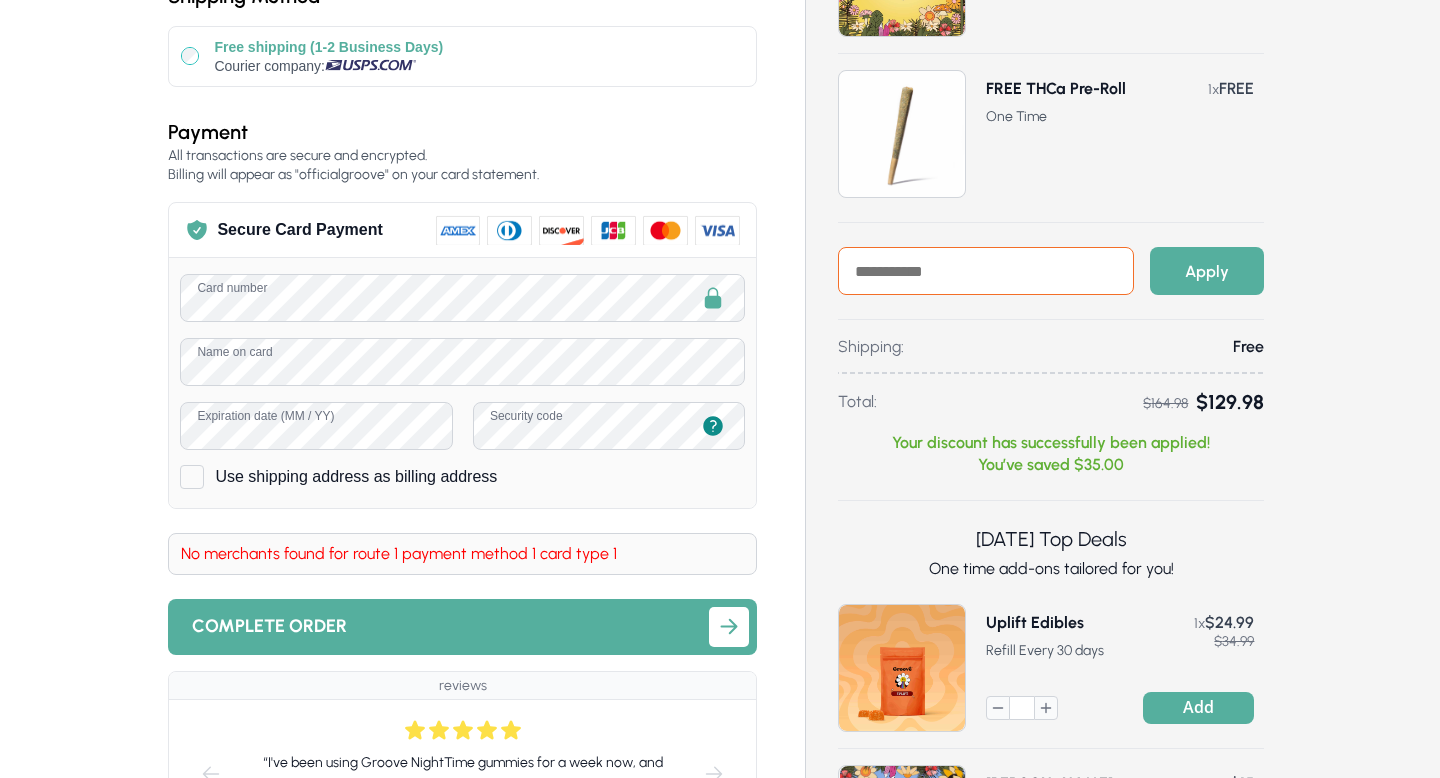 click at bounding box center [986, 271] 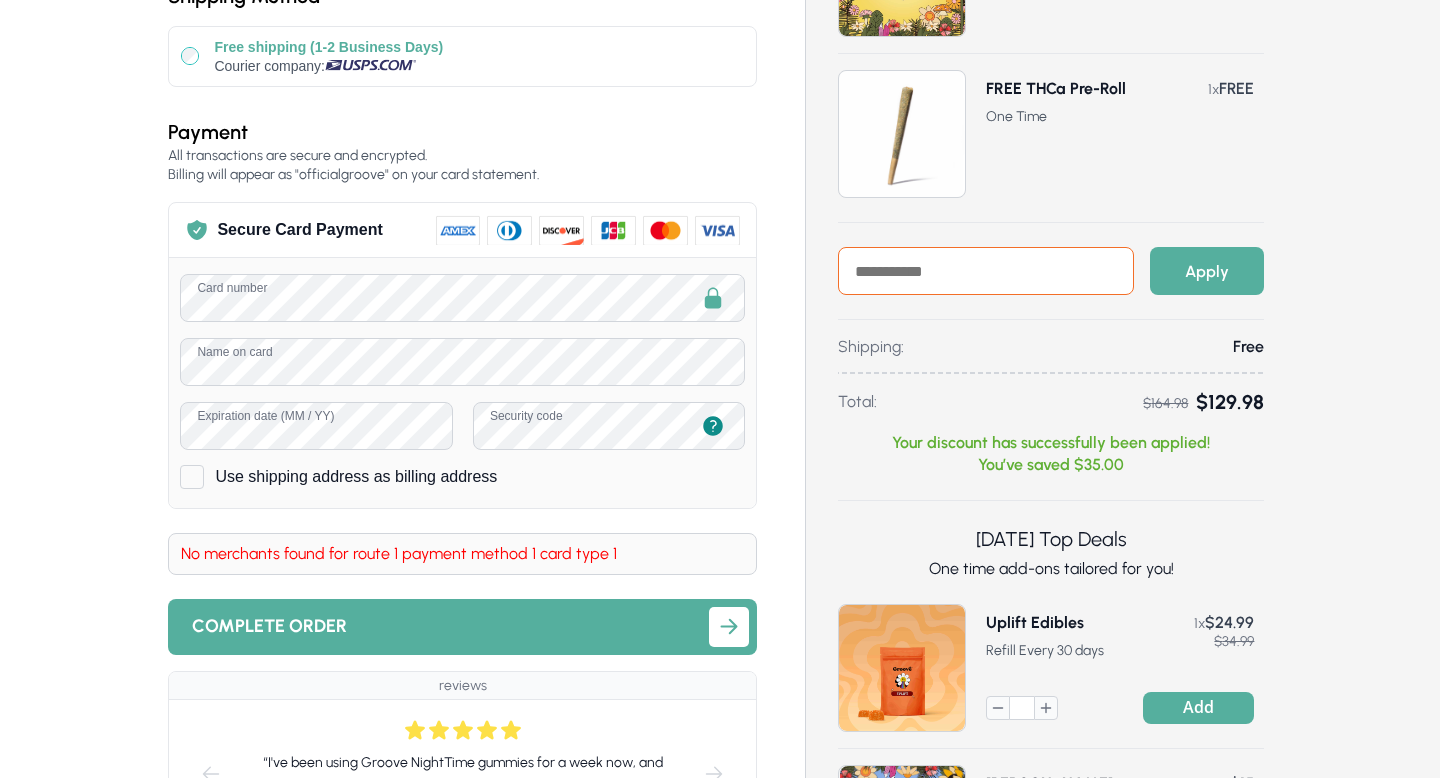paste on "*********" 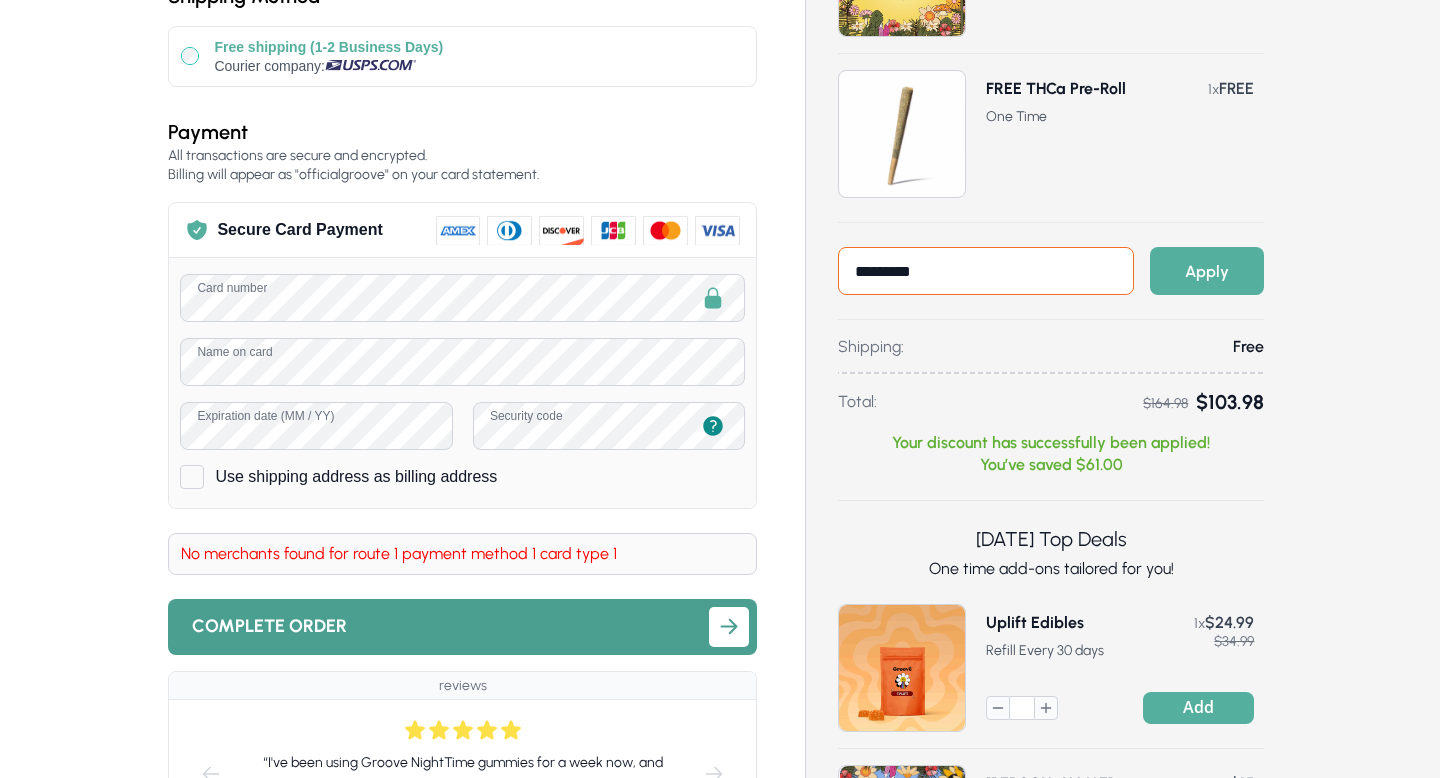 type on "*********" 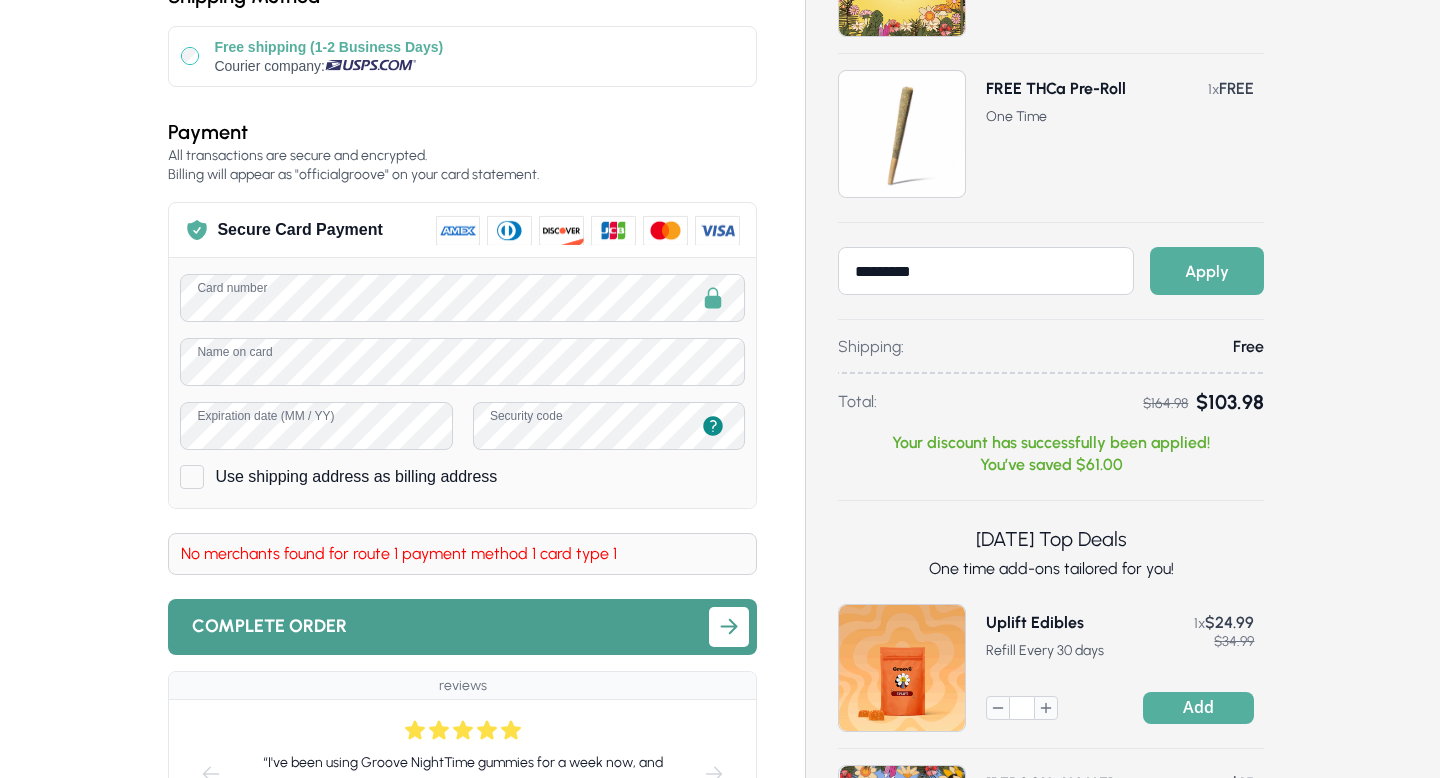 click on "Complete order" at bounding box center [269, 626] 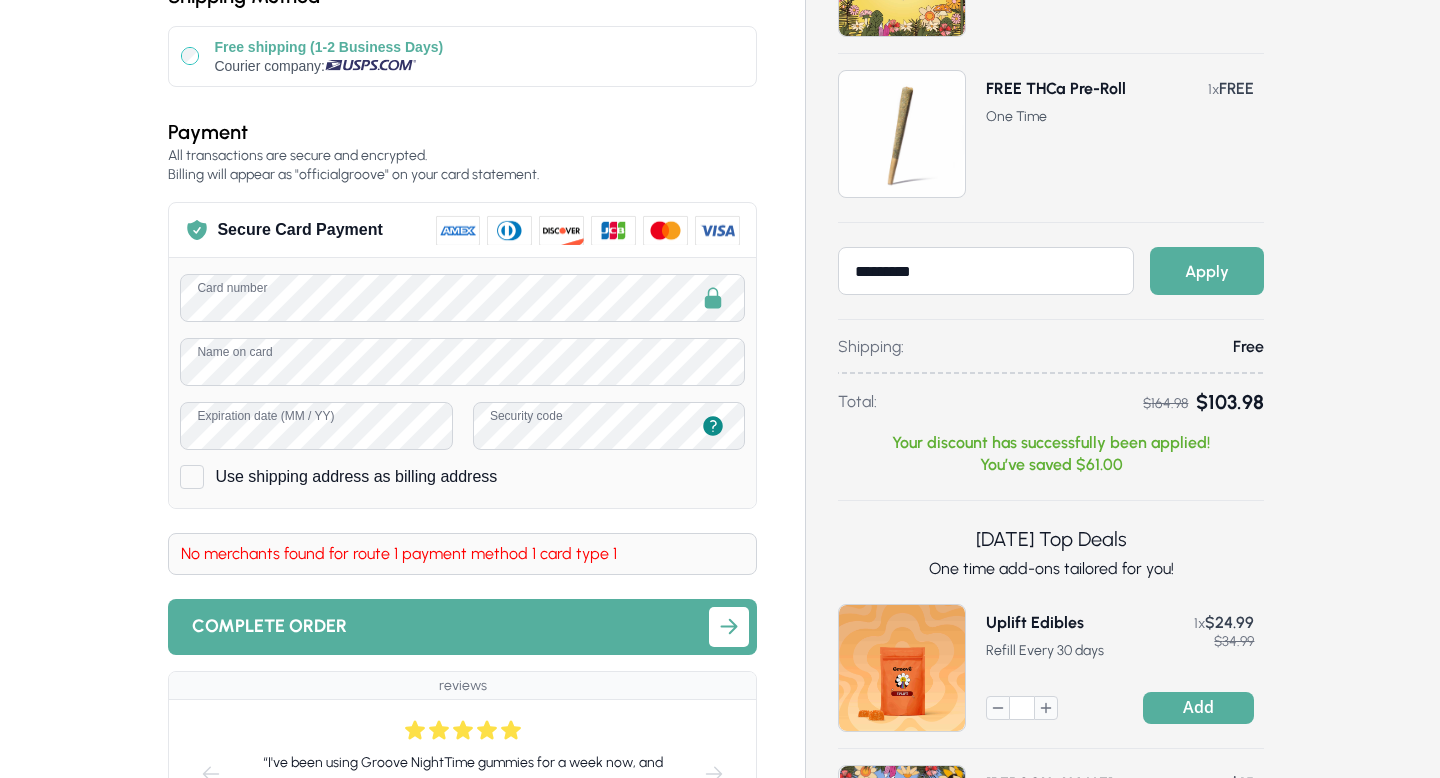 click at bounding box center [588, 230] 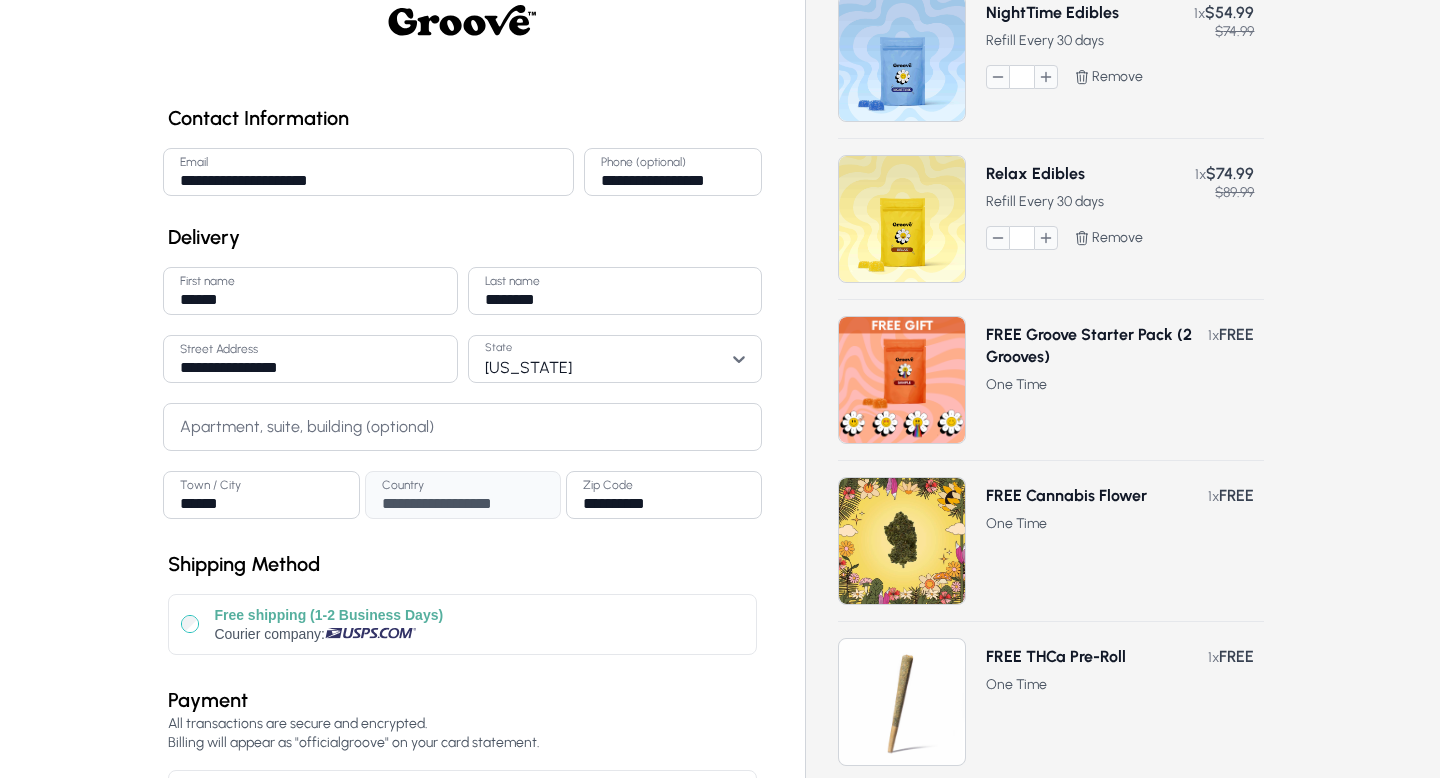 scroll, scrollTop: 0, scrollLeft: 0, axis: both 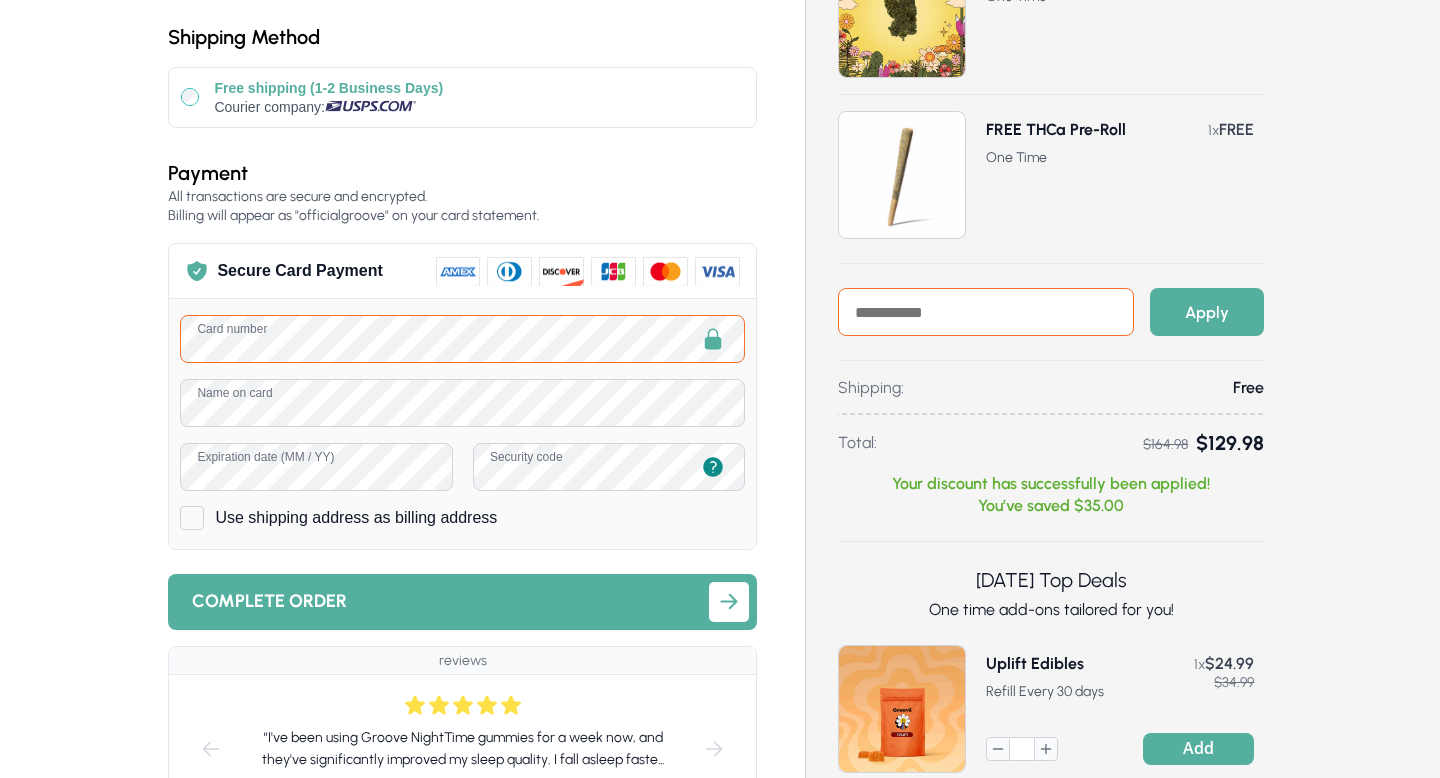 click at bounding box center (986, 312) 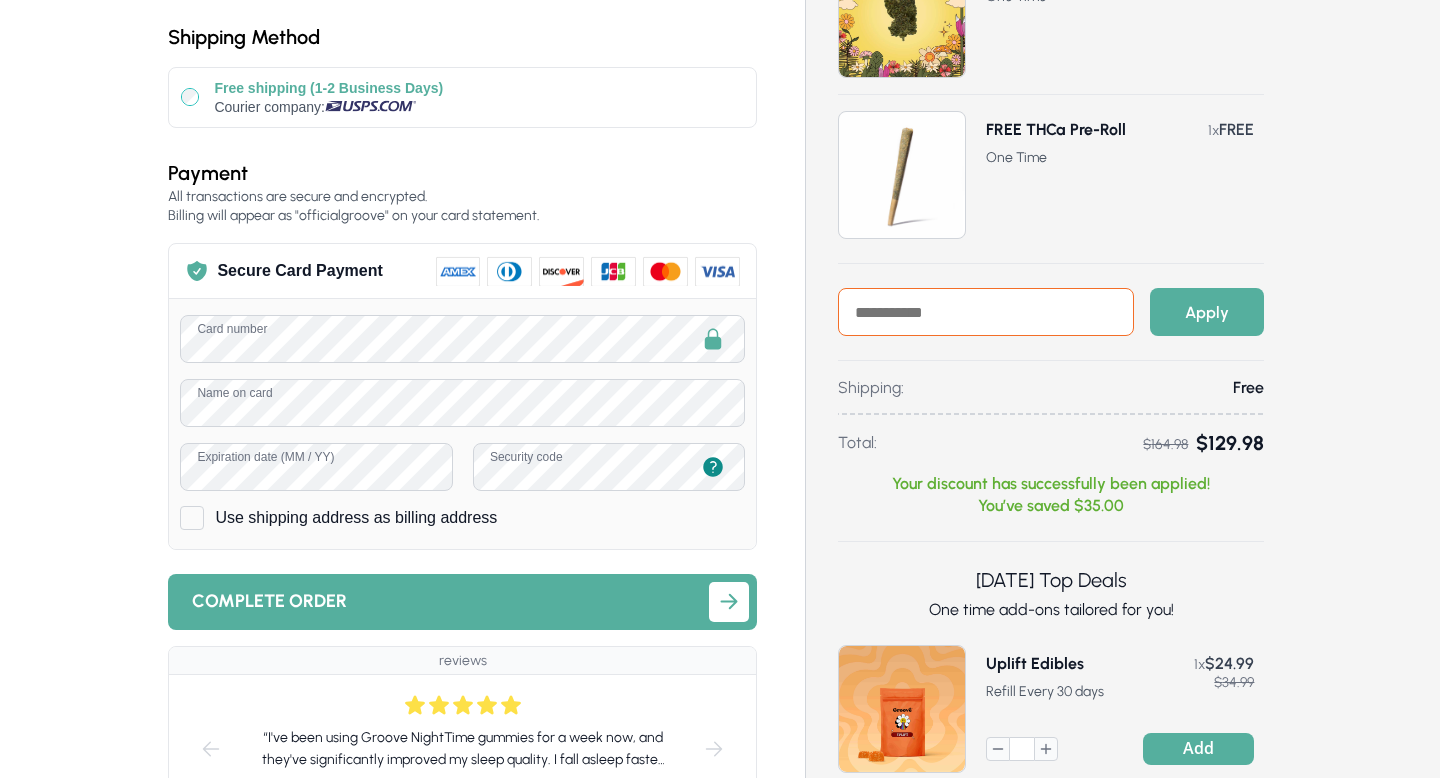 paste on "*********" 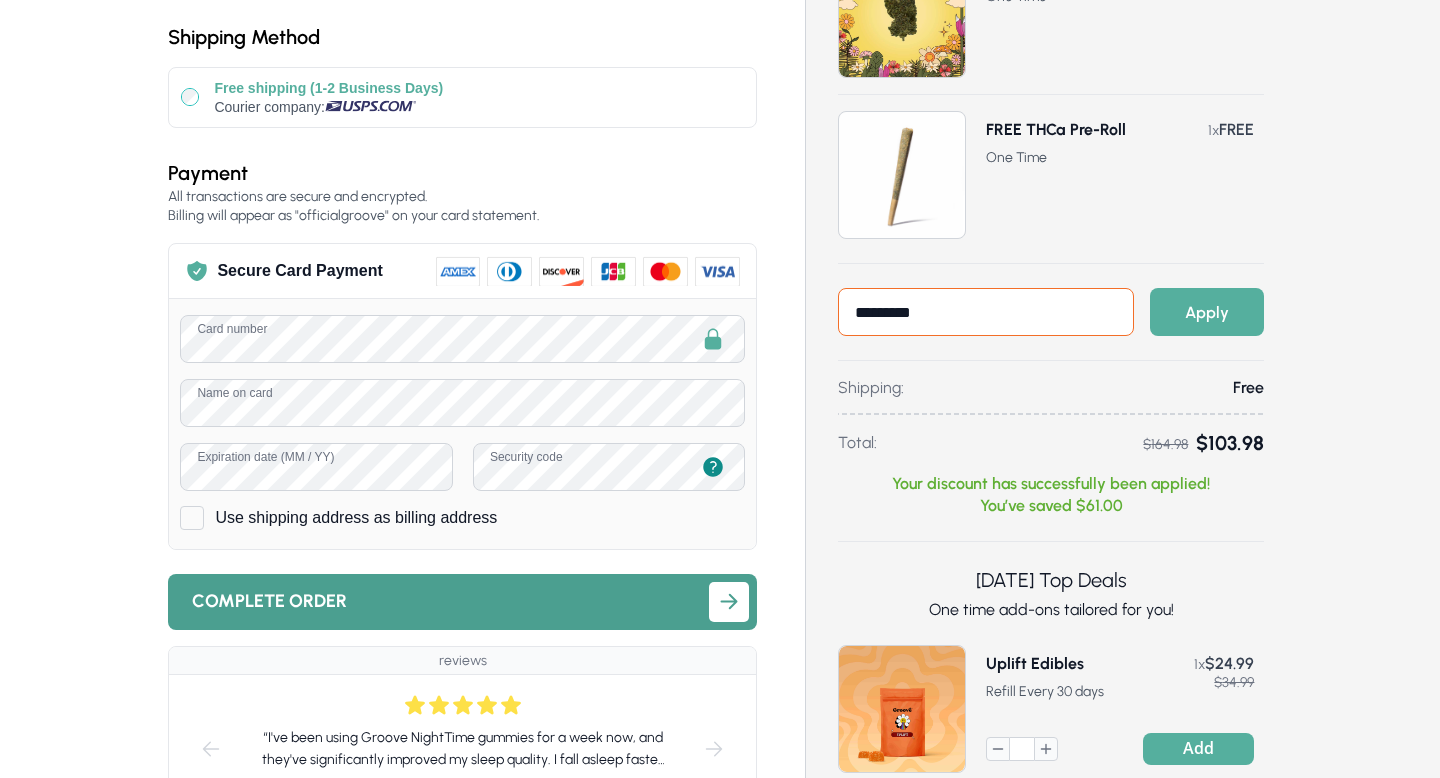 type on "*********" 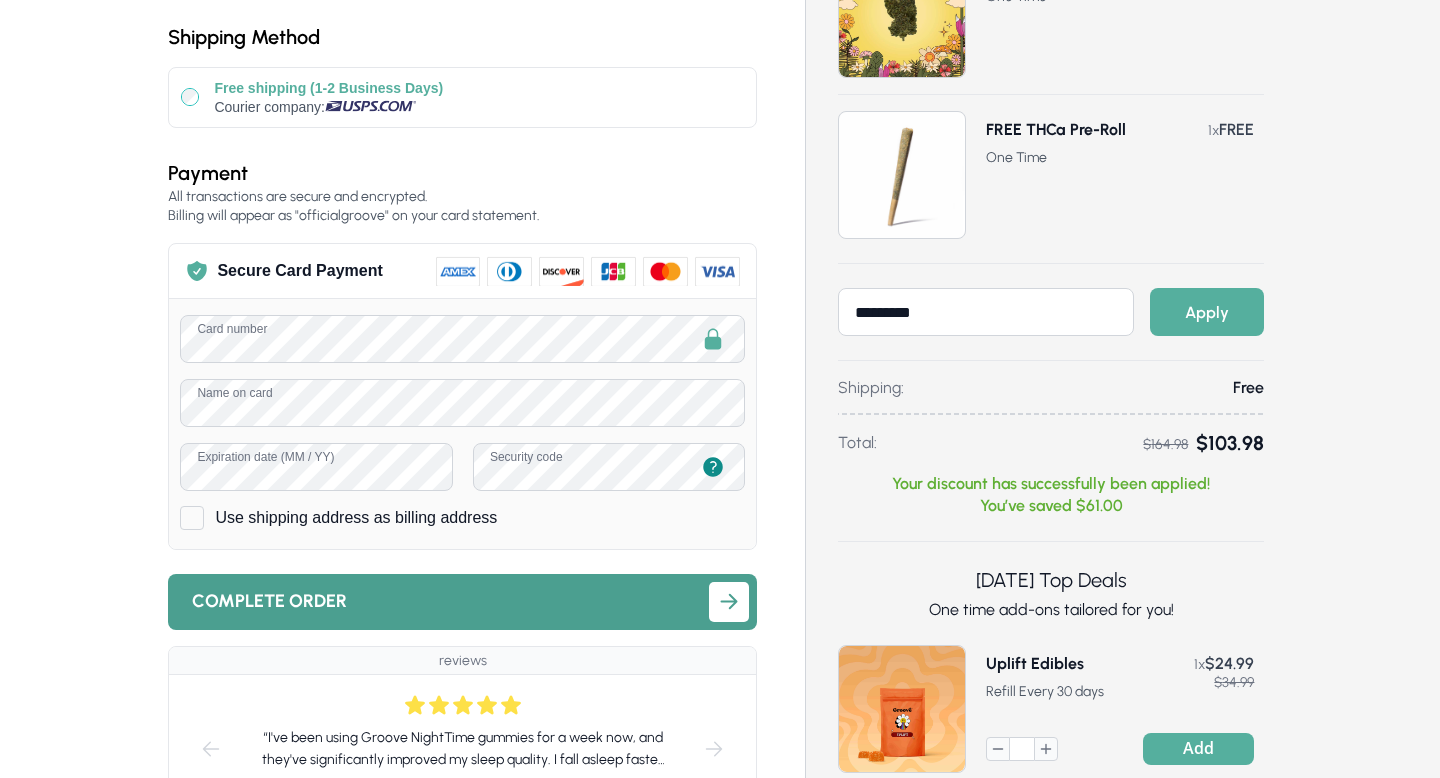 click on "Complete order" at bounding box center [440, 601] 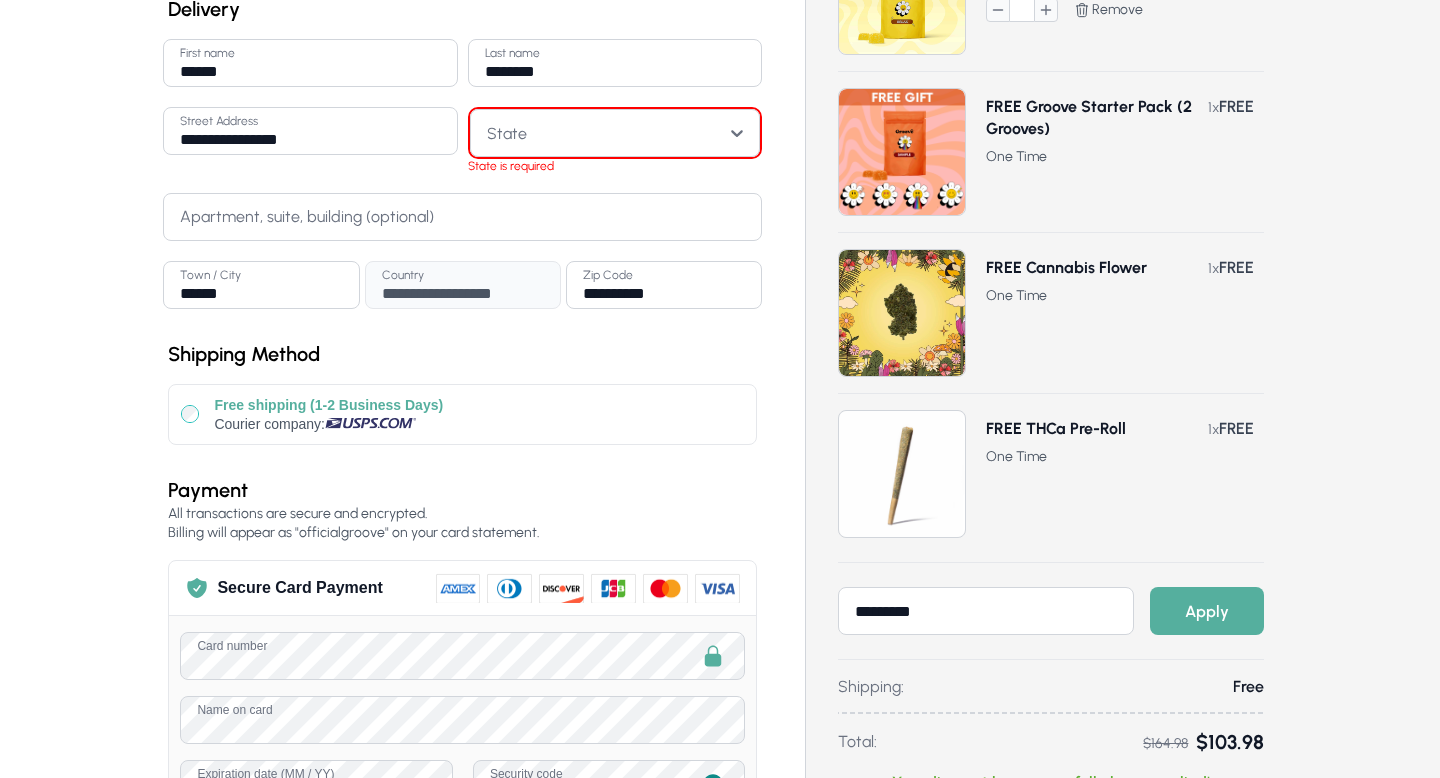 scroll, scrollTop: 252, scrollLeft: 0, axis: vertical 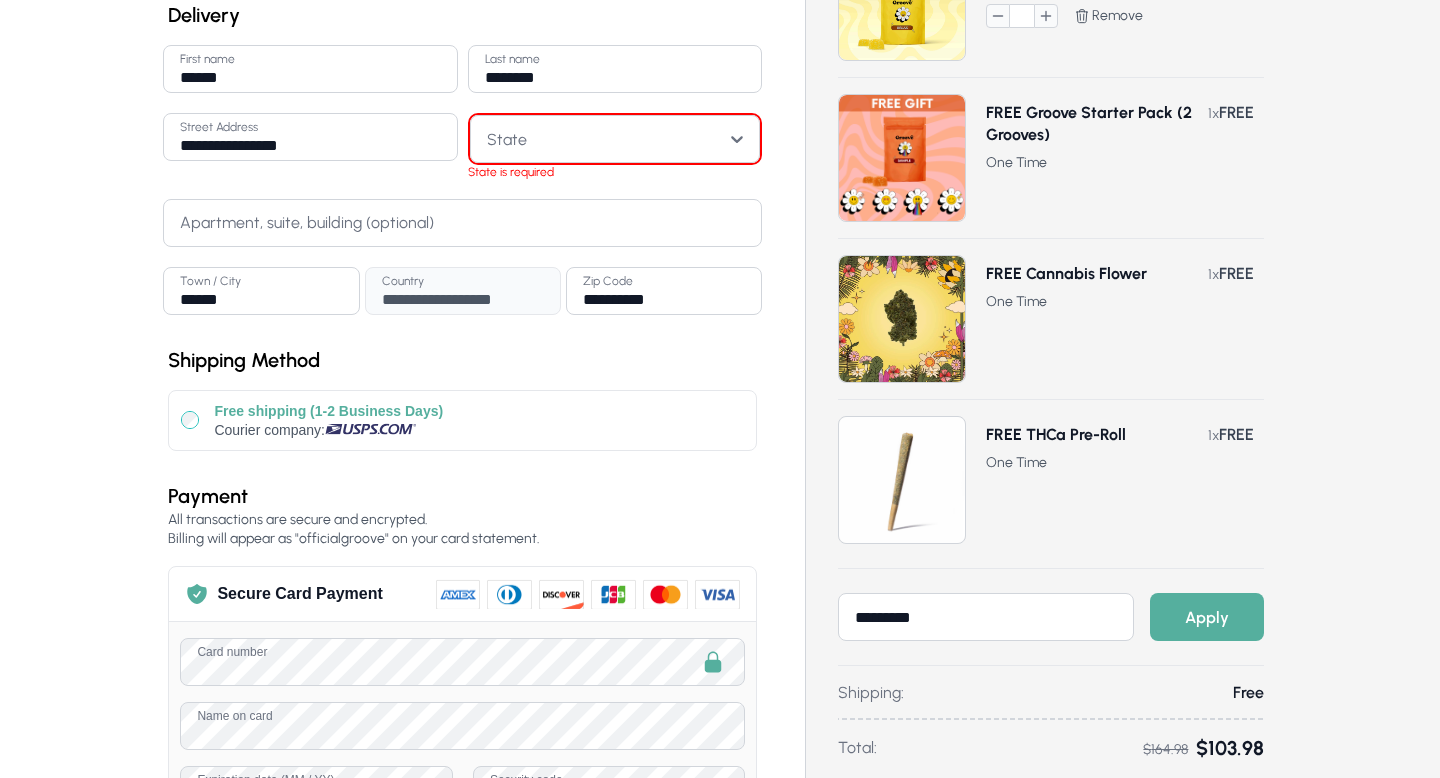 click 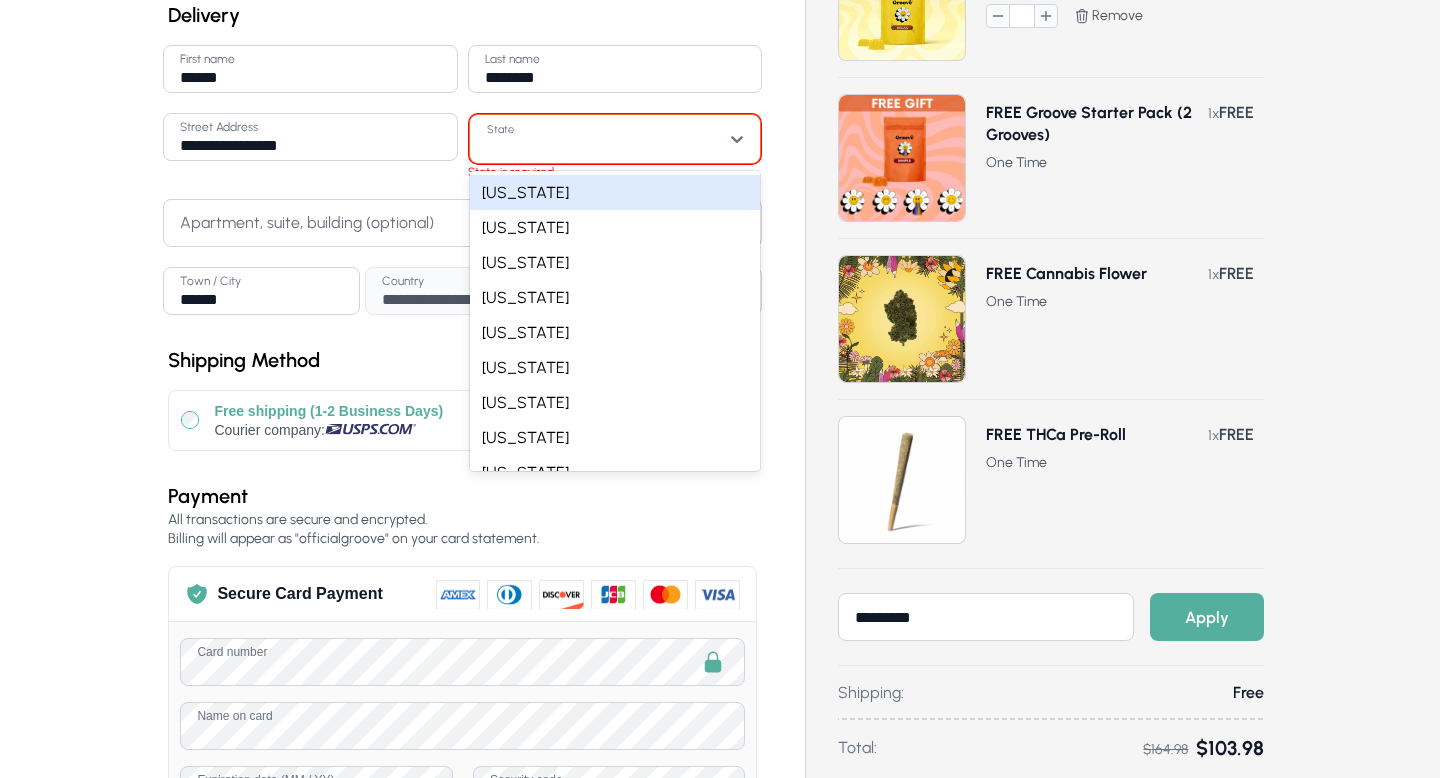 type on "*" 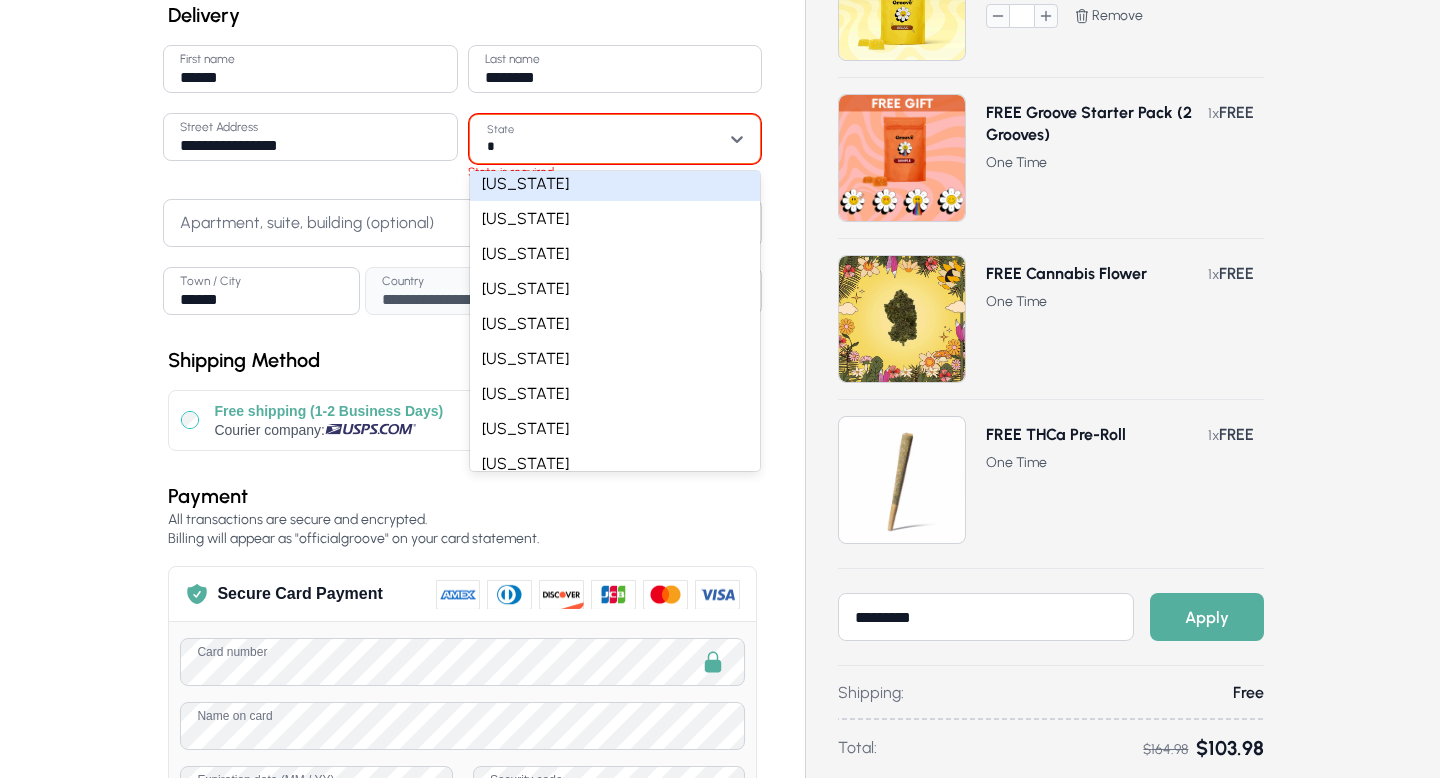 scroll, scrollTop: 198, scrollLeft: 0, axis: vertical 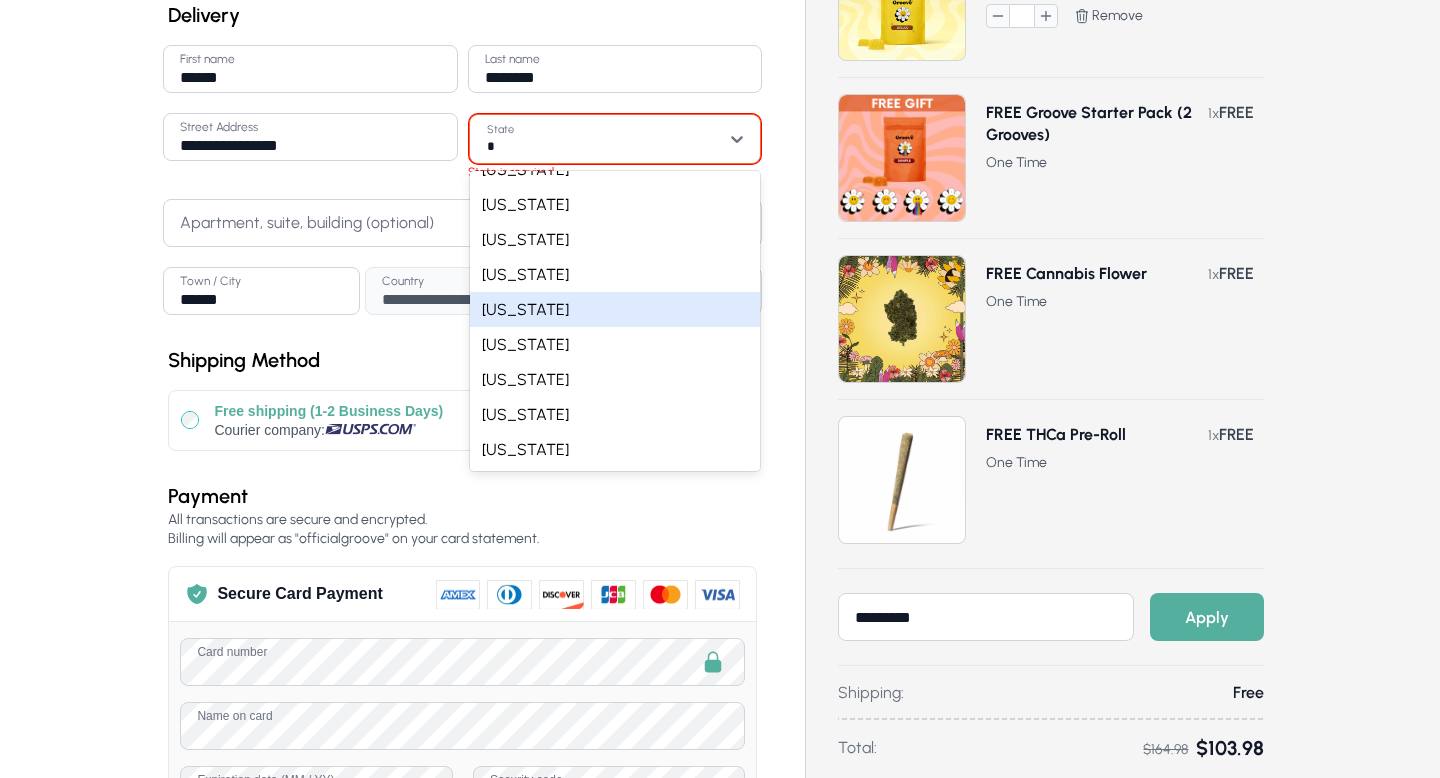 click on "[US_STATE]" at bounding box center (615, 309) 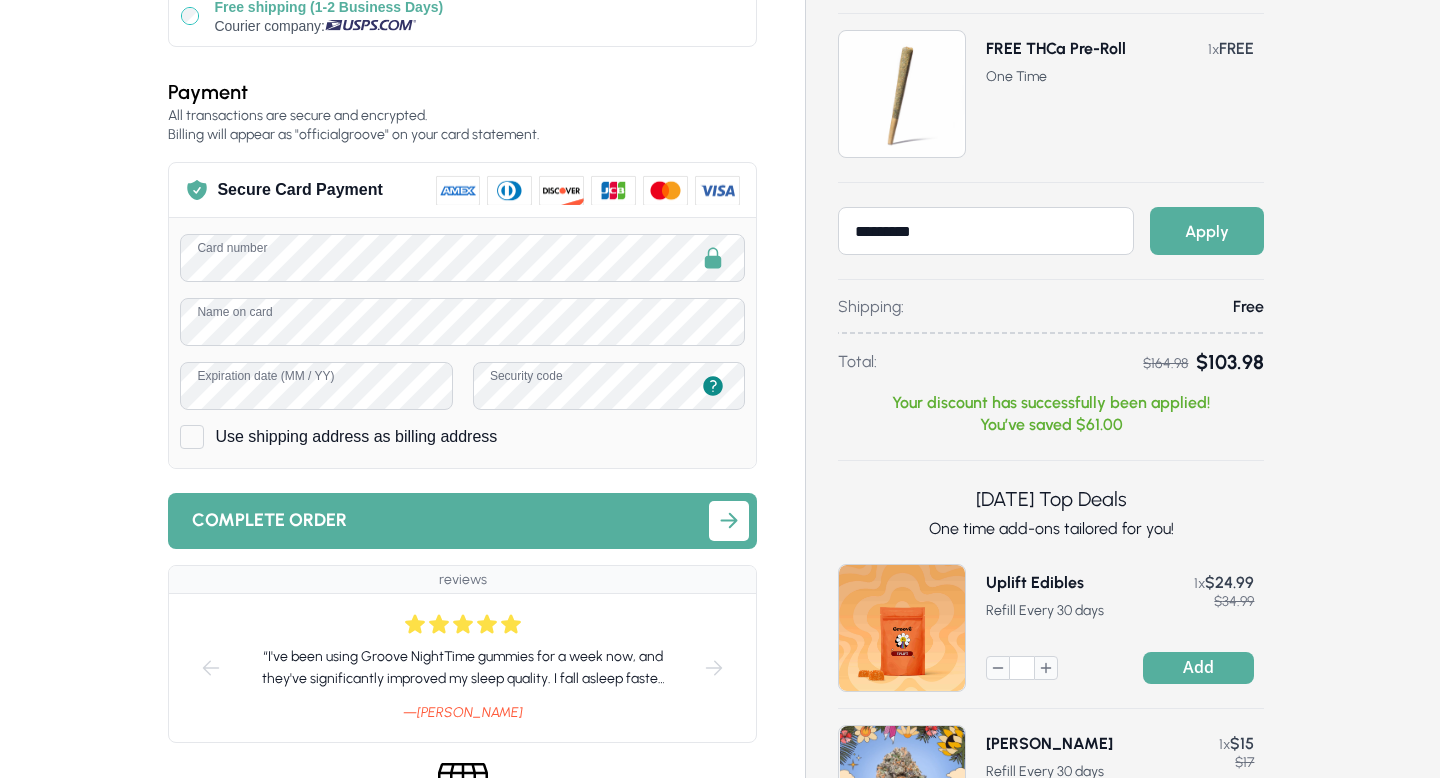 scroll, scrollTop: 695, scrollLeft: 0, axis: vertical 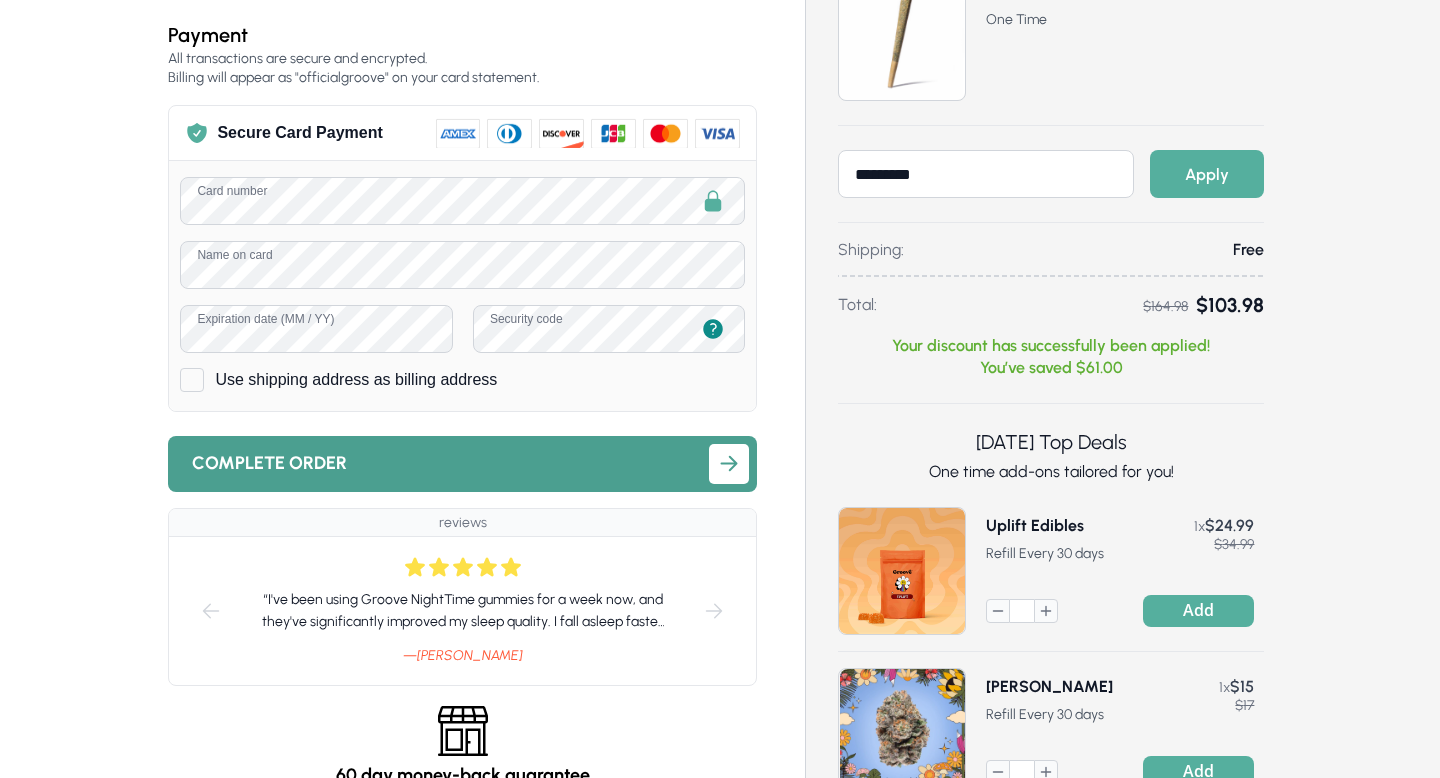click on "Complete order" at bounding box center [462, 464] 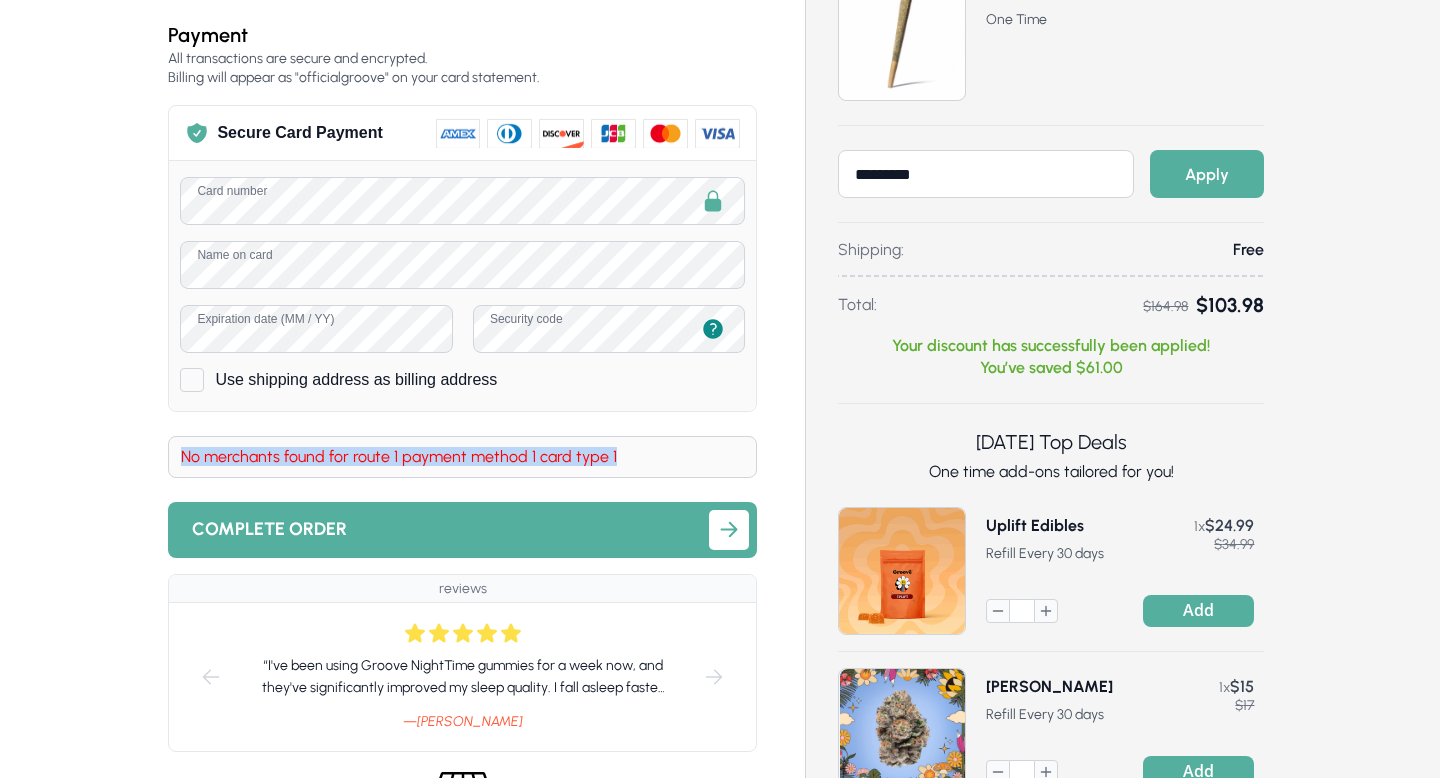 drag, startPoint x: 620, startPoint y: 457, endPoint x: 233, endPoint y: 445, distance: 387.186 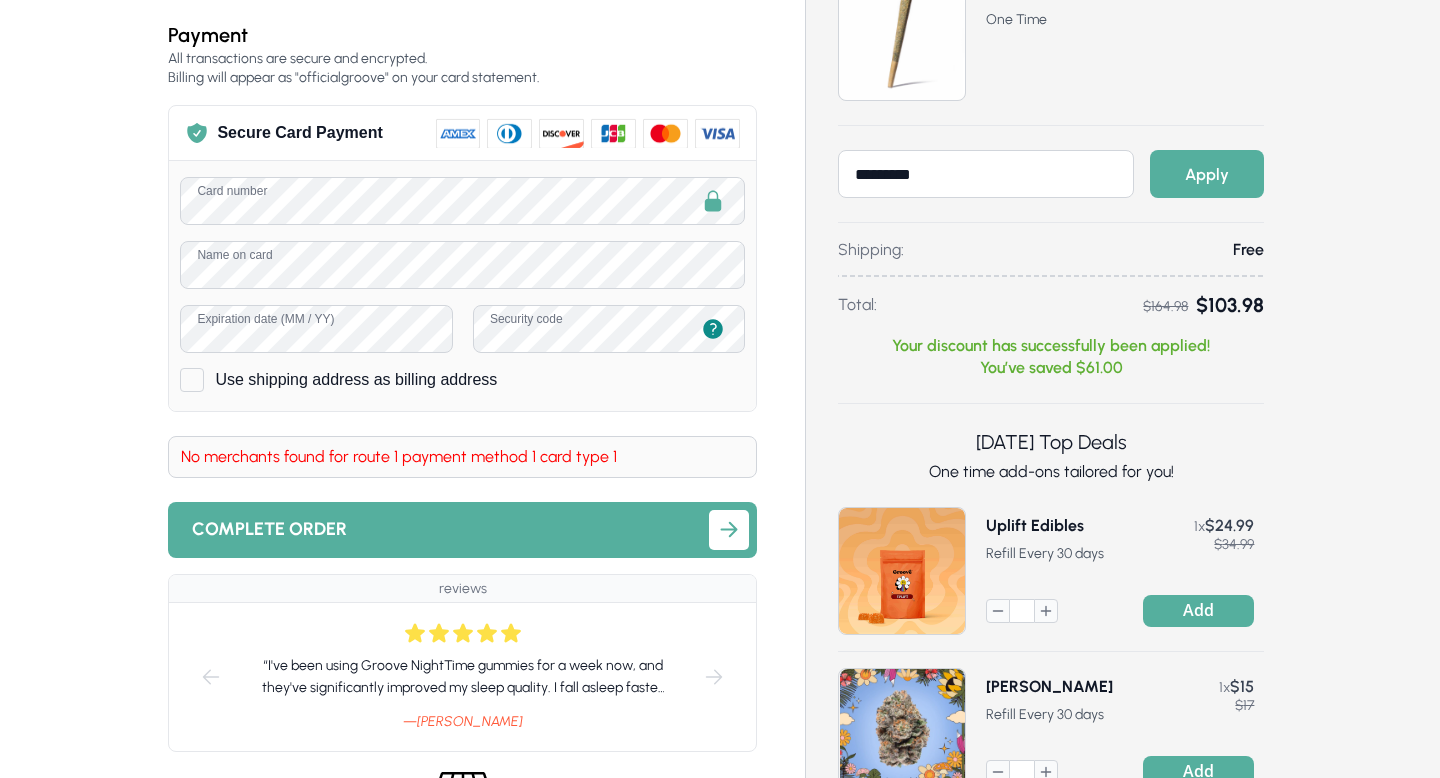 click on "No merchants found for route 1 payment method 1 card type 1" at bounding box center [462, 457] 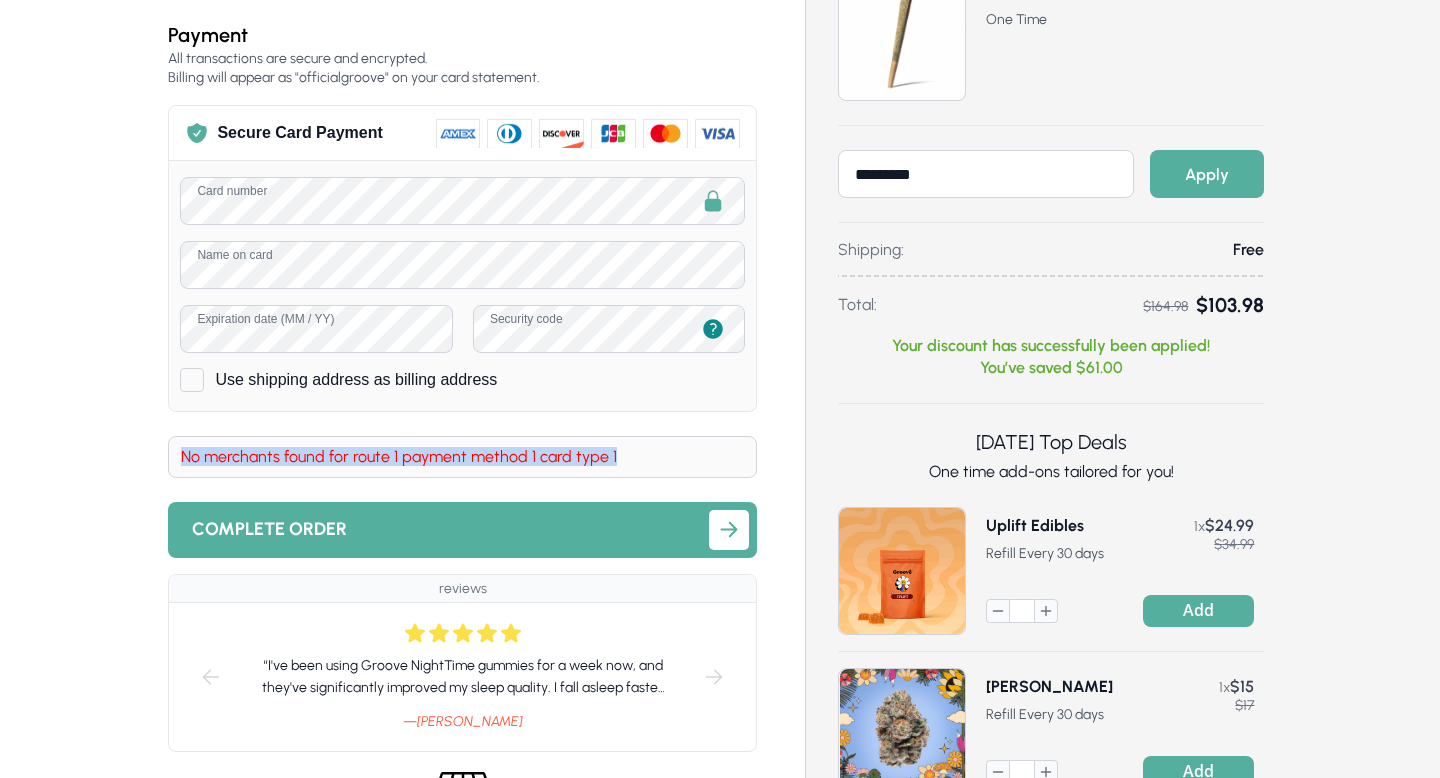 drag, startPoint x: 612, startPoint y: 454, endPoint x: 183, endPoint y: 459, distance: 429.02914 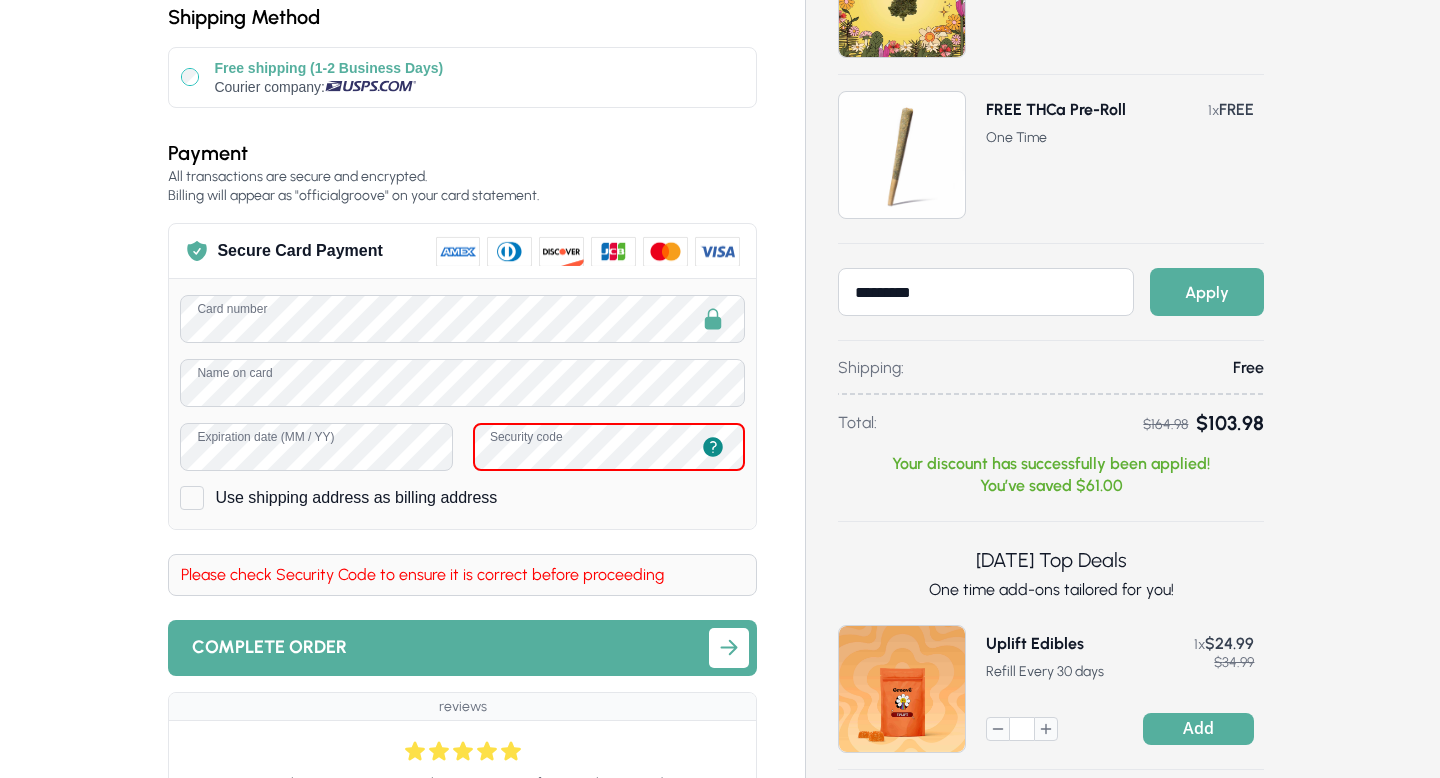 scroll, scrollTop: 581, scrollLeft: 0, axis: vertical 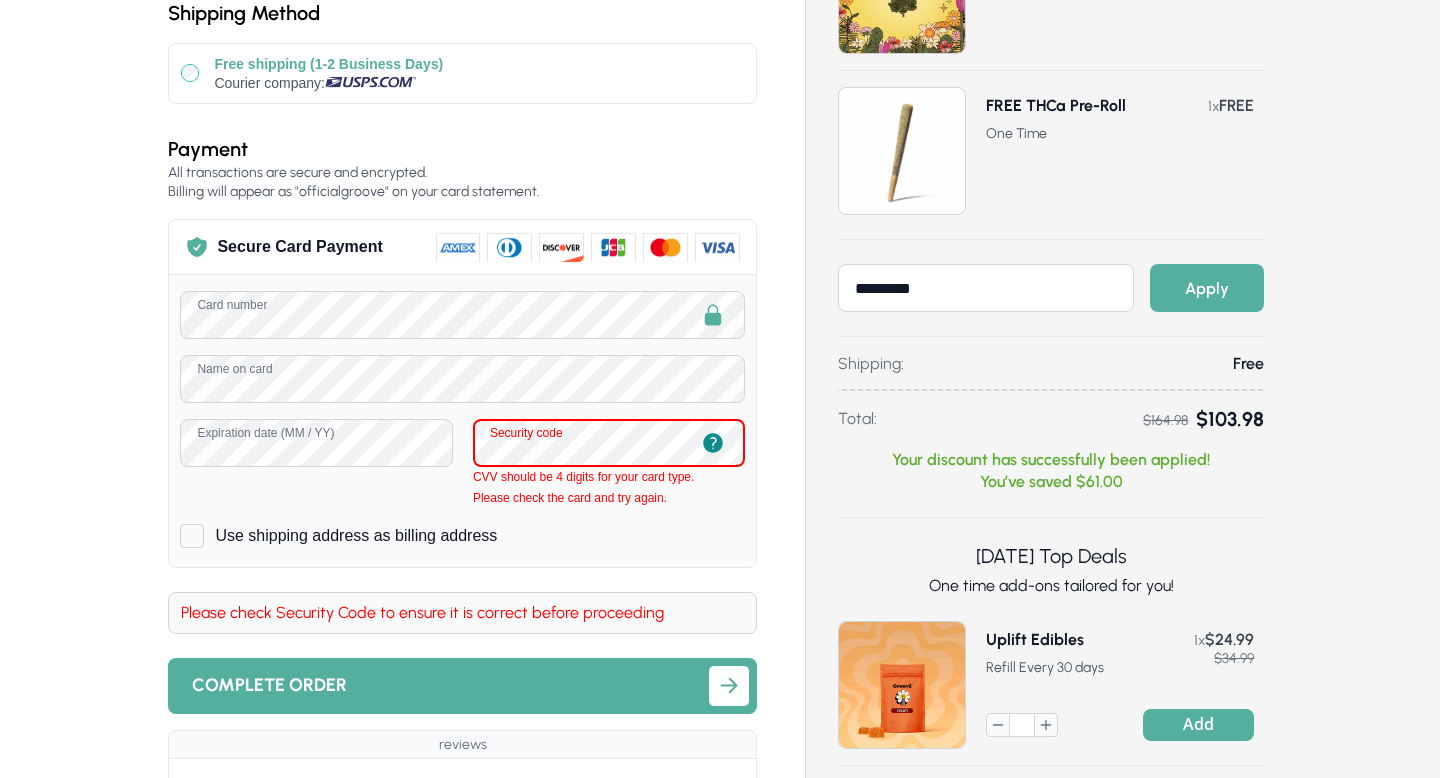 click on "**********" at bounding box center [720, 422] 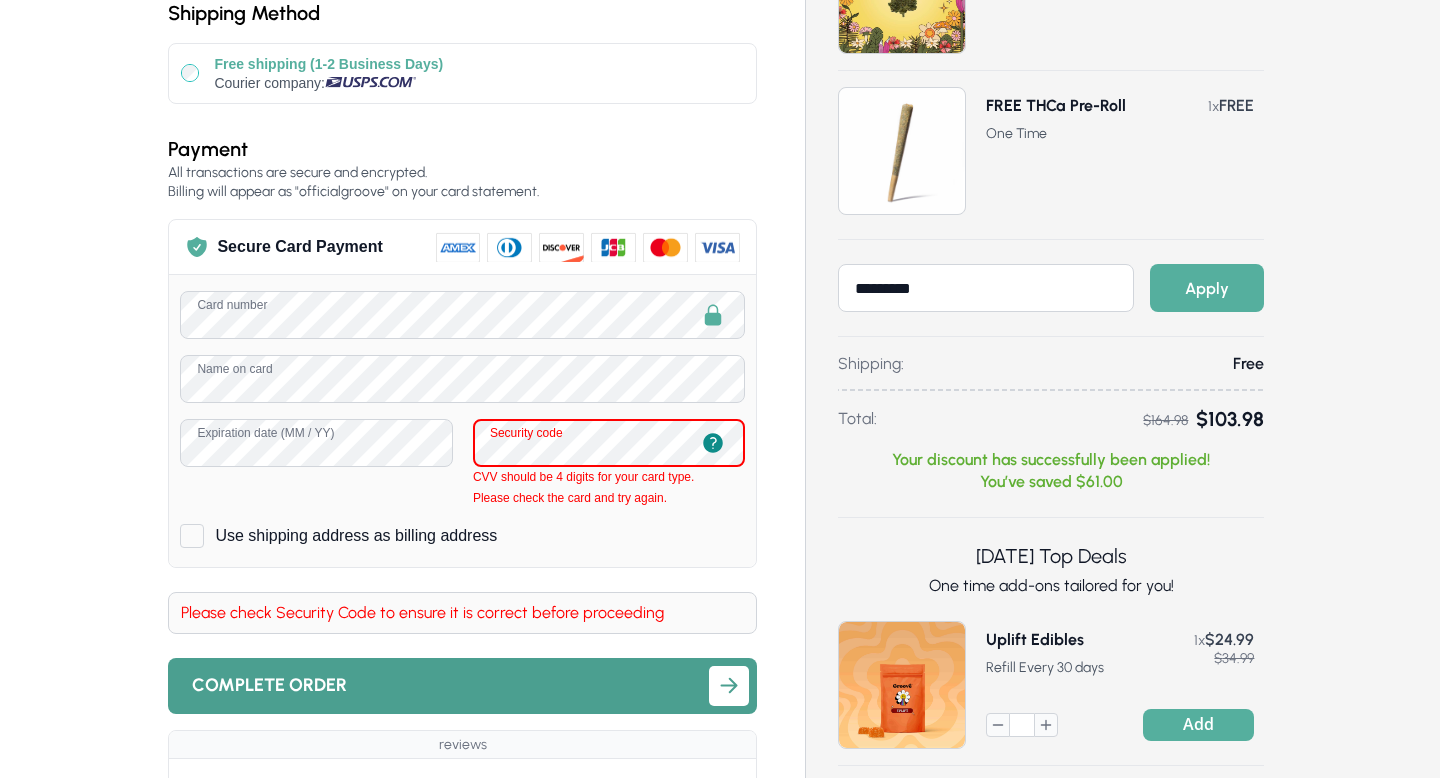 click on "Complete order" at bounding box center [269, 685] 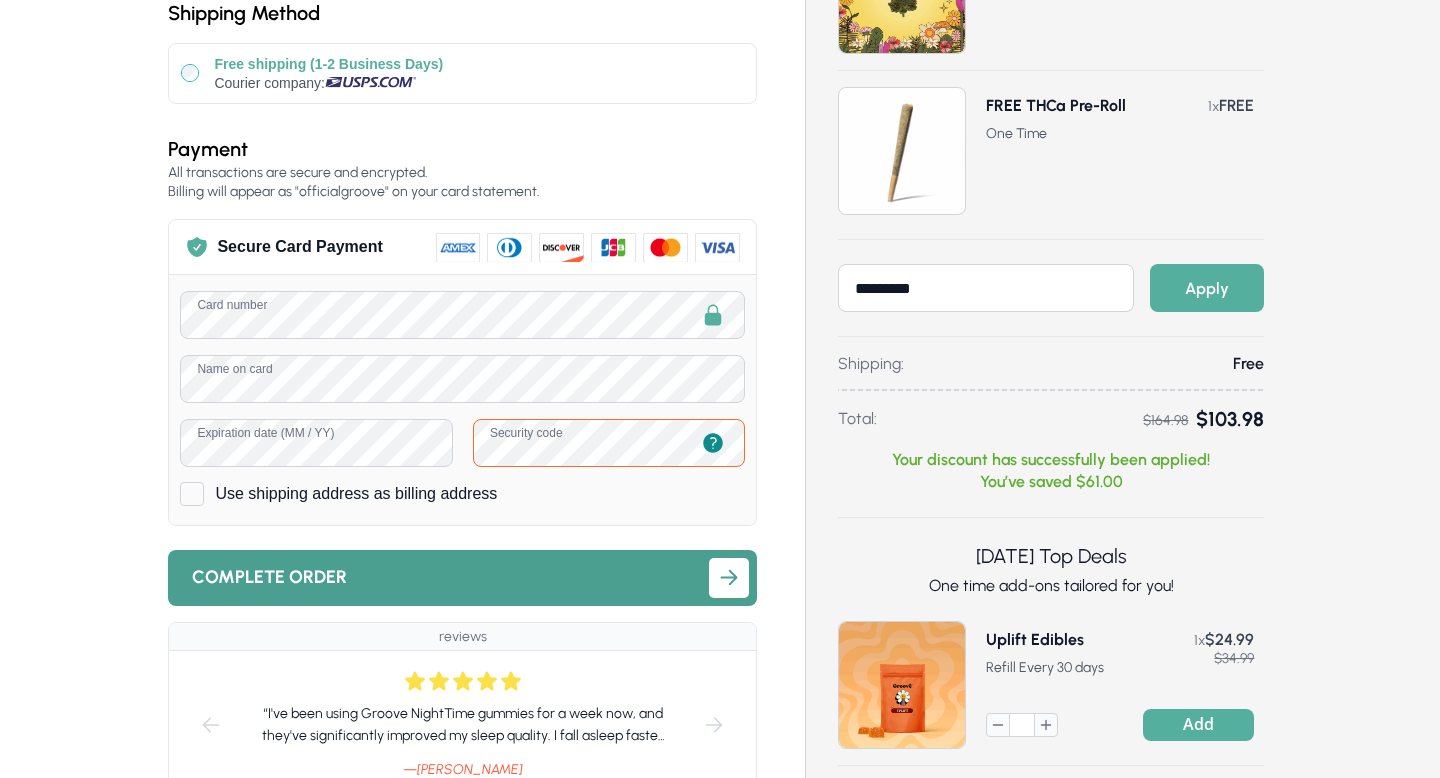 click on "Complete order" at bounding box center [269, 577] 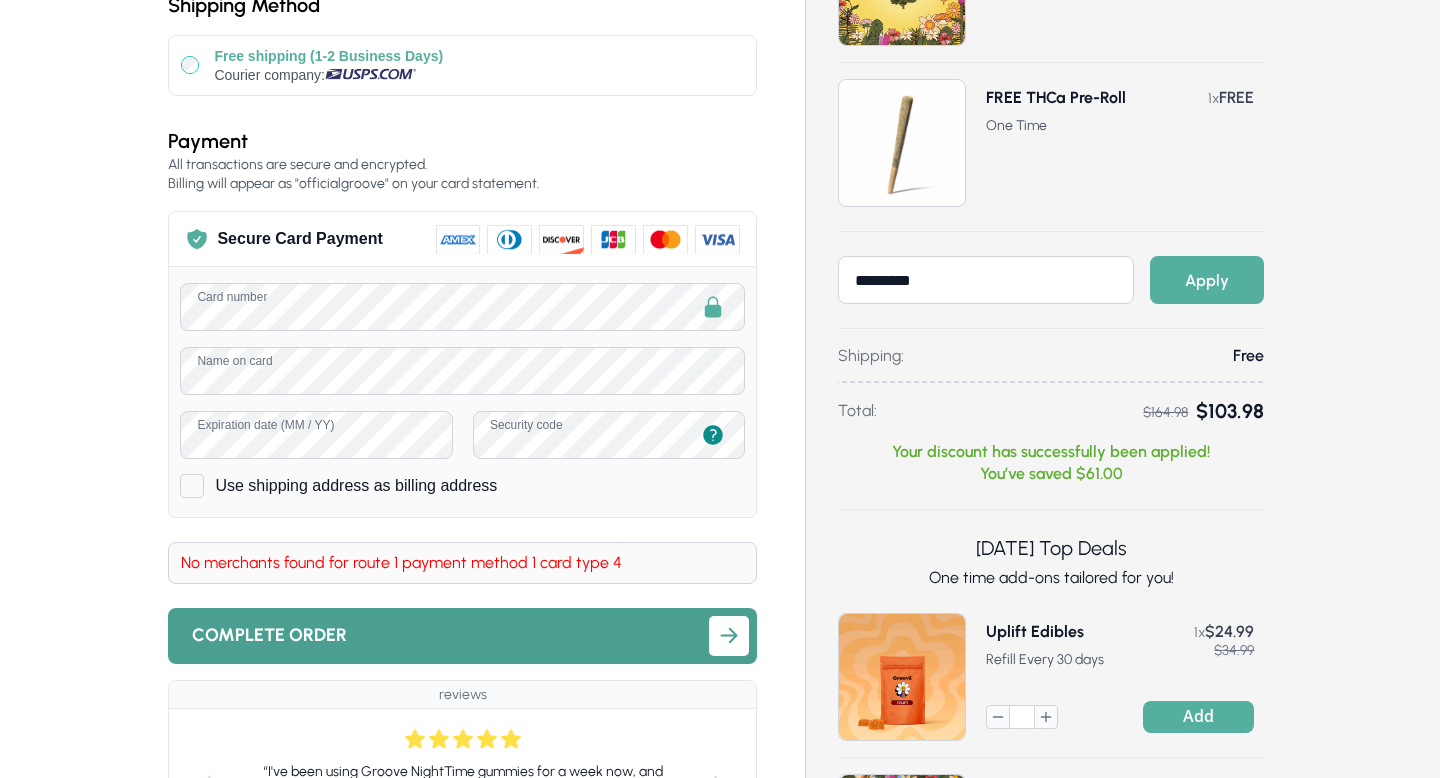 scroll, scrollTop: 0, scrollLeft: 0, axis: both 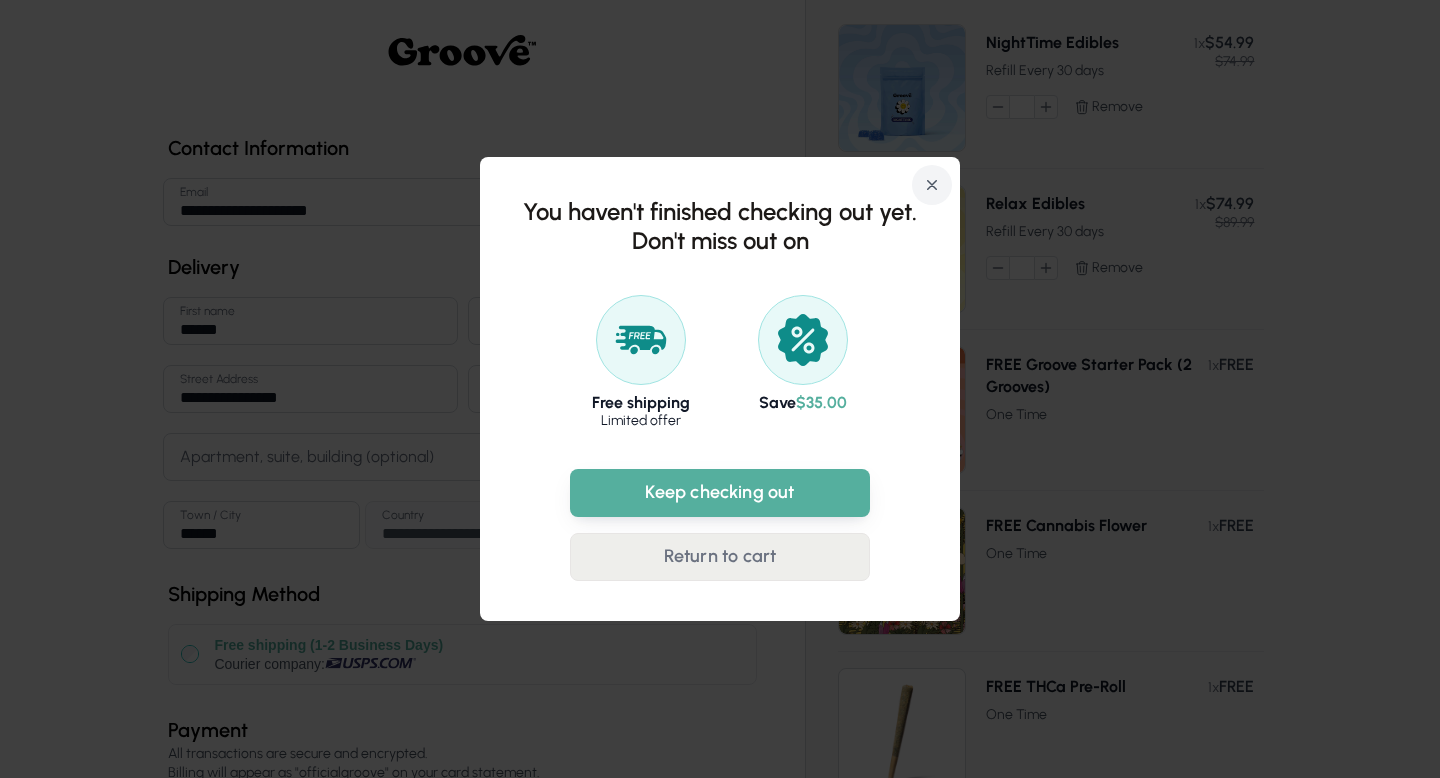 click on "Return to cart" at bounding box center [720, 557] 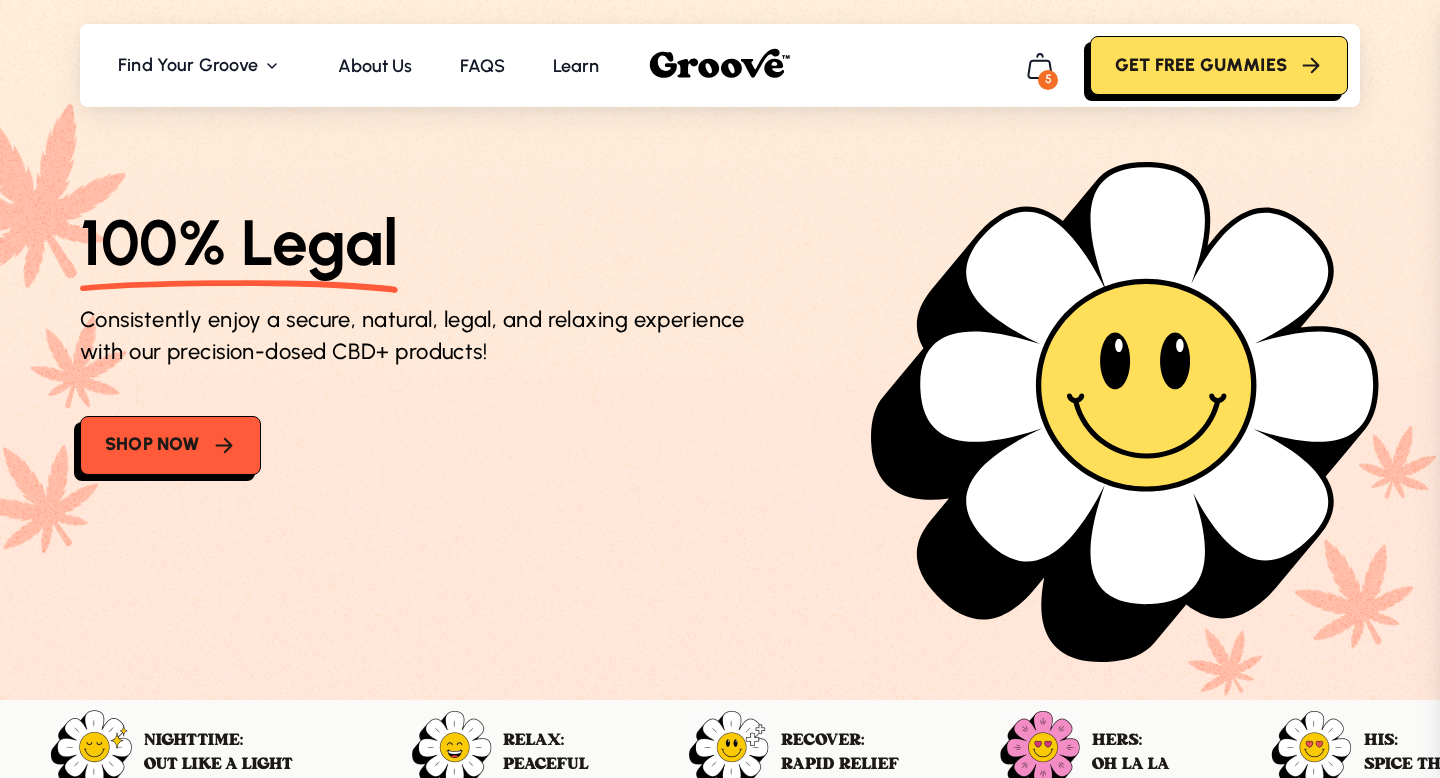 click 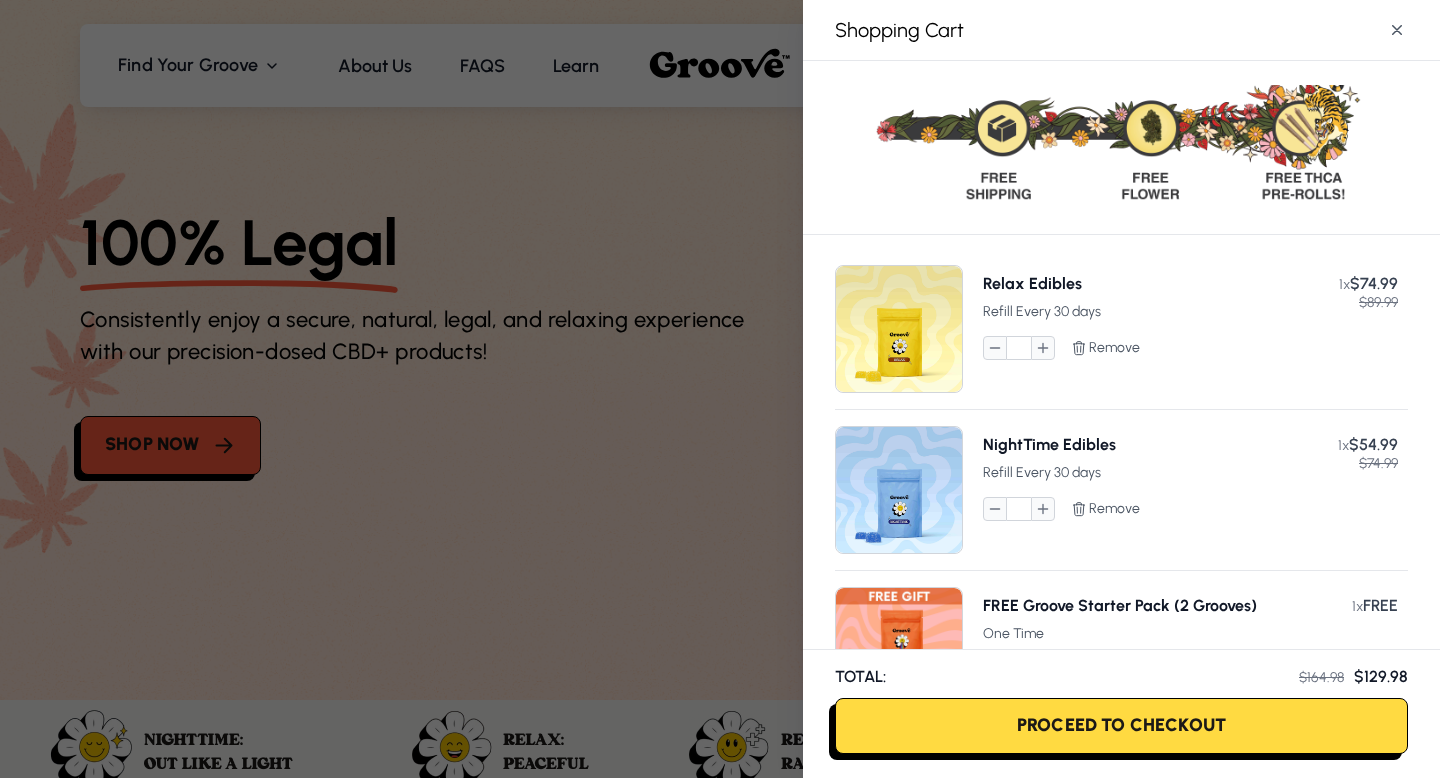 click on "Proceed To Checkout" at bounding box center (1121, 726) 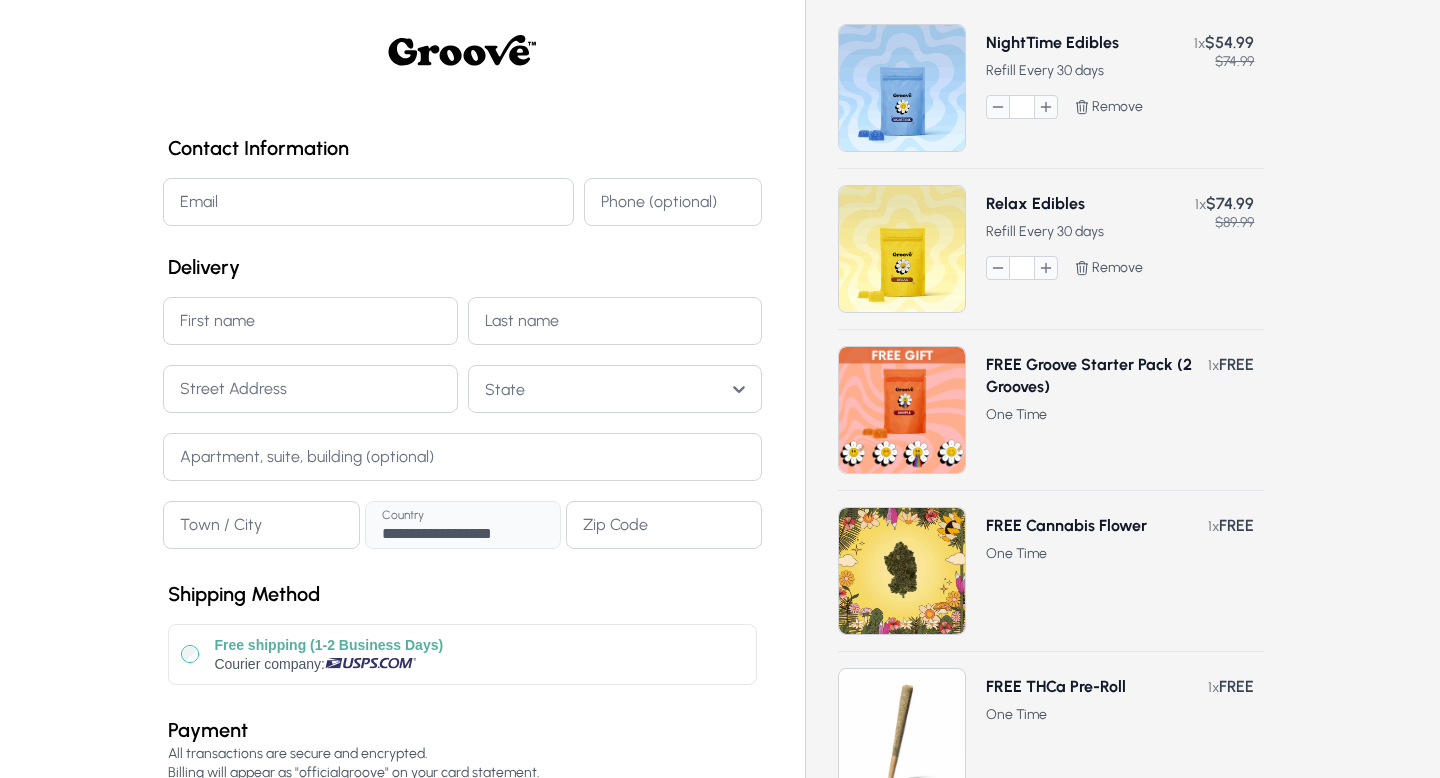 click on "Email" at bounding box center (368, 202) 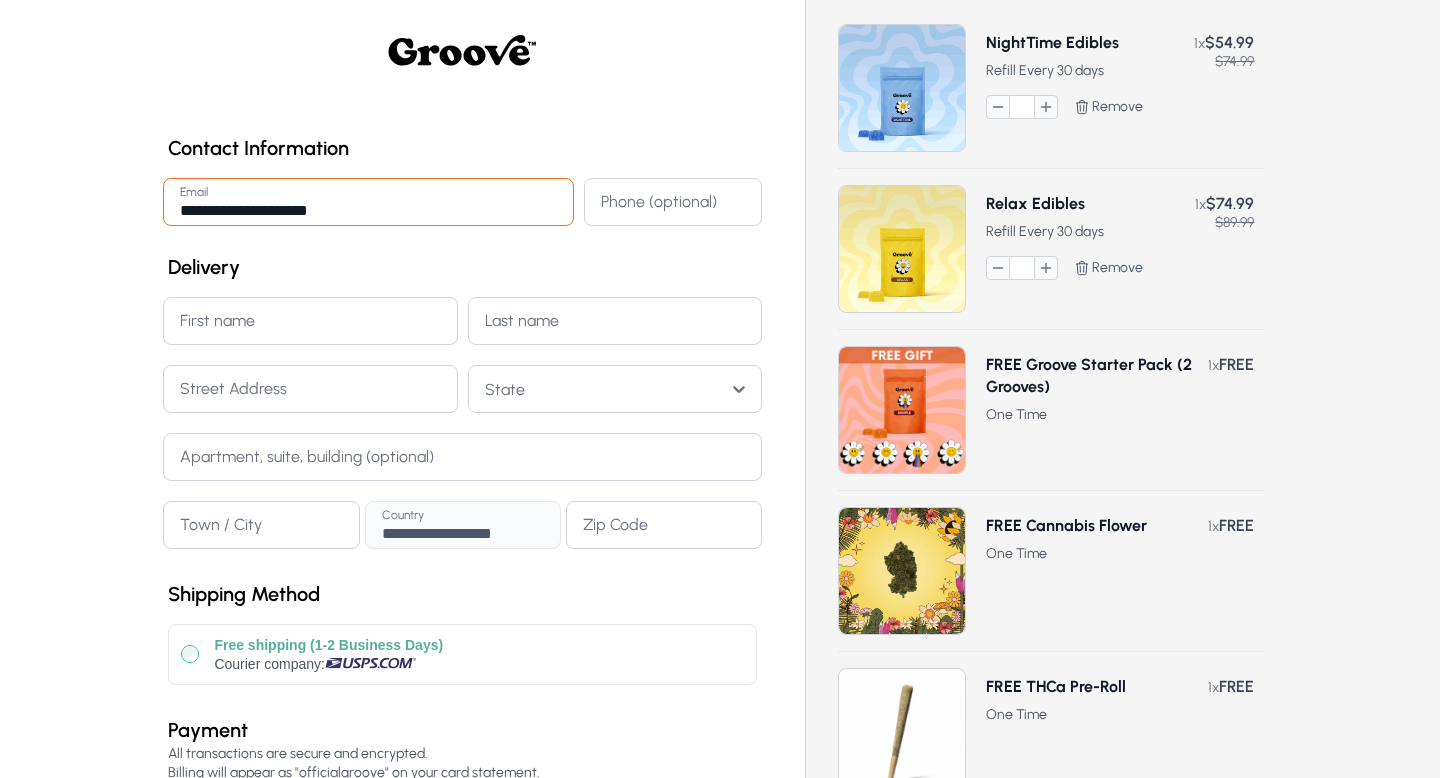 type on "**********" 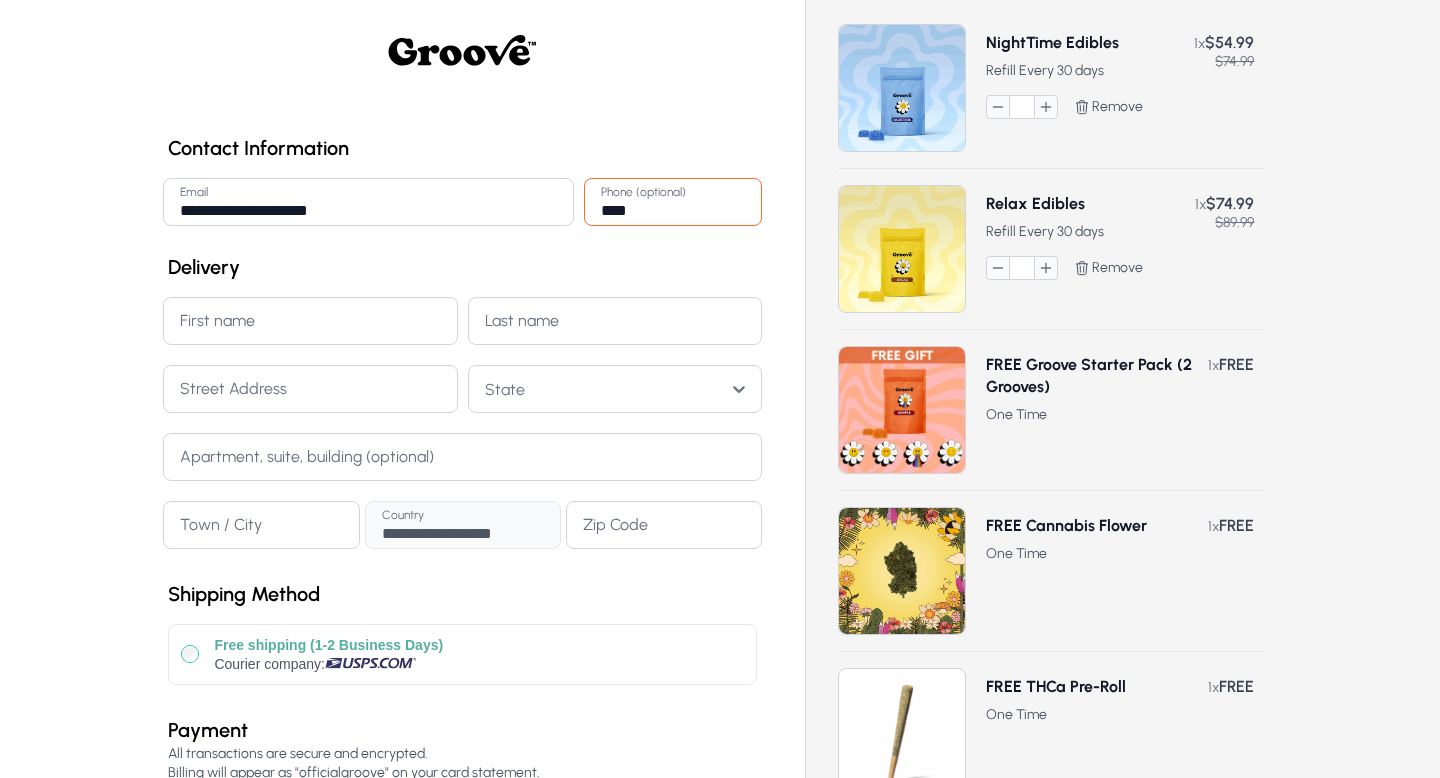 type 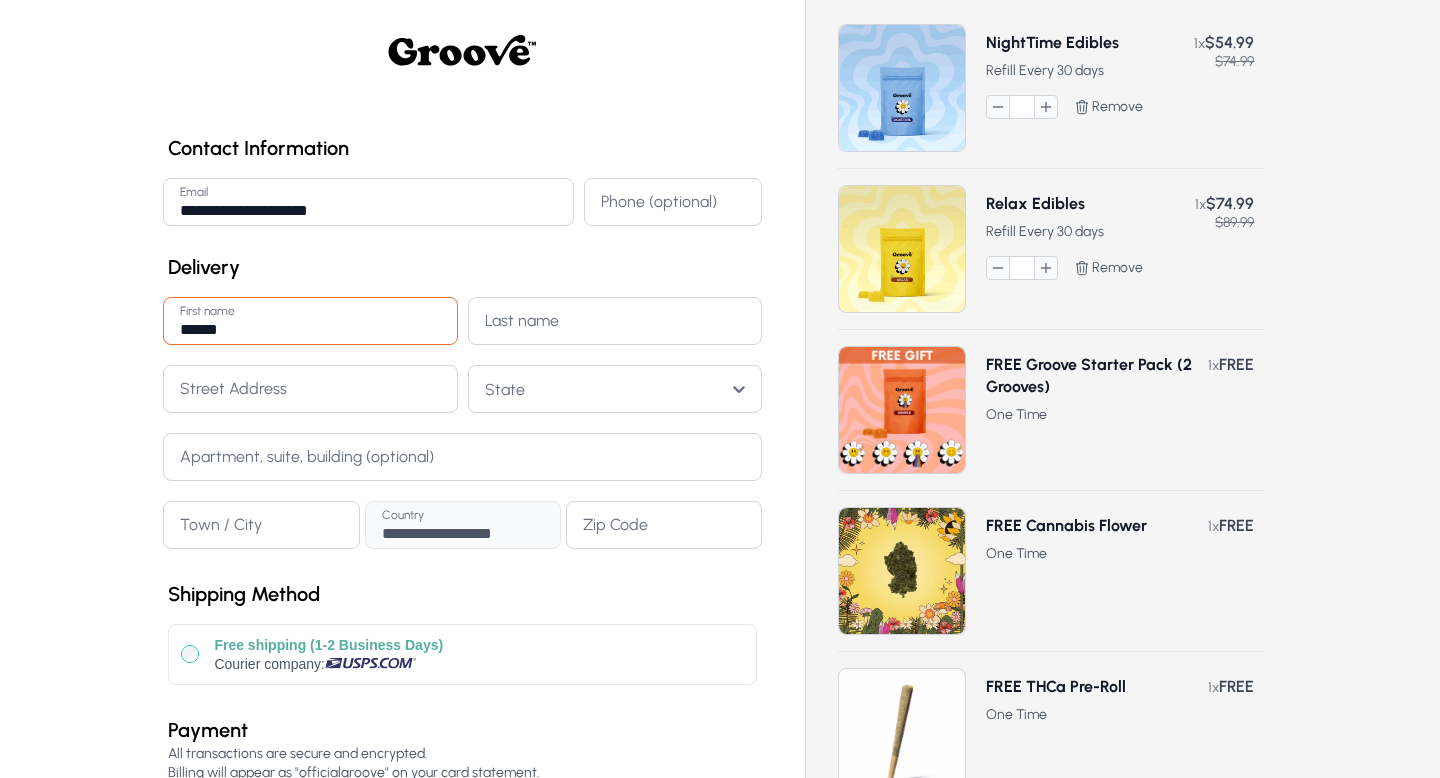 type on "******" 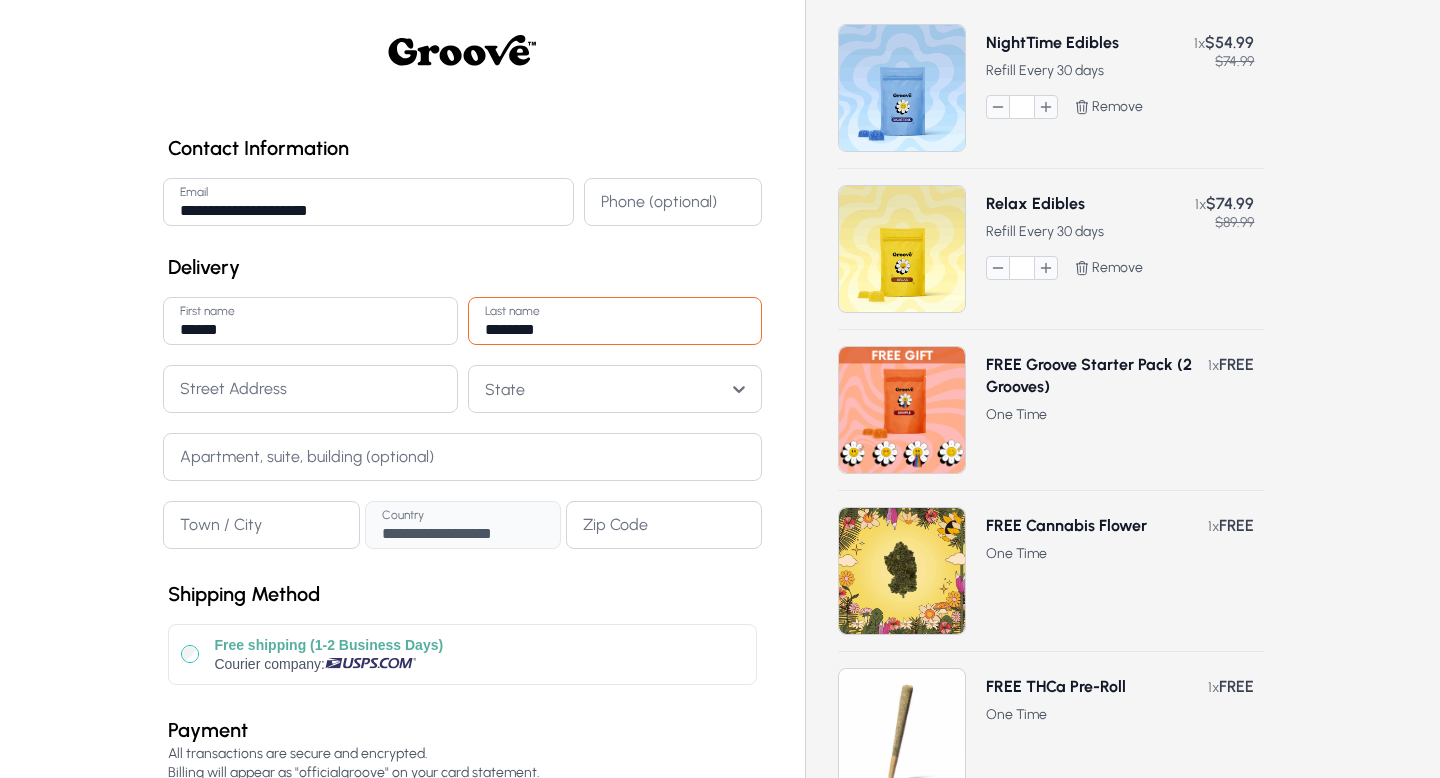 type on "********" 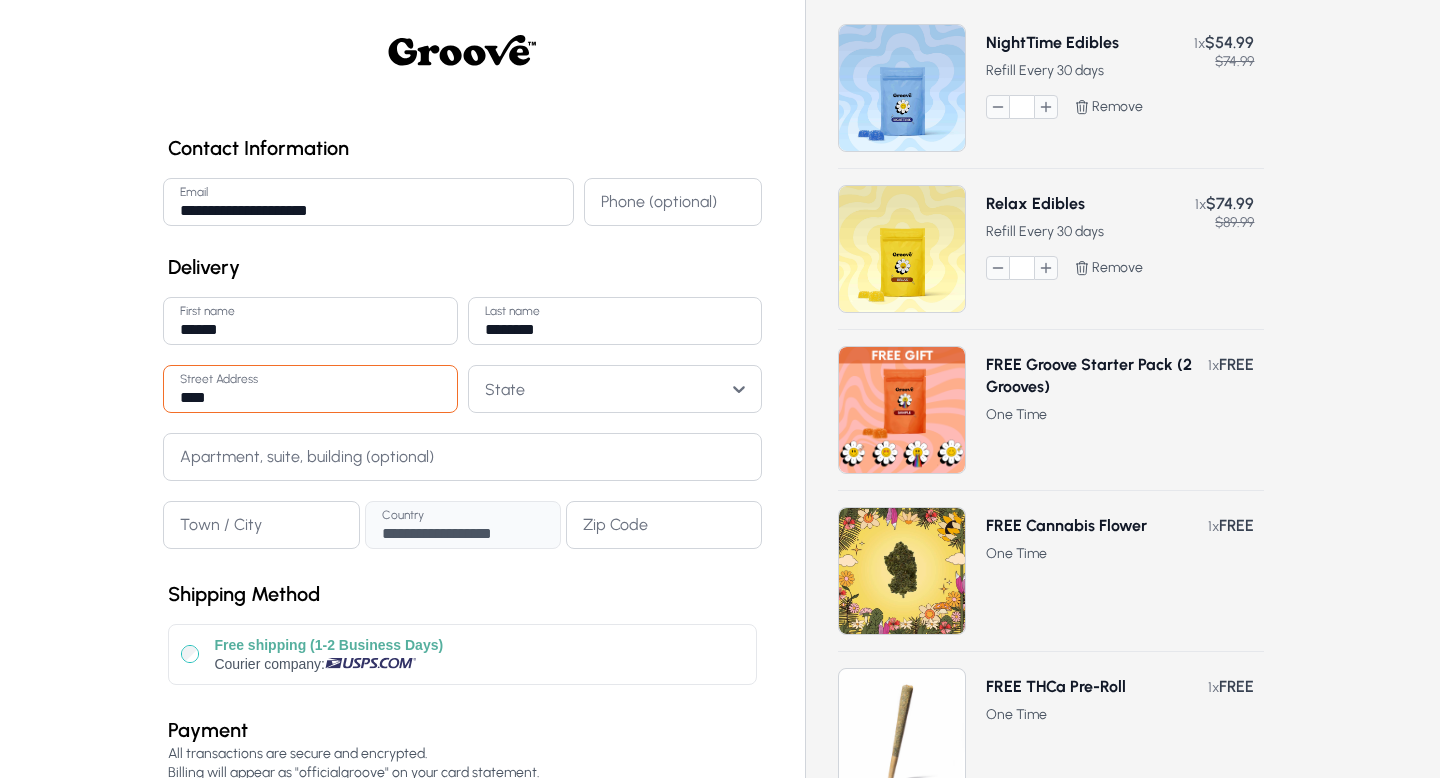 type on "**********" 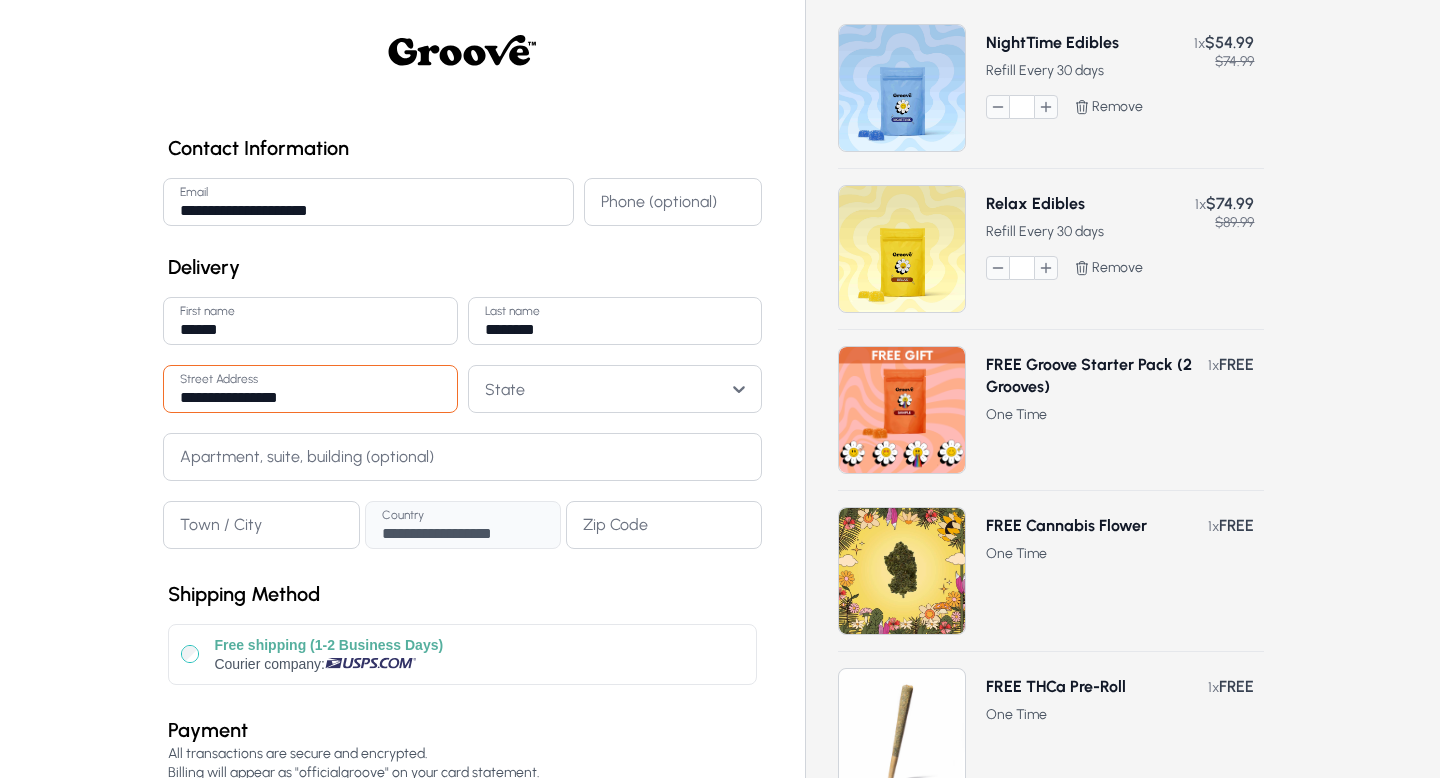 type on "**********" 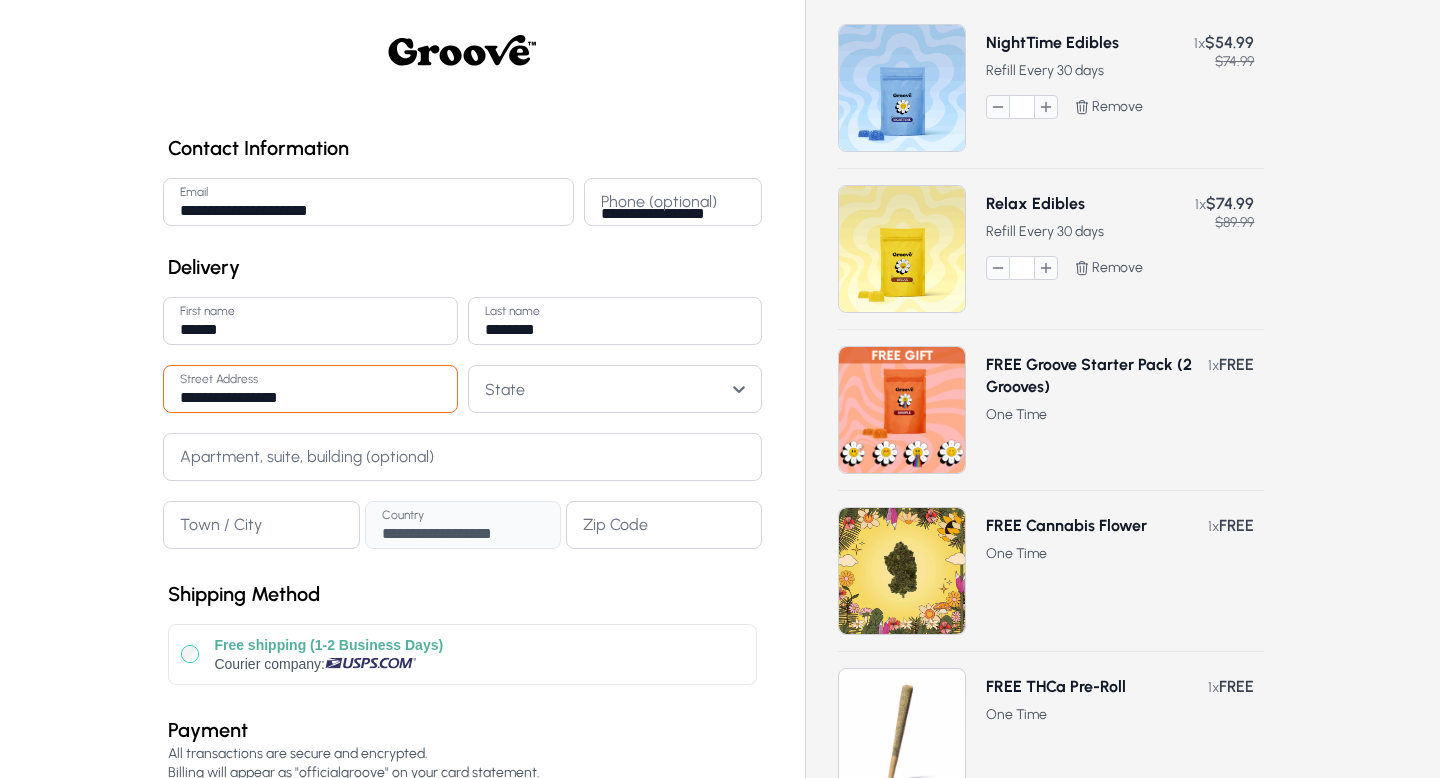 type on "******" 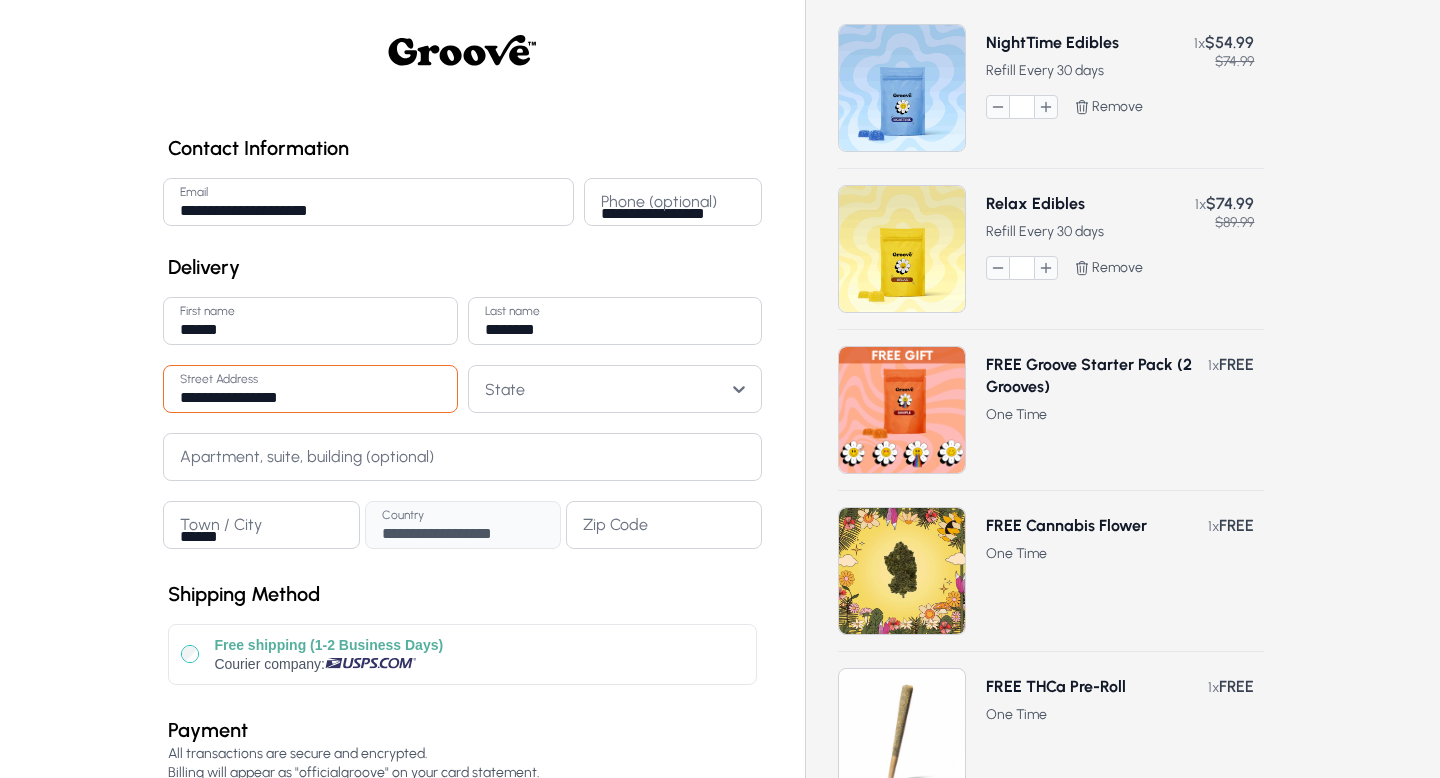 type on "**********" 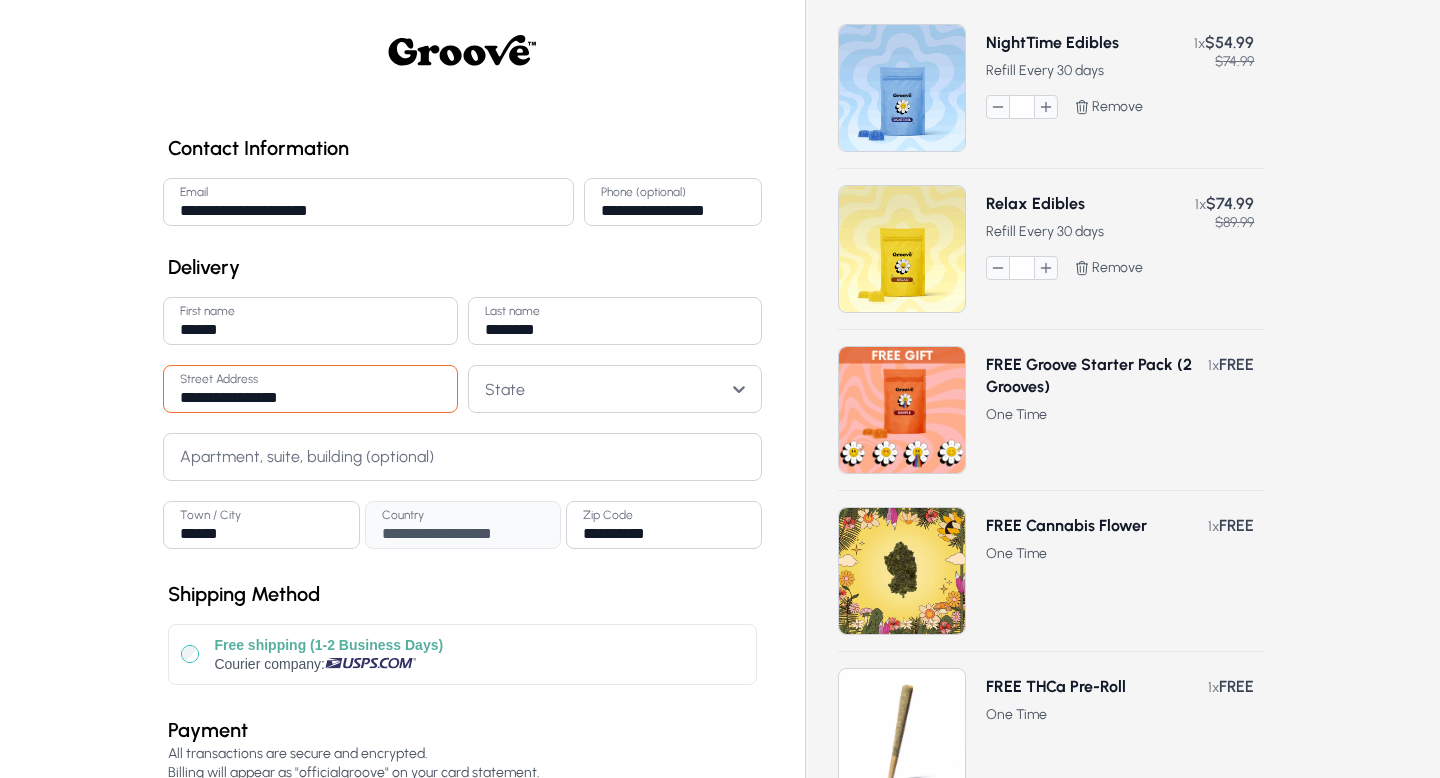 click 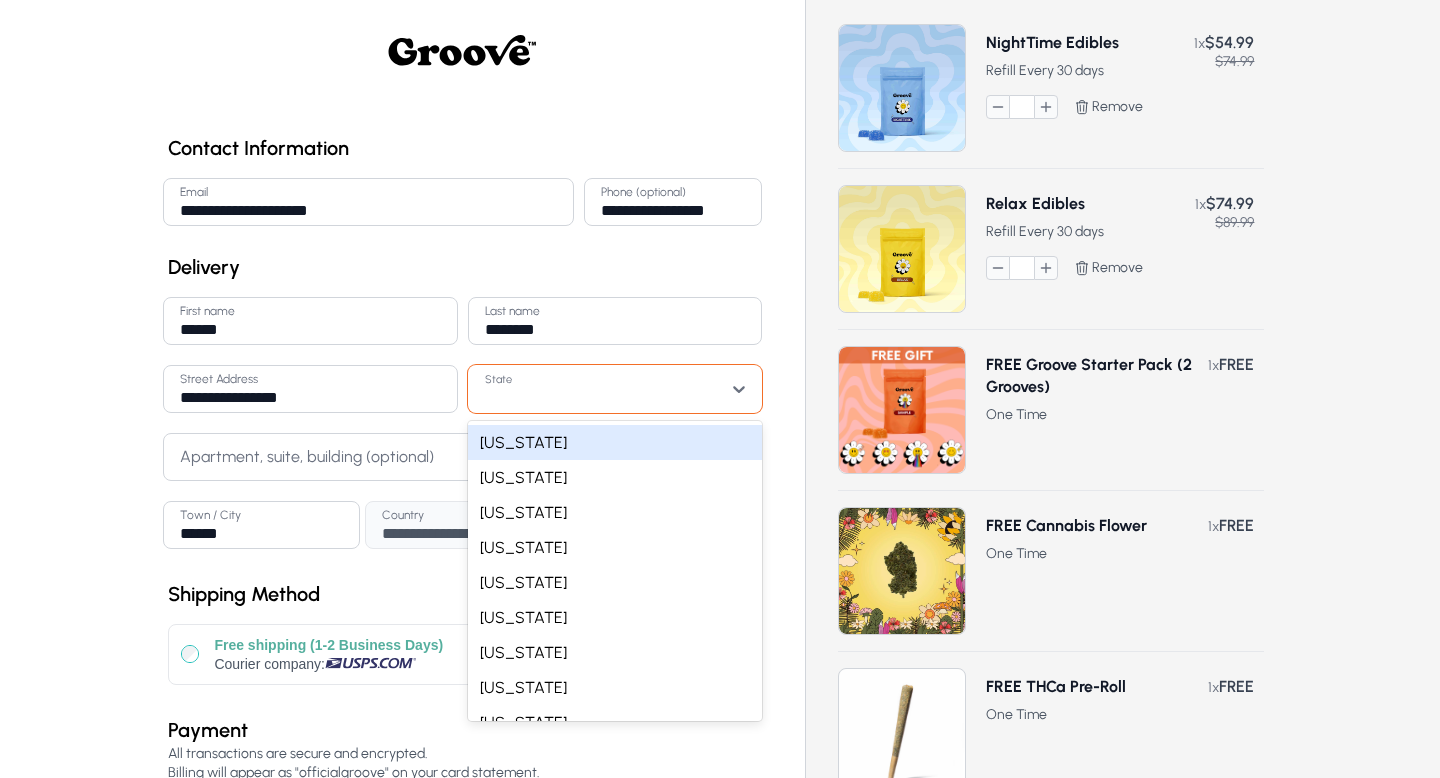 type on "*" 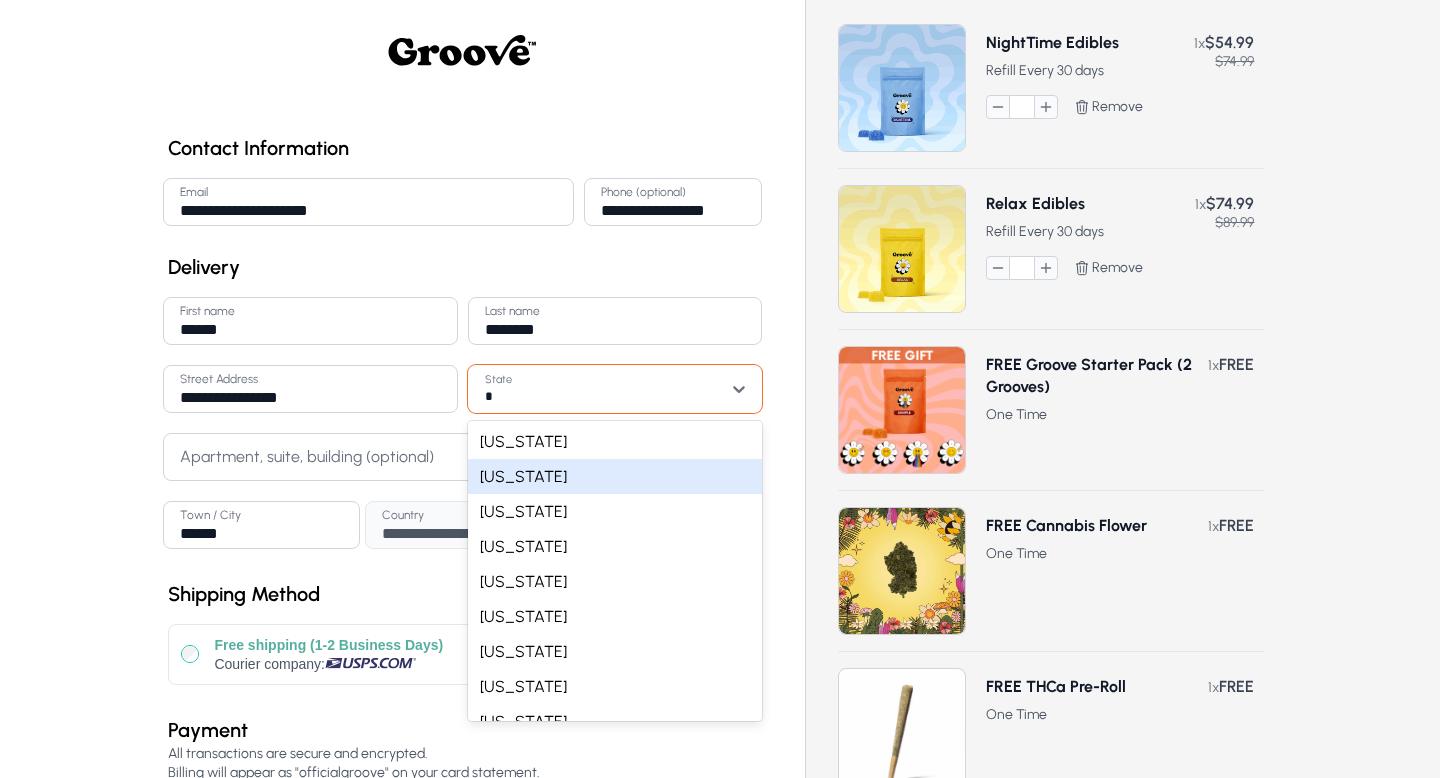 scroll, scrollTop: 124, scrollLeft: 0, axis: vertical 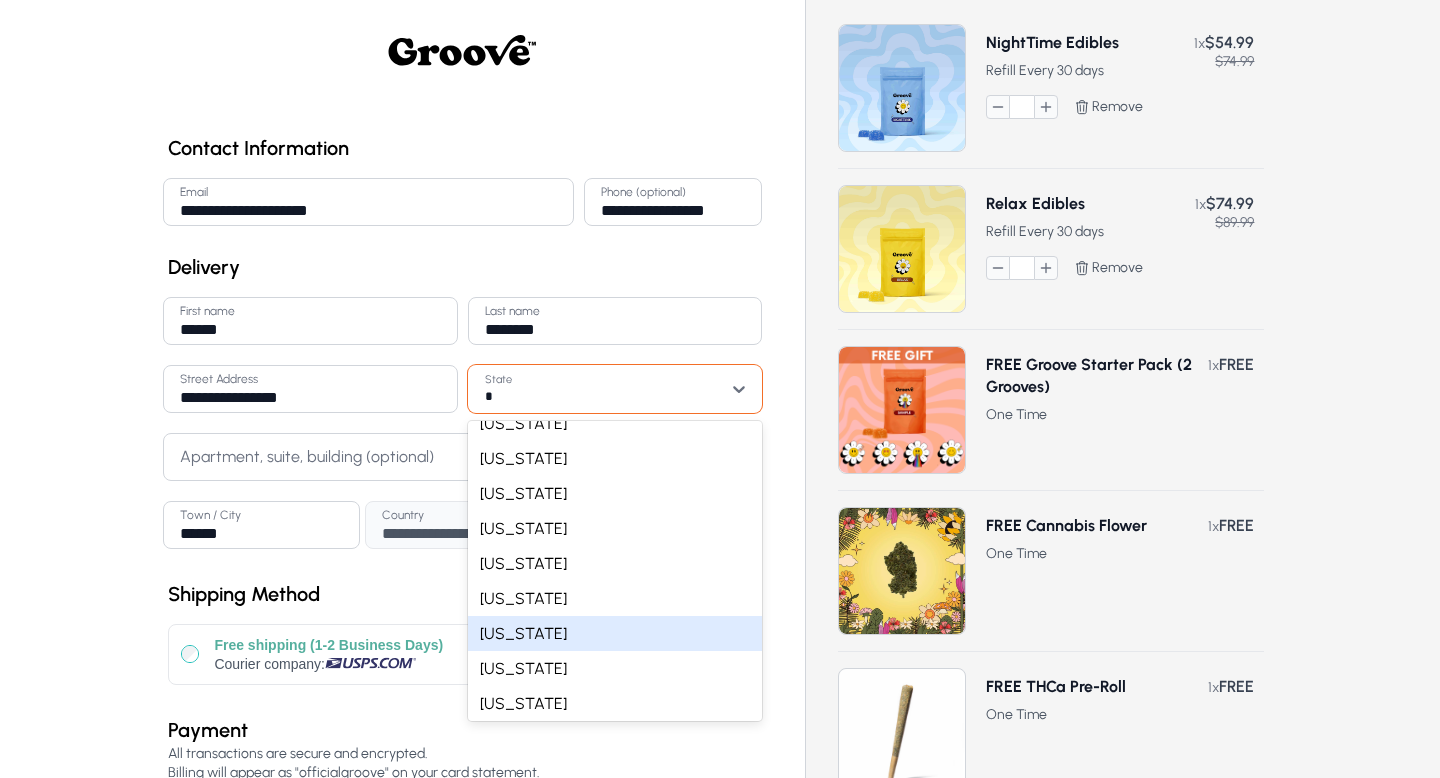 click on "[US_STATE]" at bounding box center (615, 633) 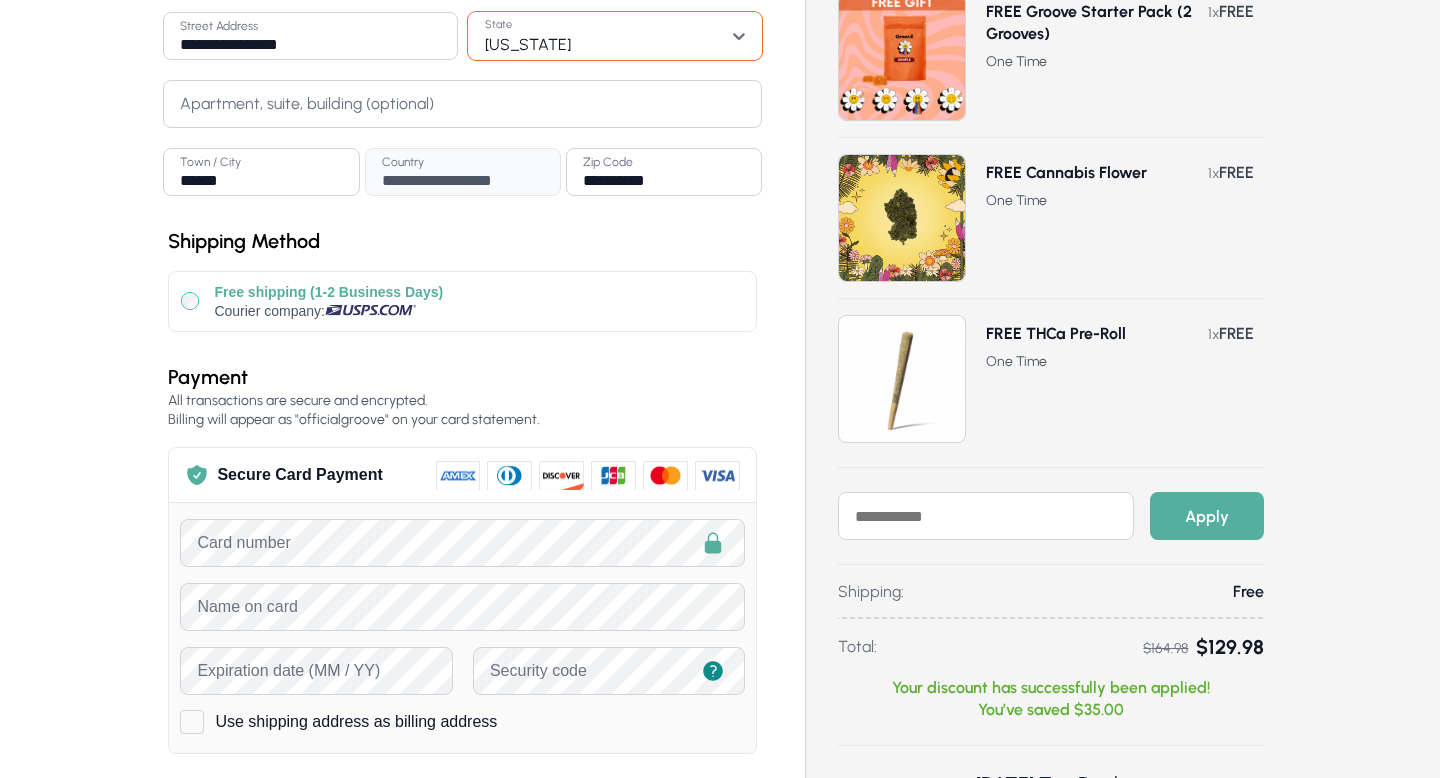 scroll, scrollTop: 367, scrollLeft: 0, axis: vertical 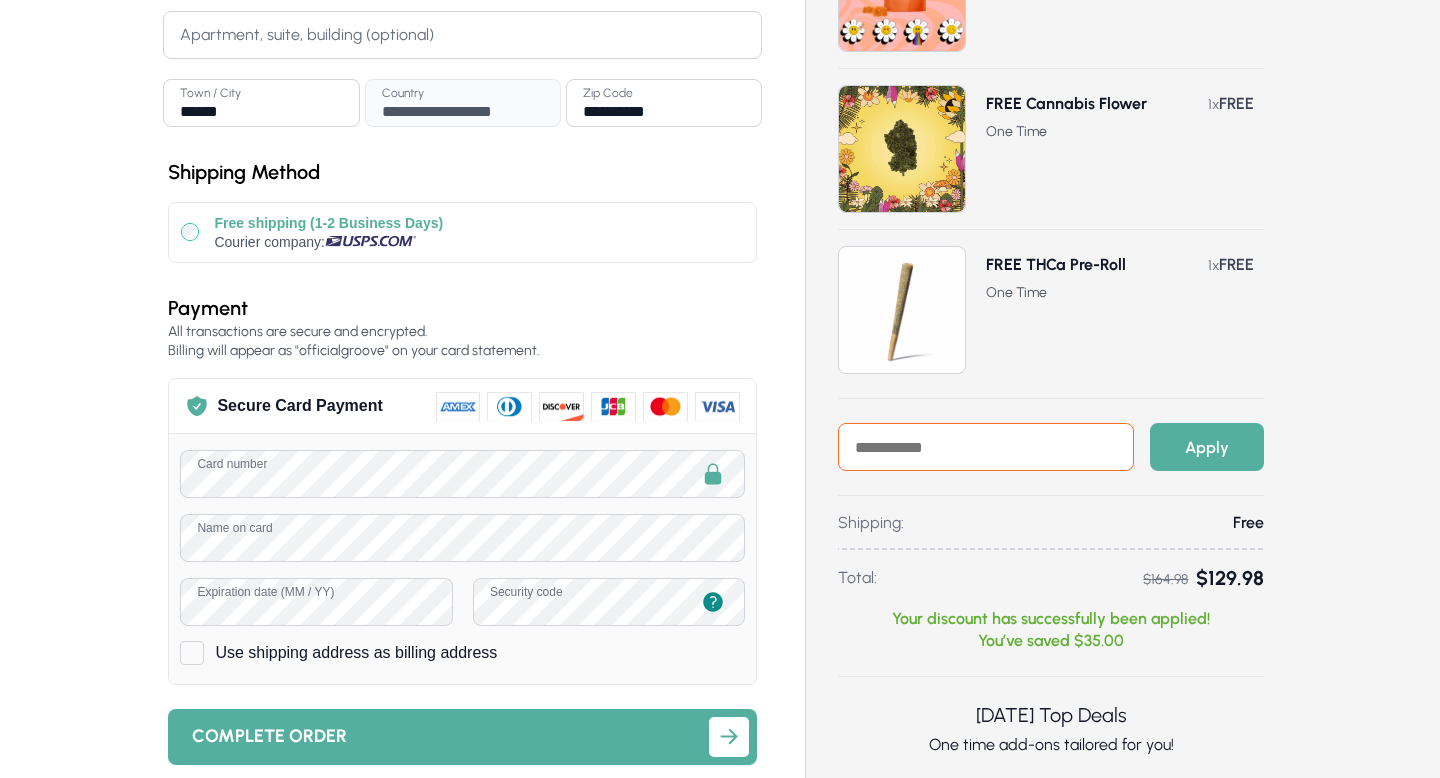 click at bounding box center (986, 447) 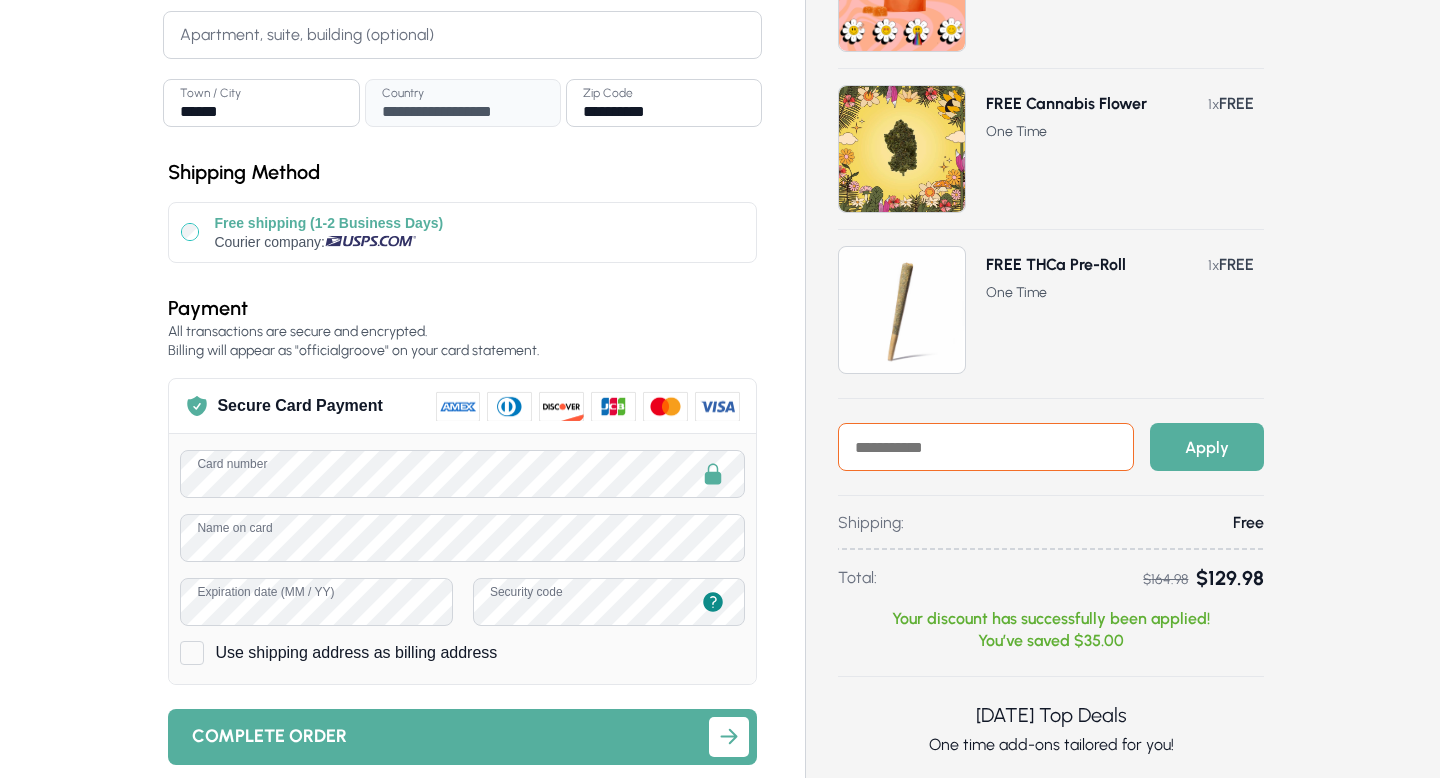 paste on "**********" 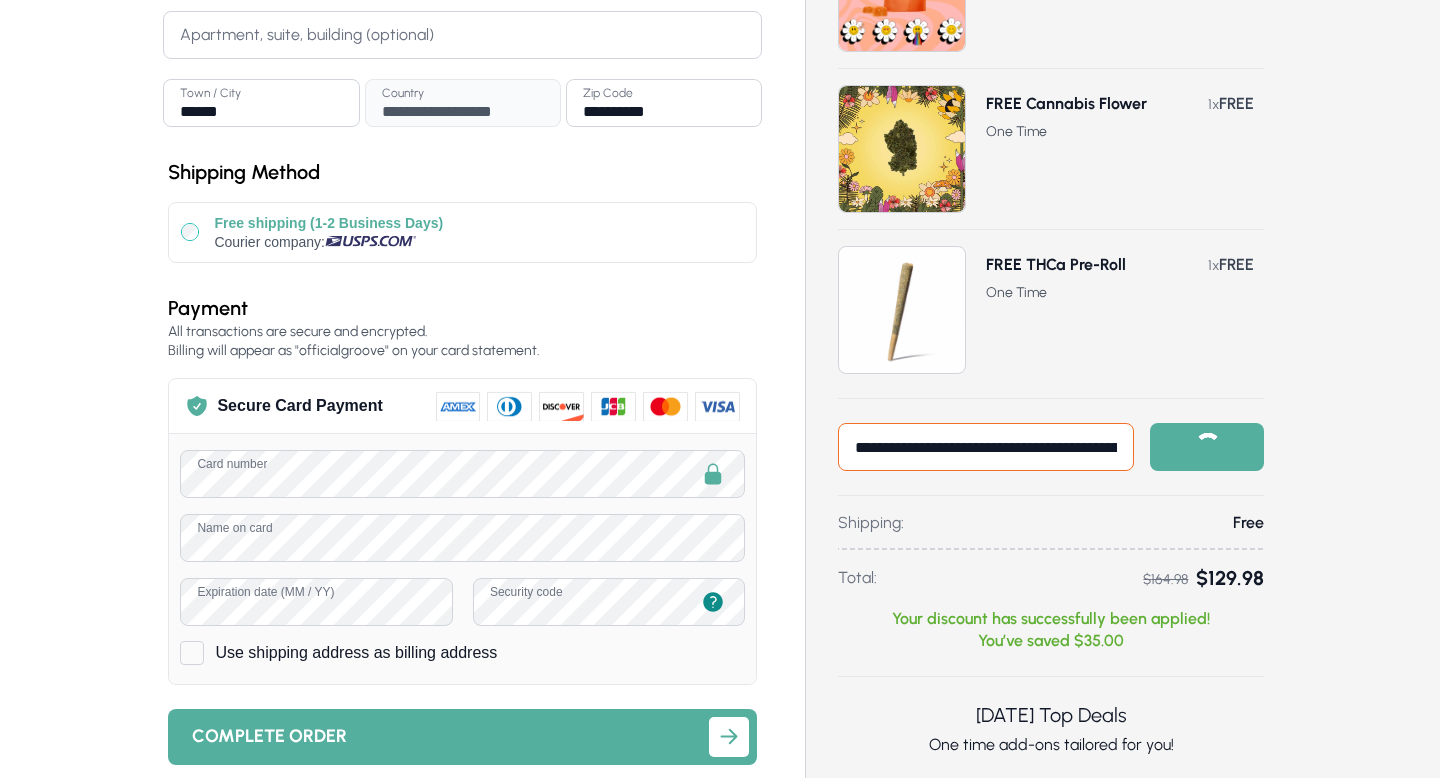scroll, scrollTop: 0, scrollLeft: 180, axis: horizontal 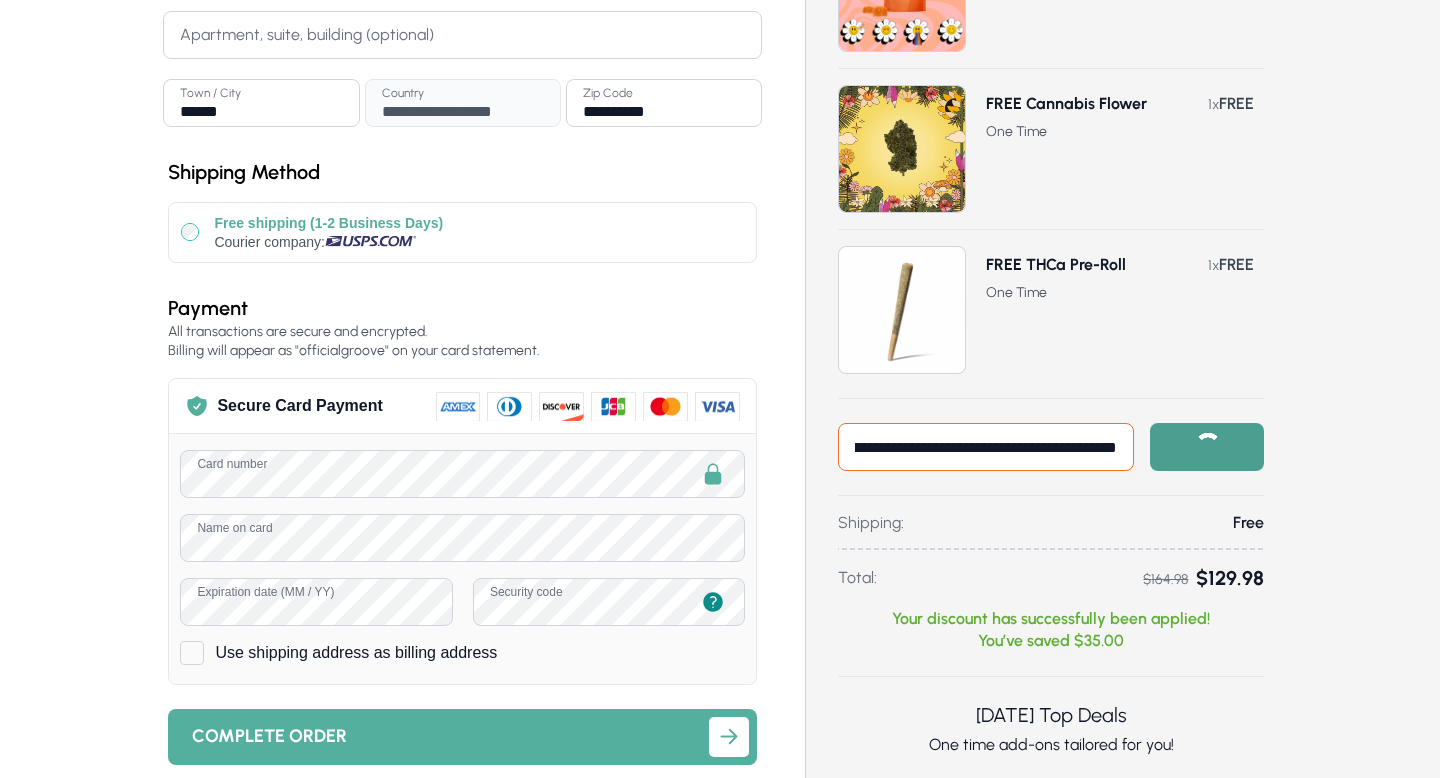 type on "**********" 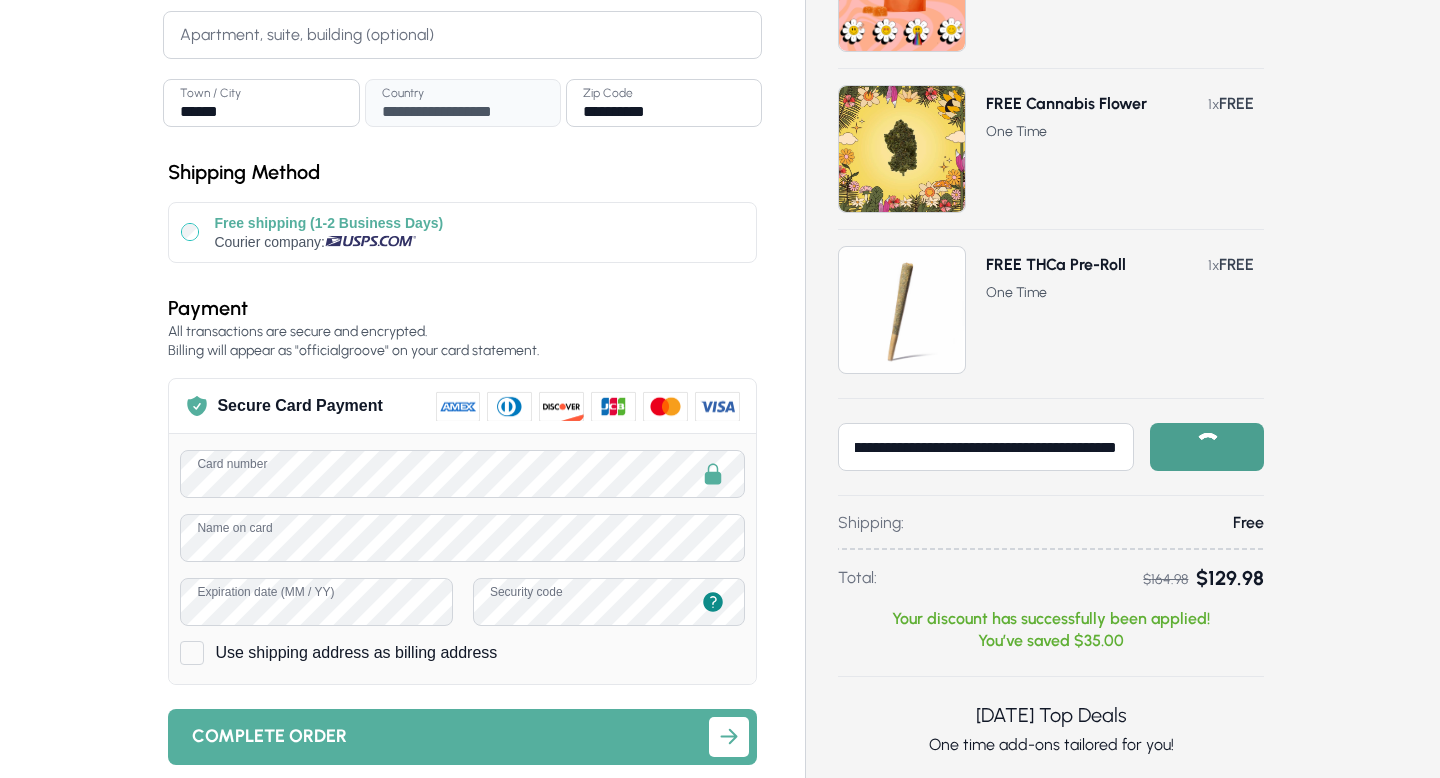 scroll, scrollTop: 0, scrollLeft: 0, axis: both 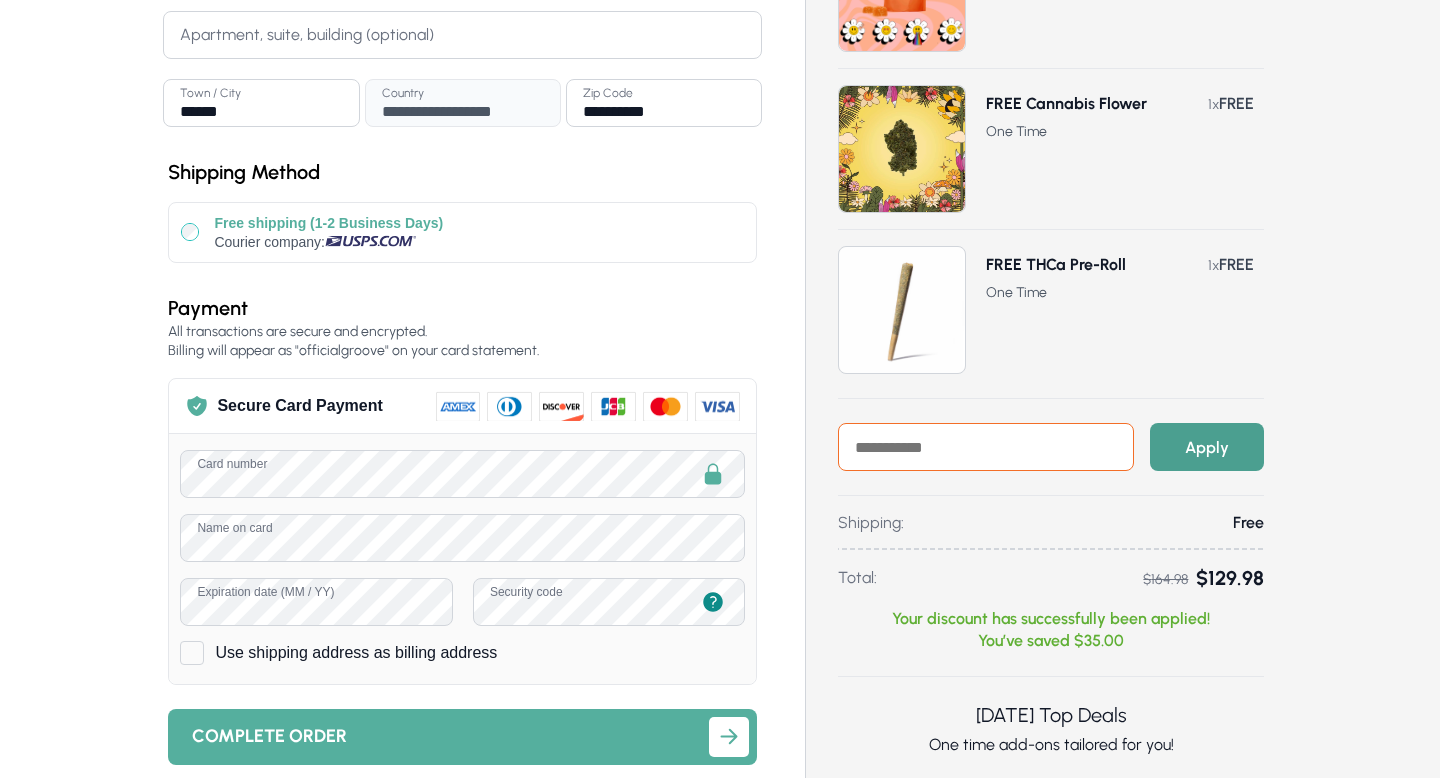click at bounding box center [986, 447] 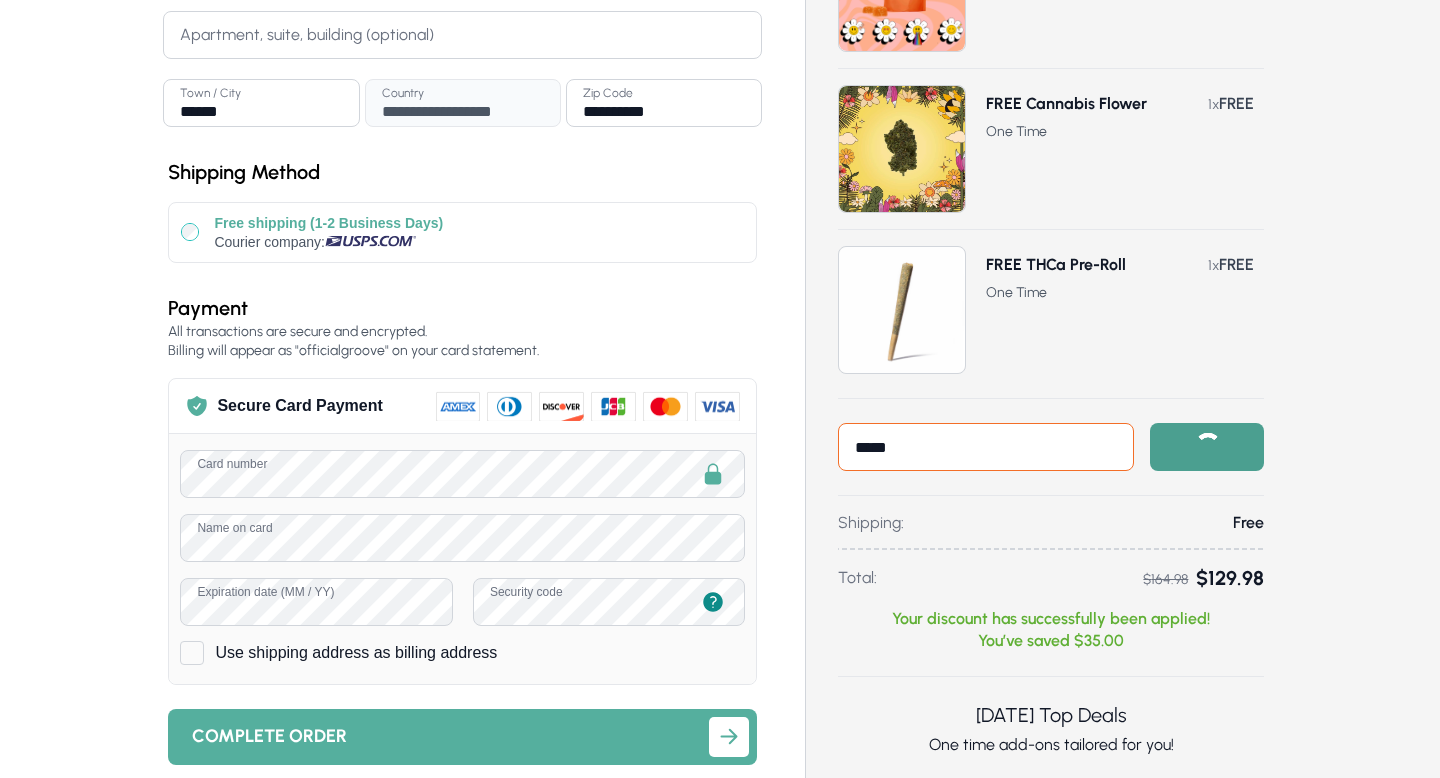 type on "******" 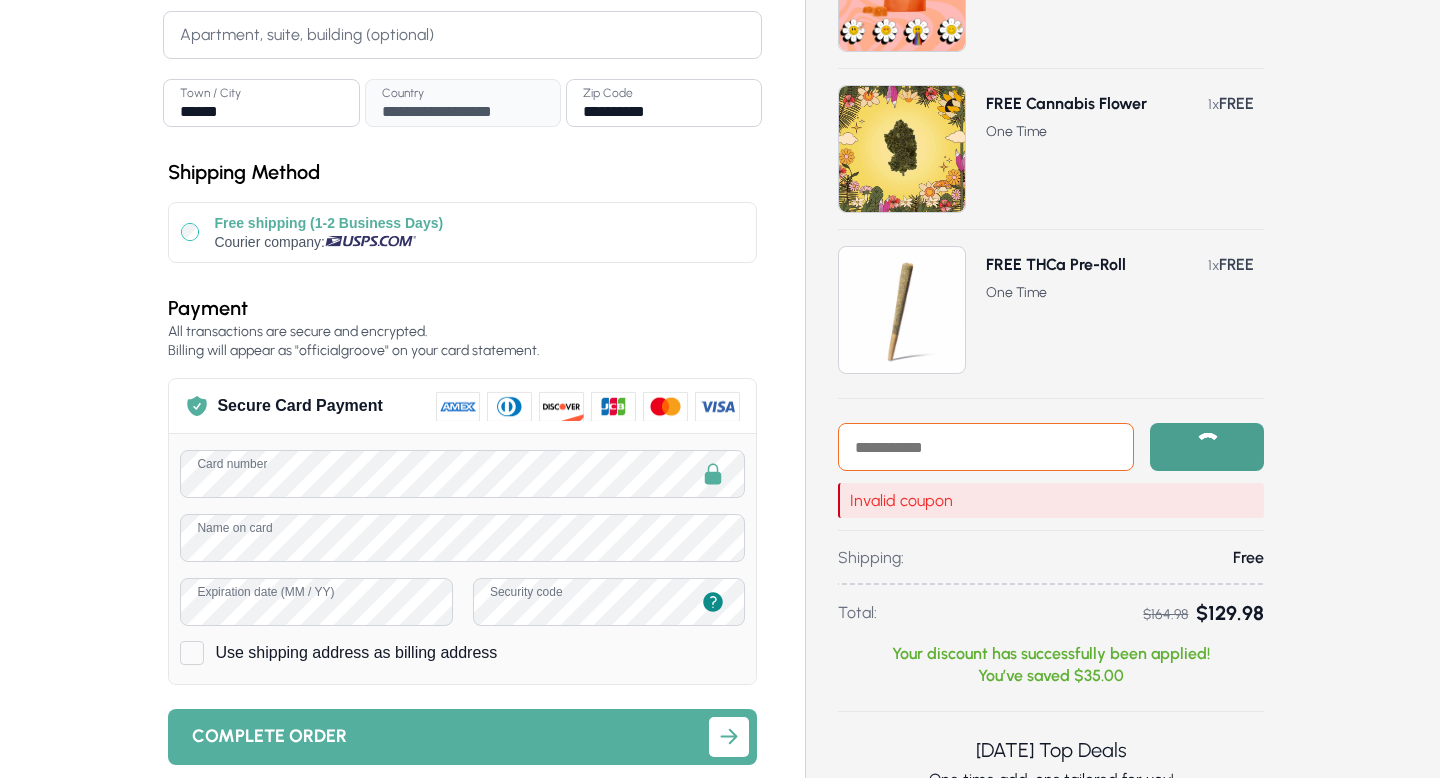 type on "*" 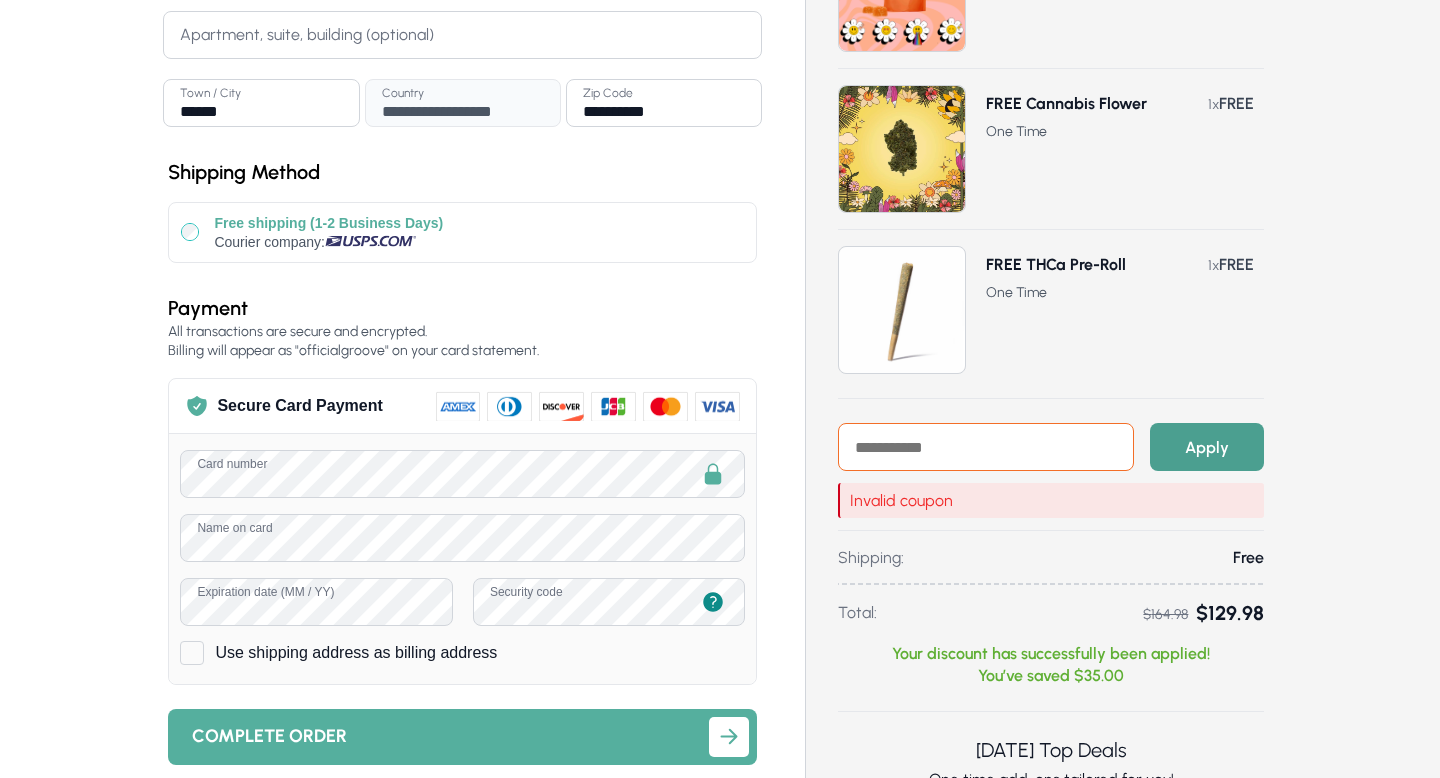 type on "*" 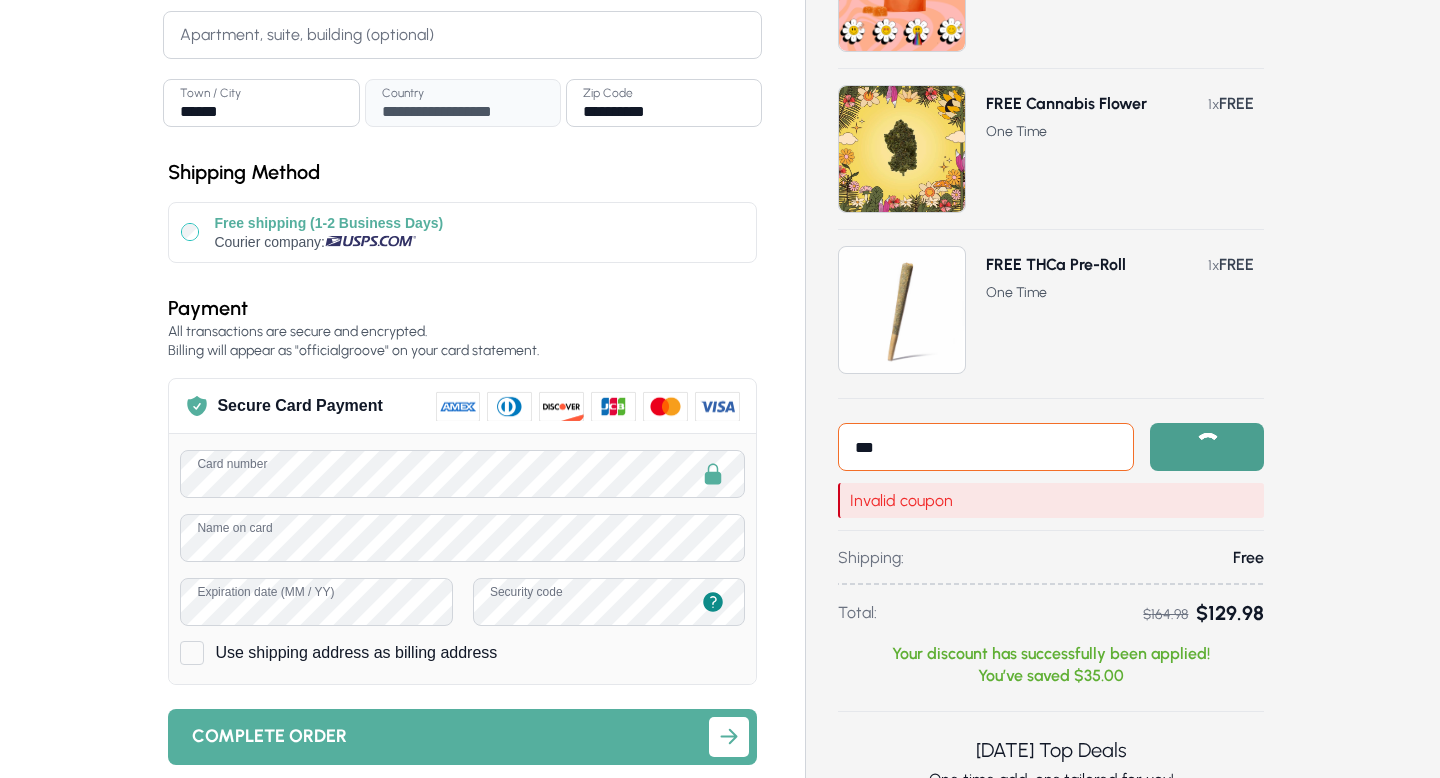 type on "**" 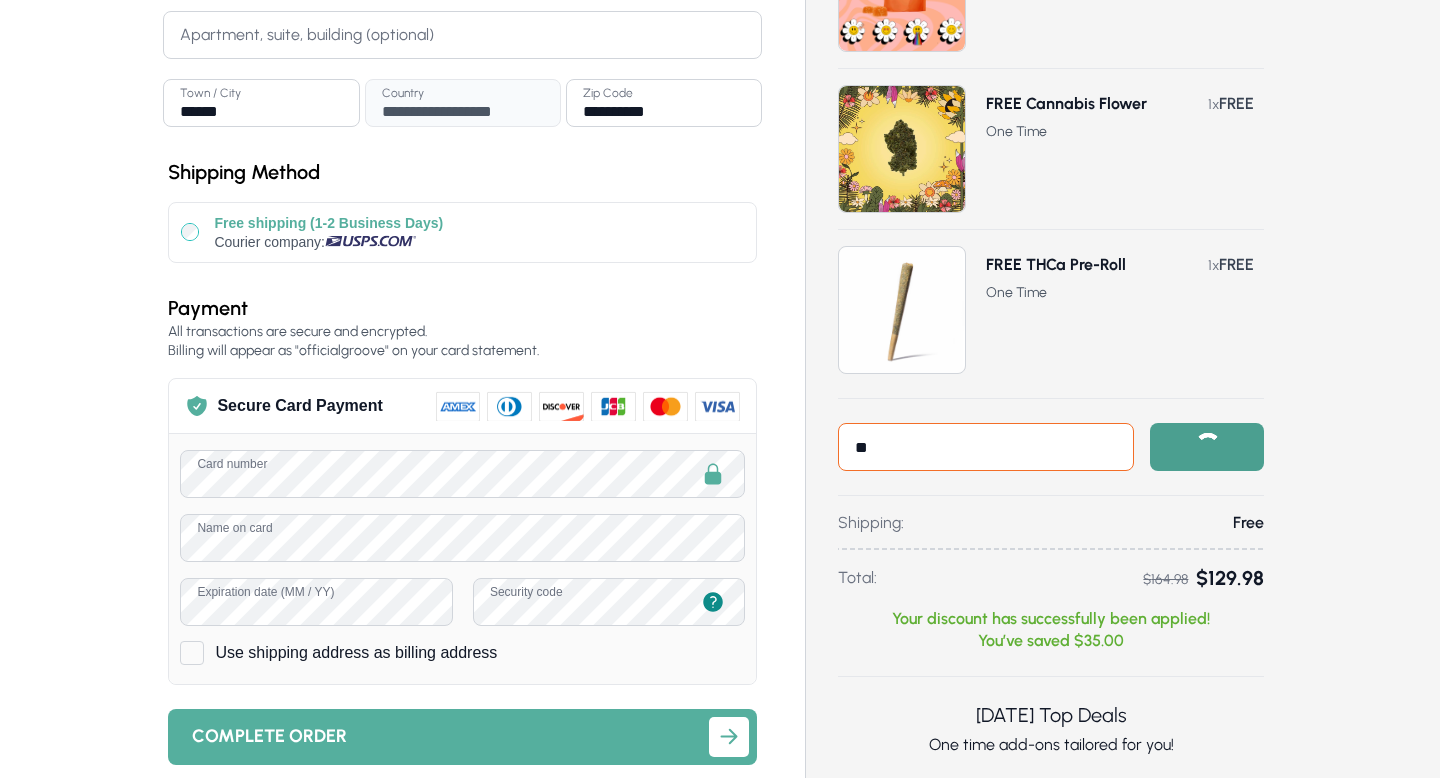 type on "***" 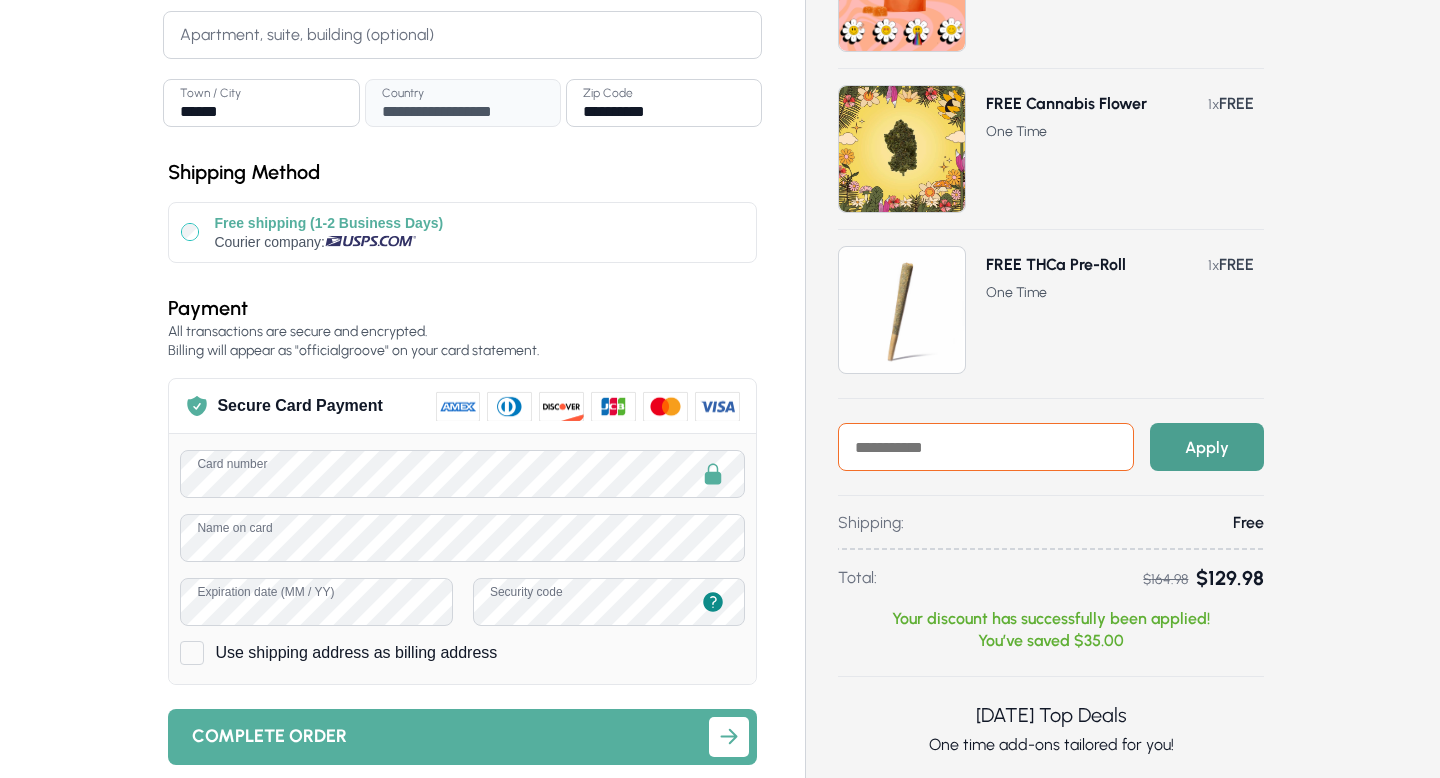 type on "*" 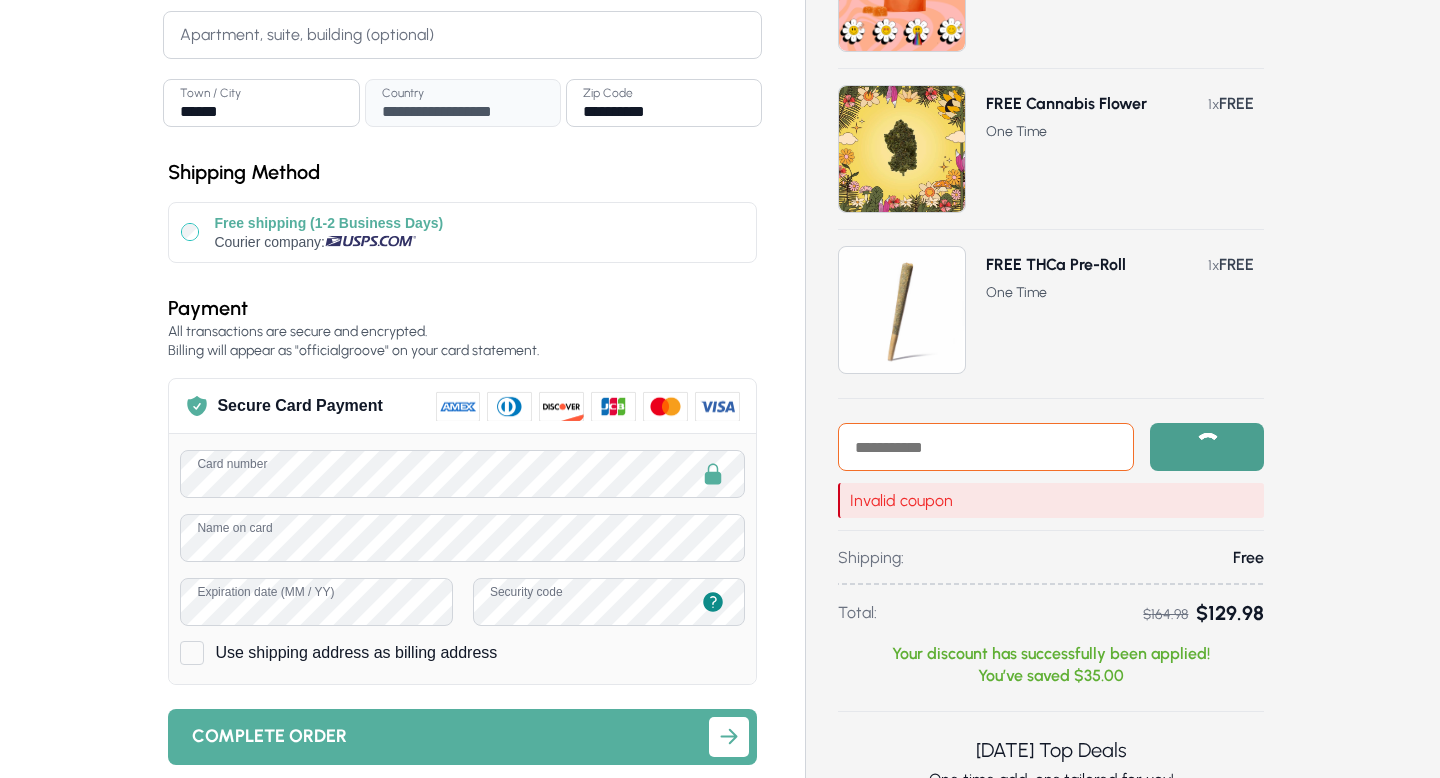 type on "*" 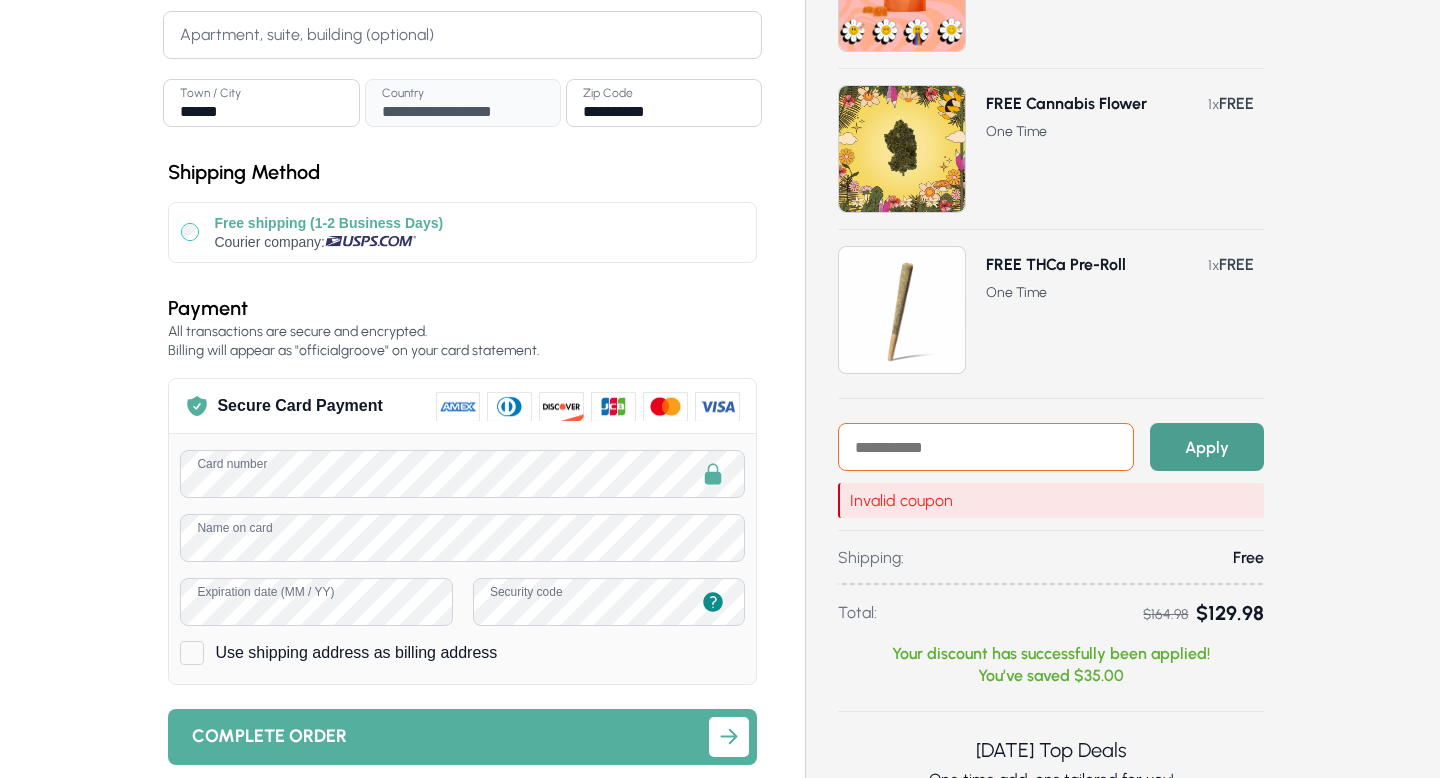 type on "*" 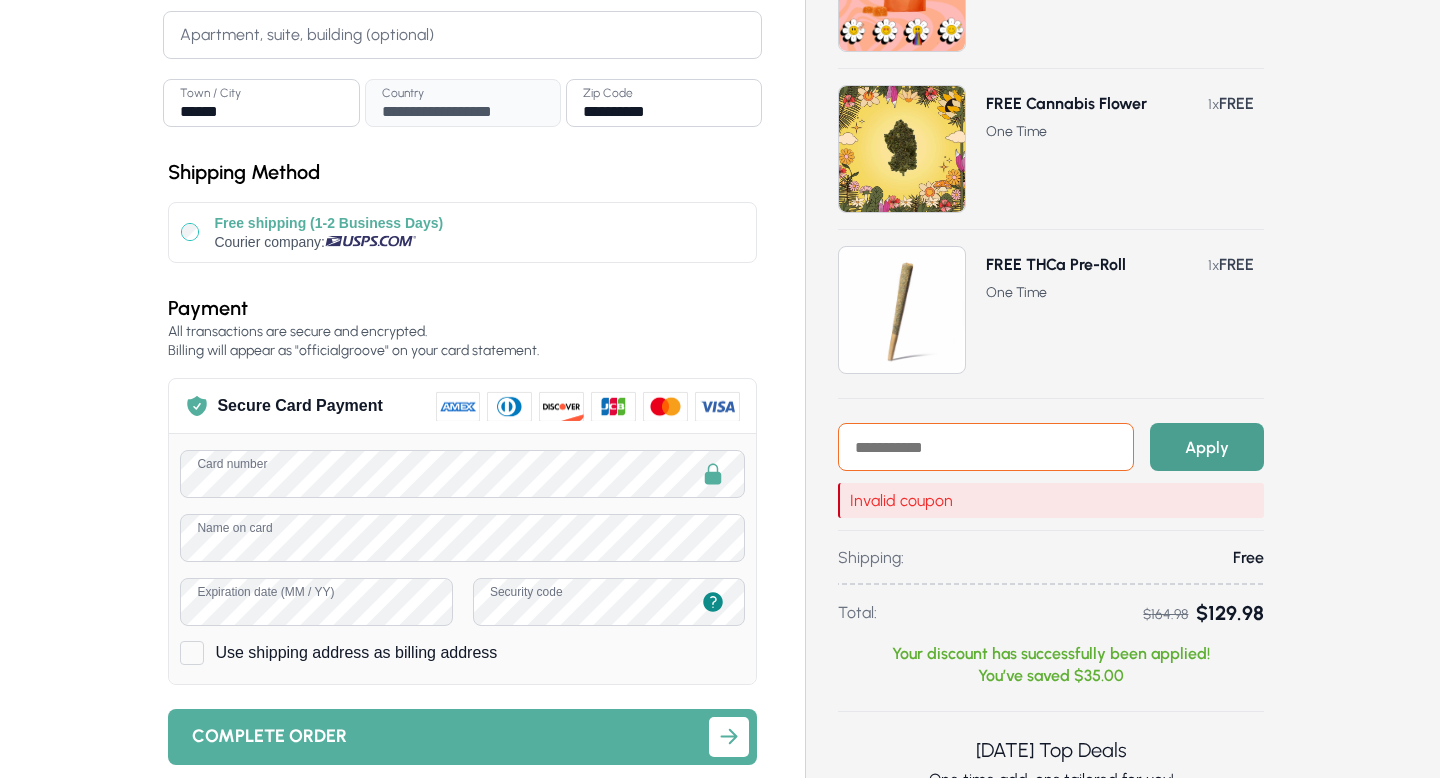click at bounding box center (986, 447) 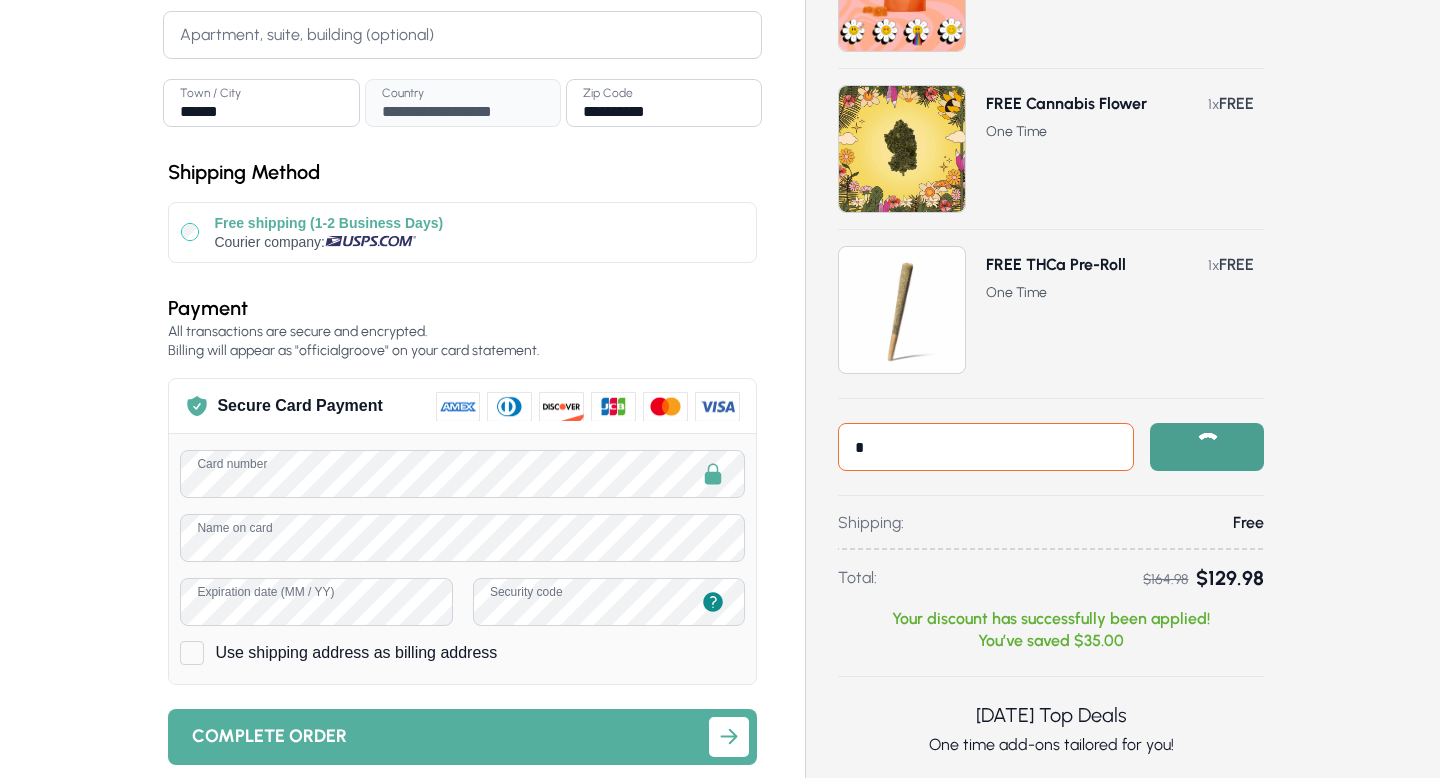 type on "**" 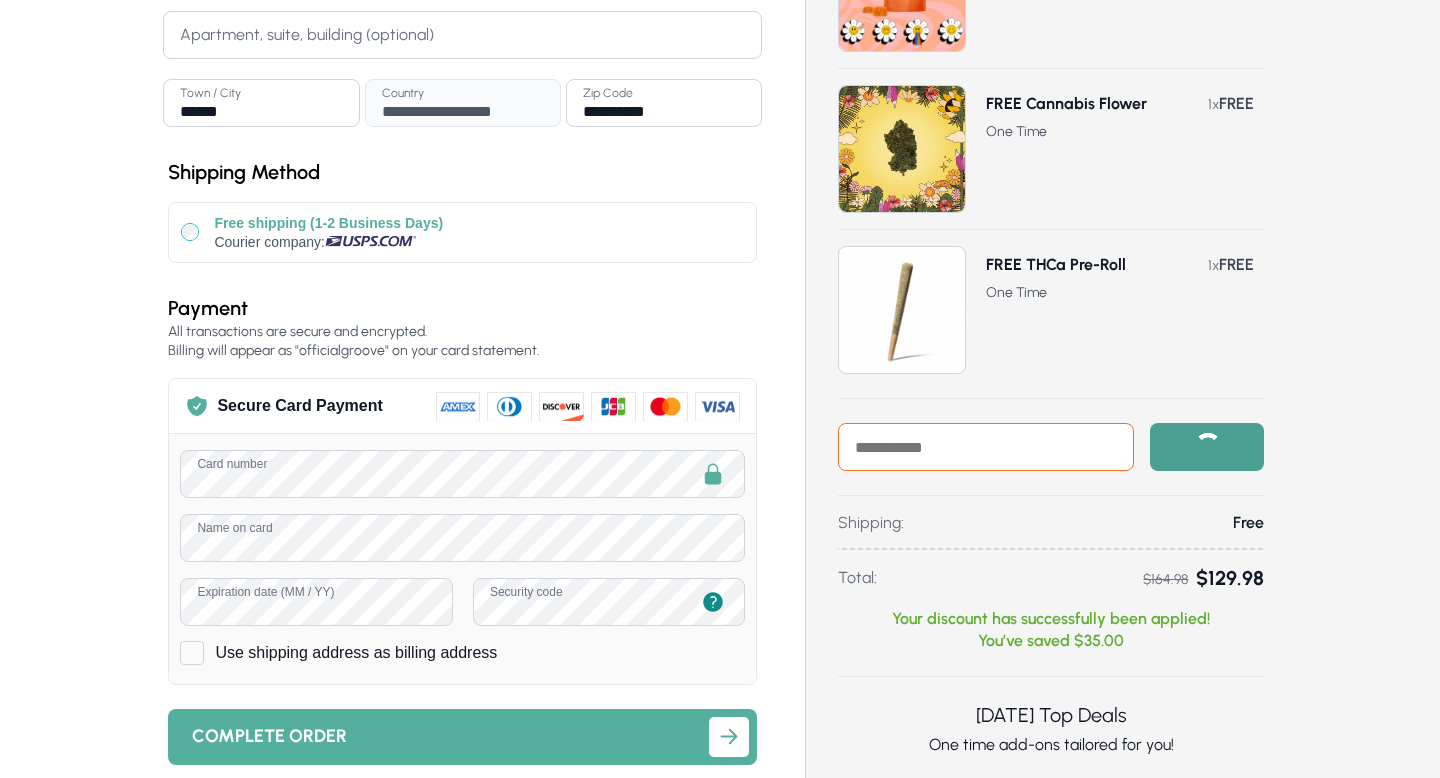 type on "*" 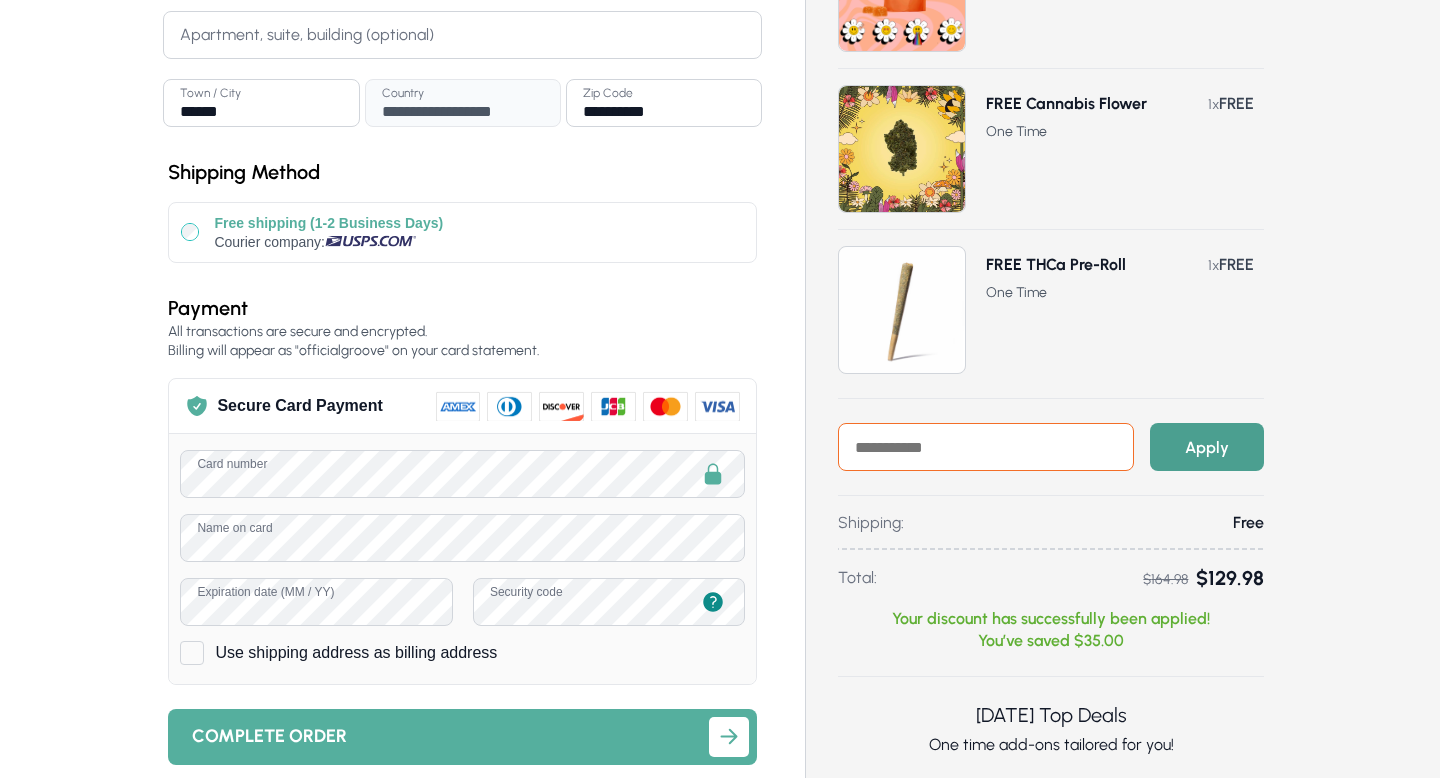 paste on "**********" 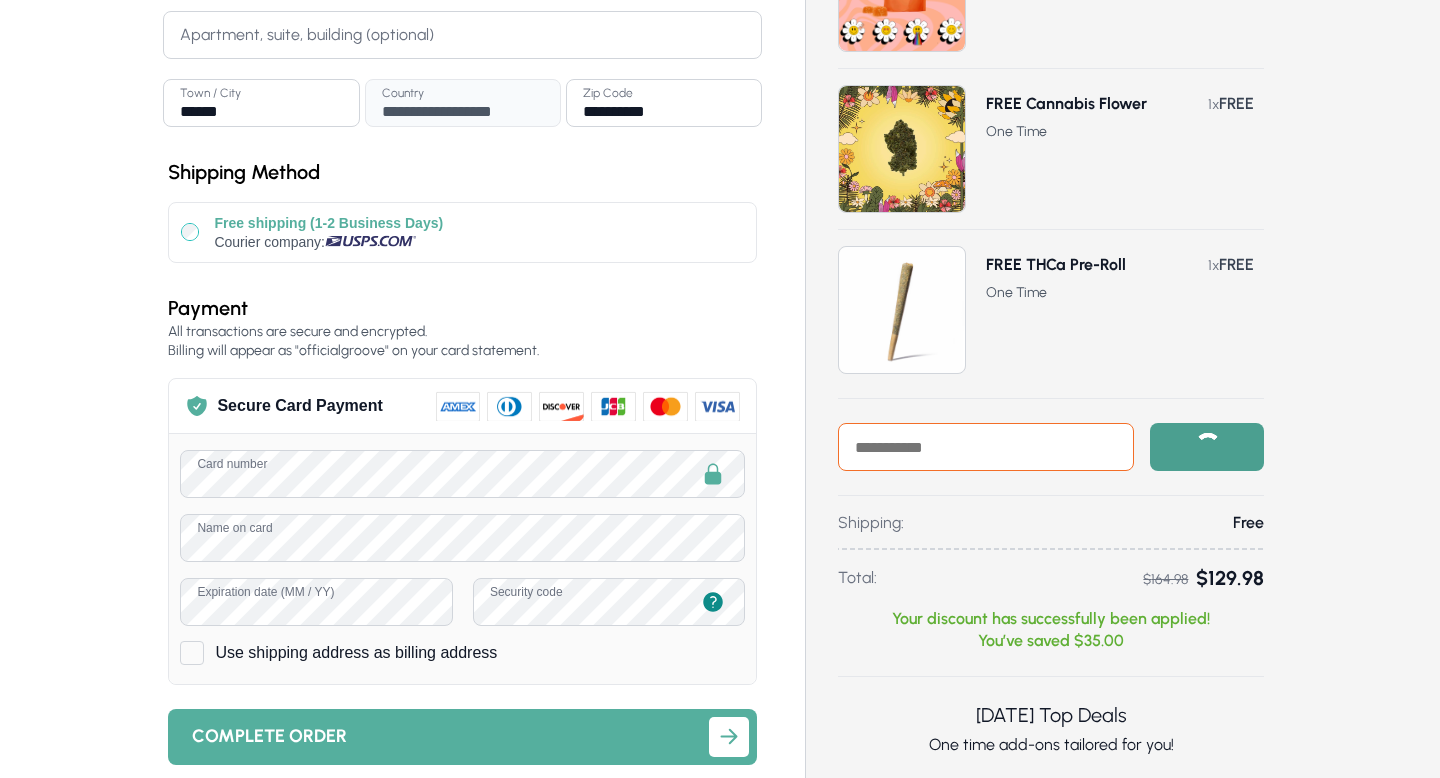 scroll, scrollTop: 0, scrollLeft: 0, axis: both 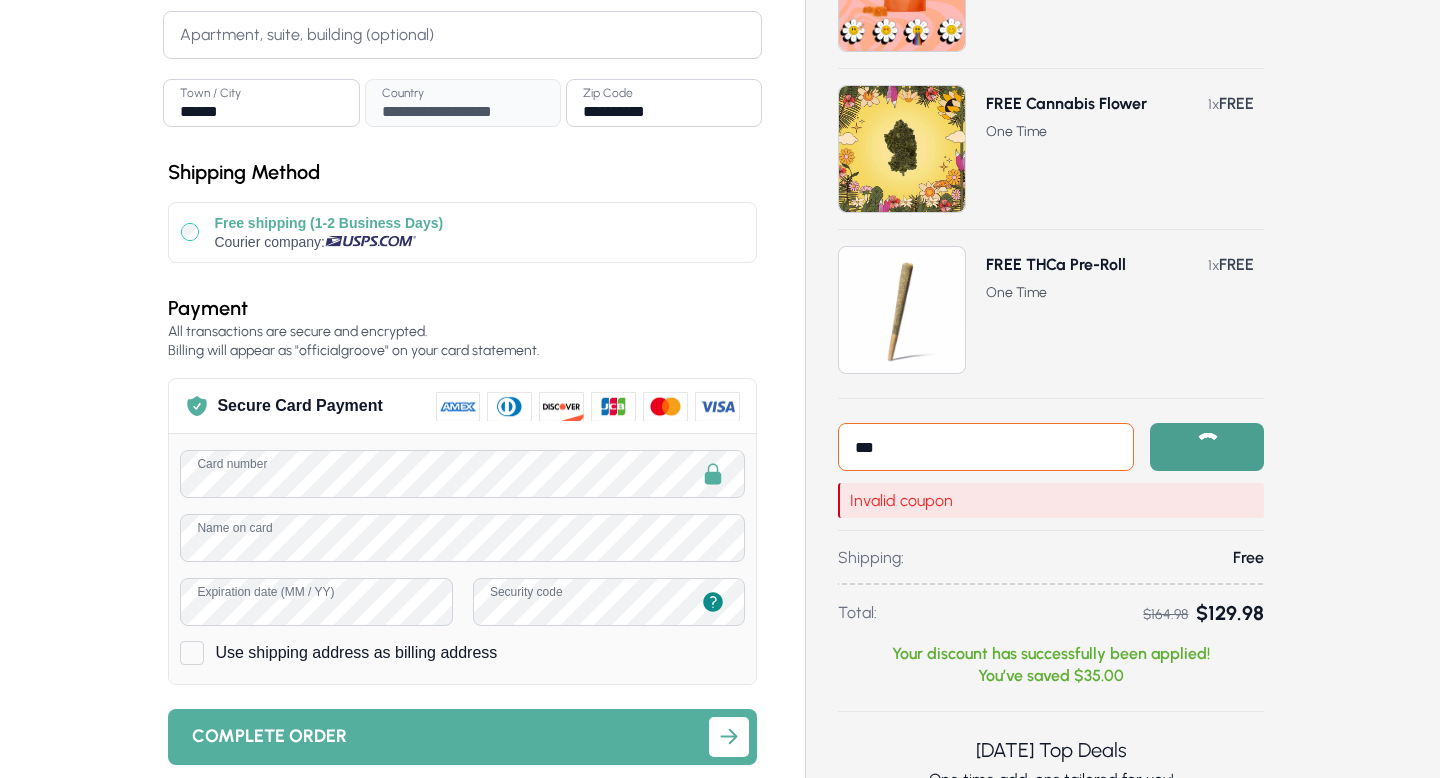 type on "****" 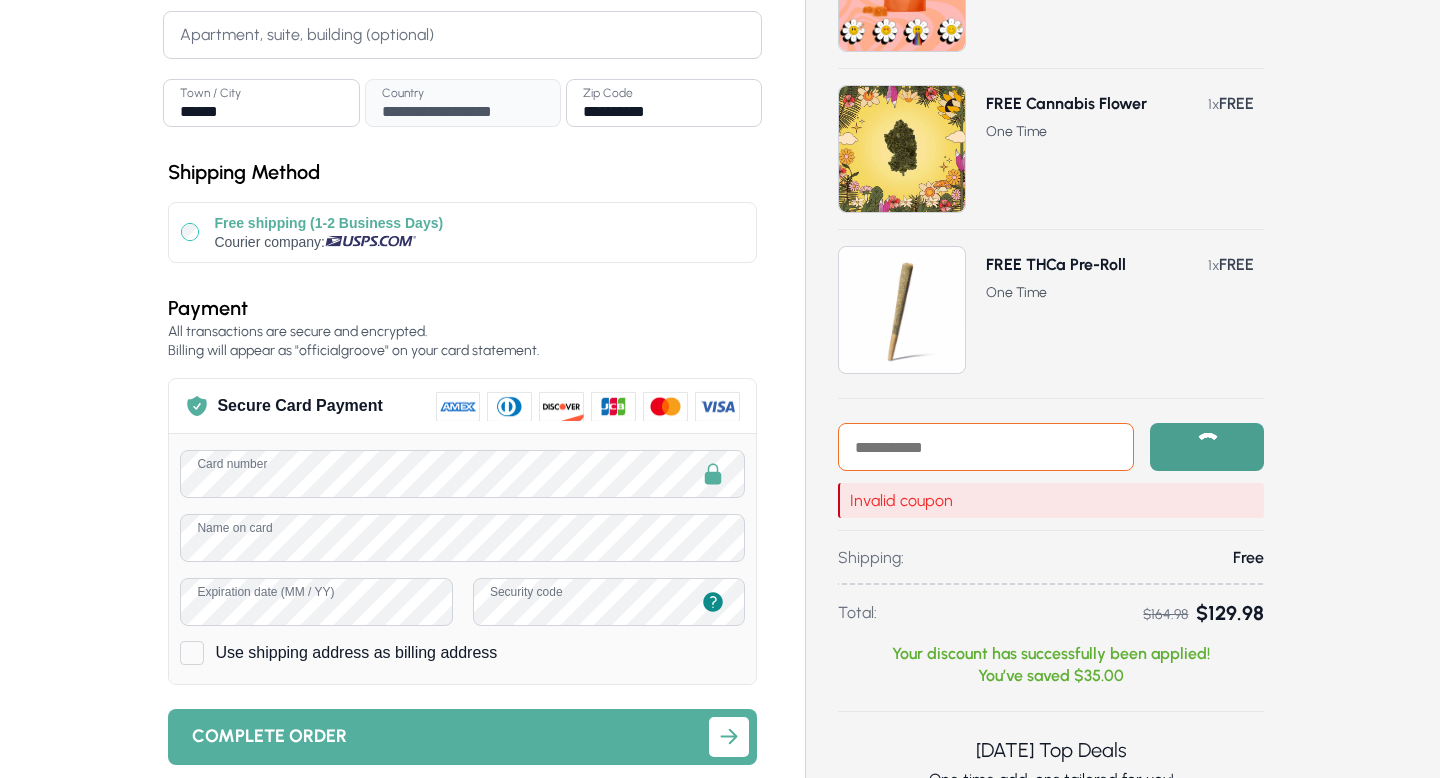 type on "*" 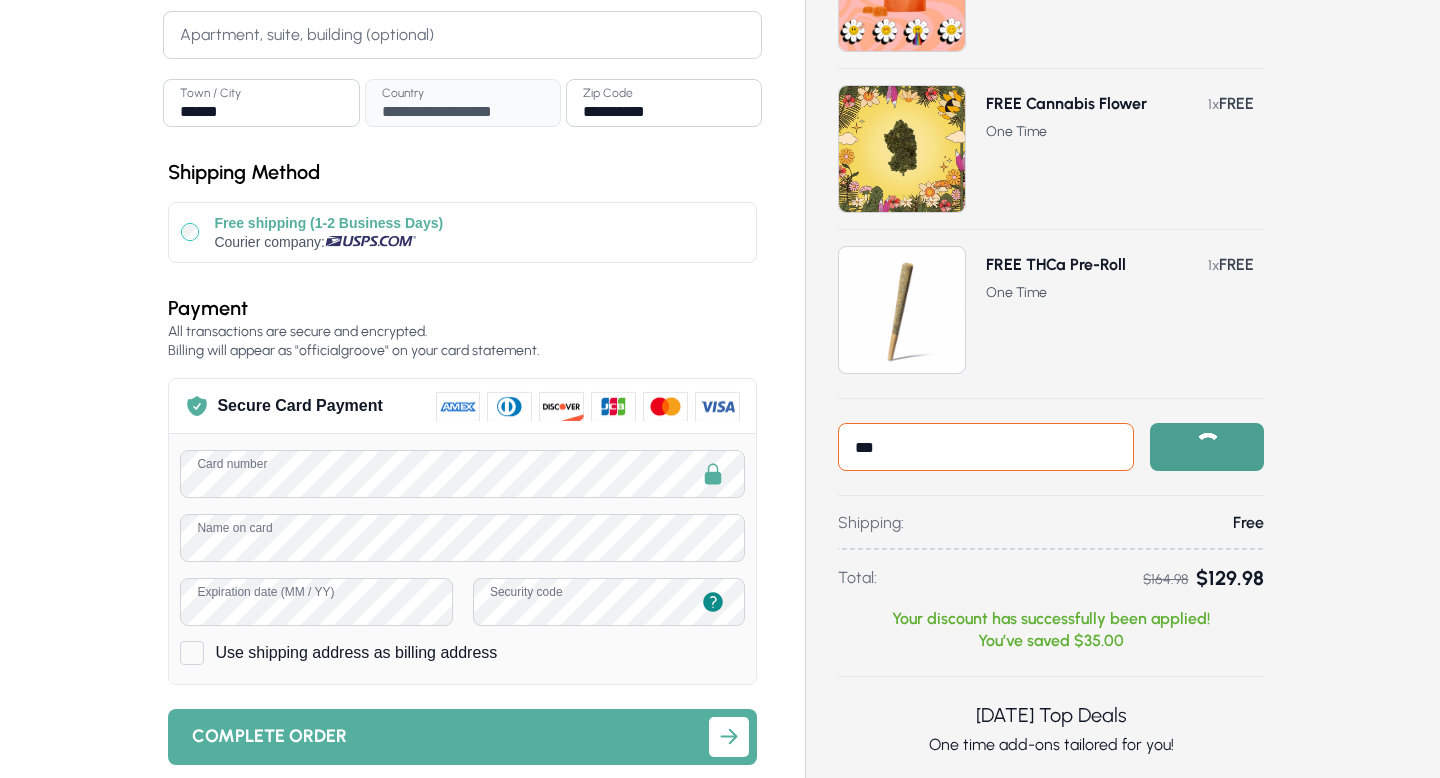 type on "****" 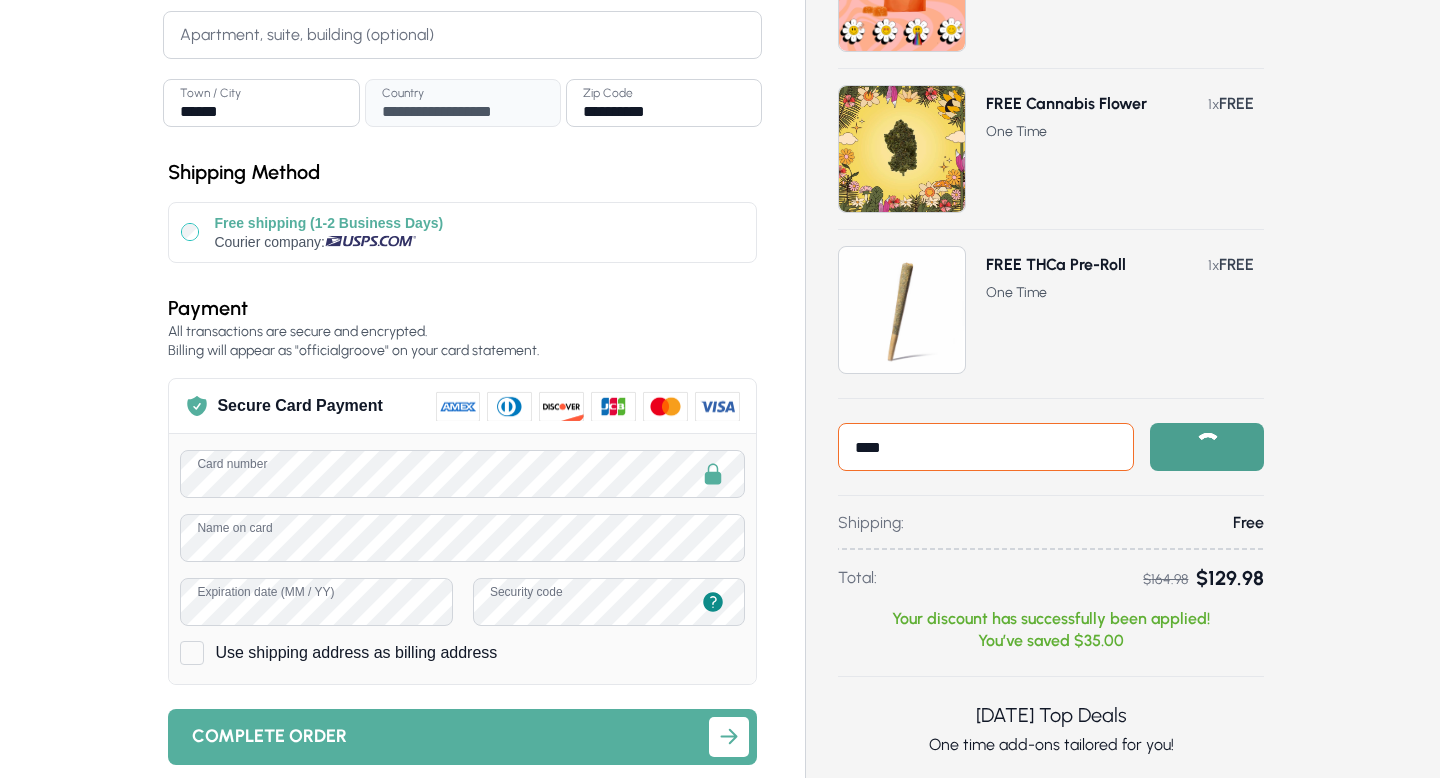 type 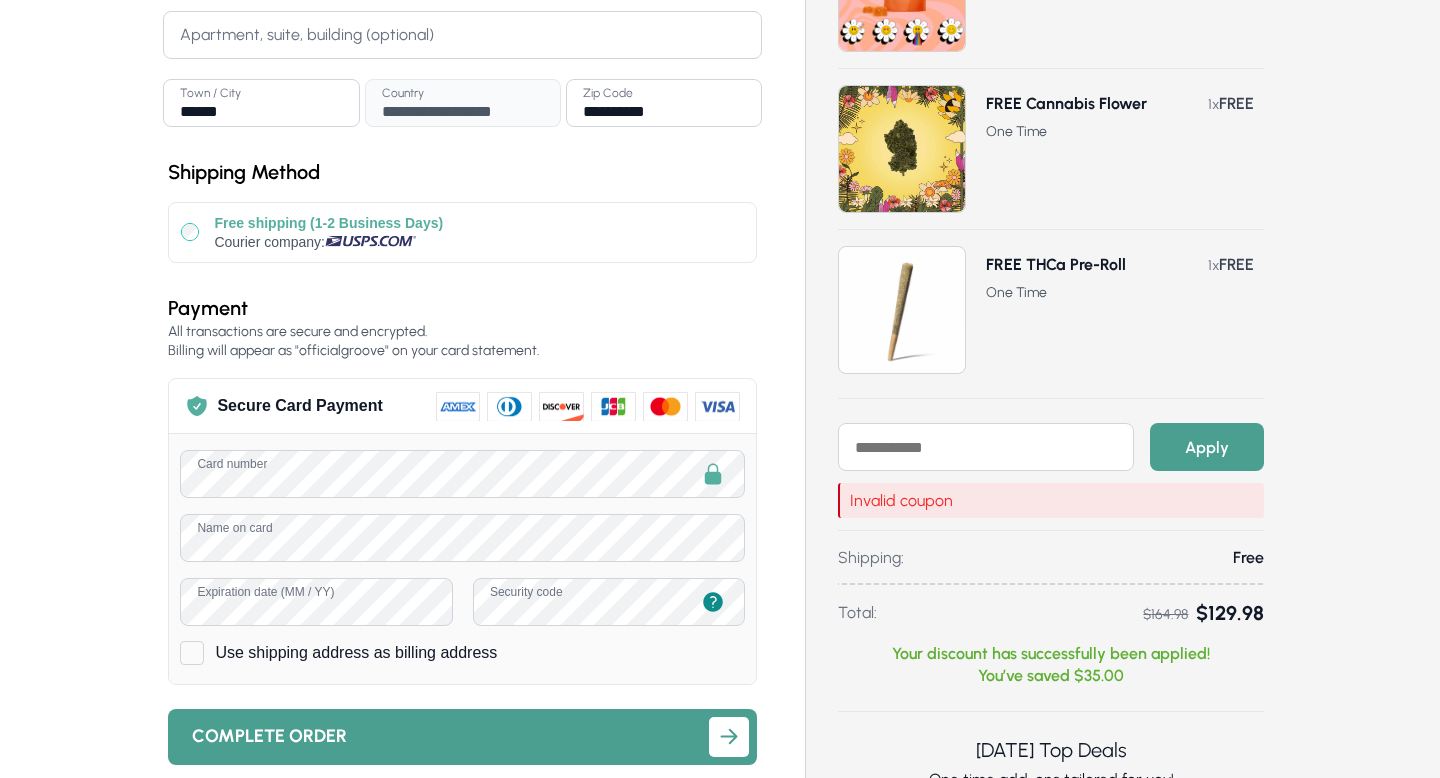 click on "Complete order" at bounding box center (269, 736) 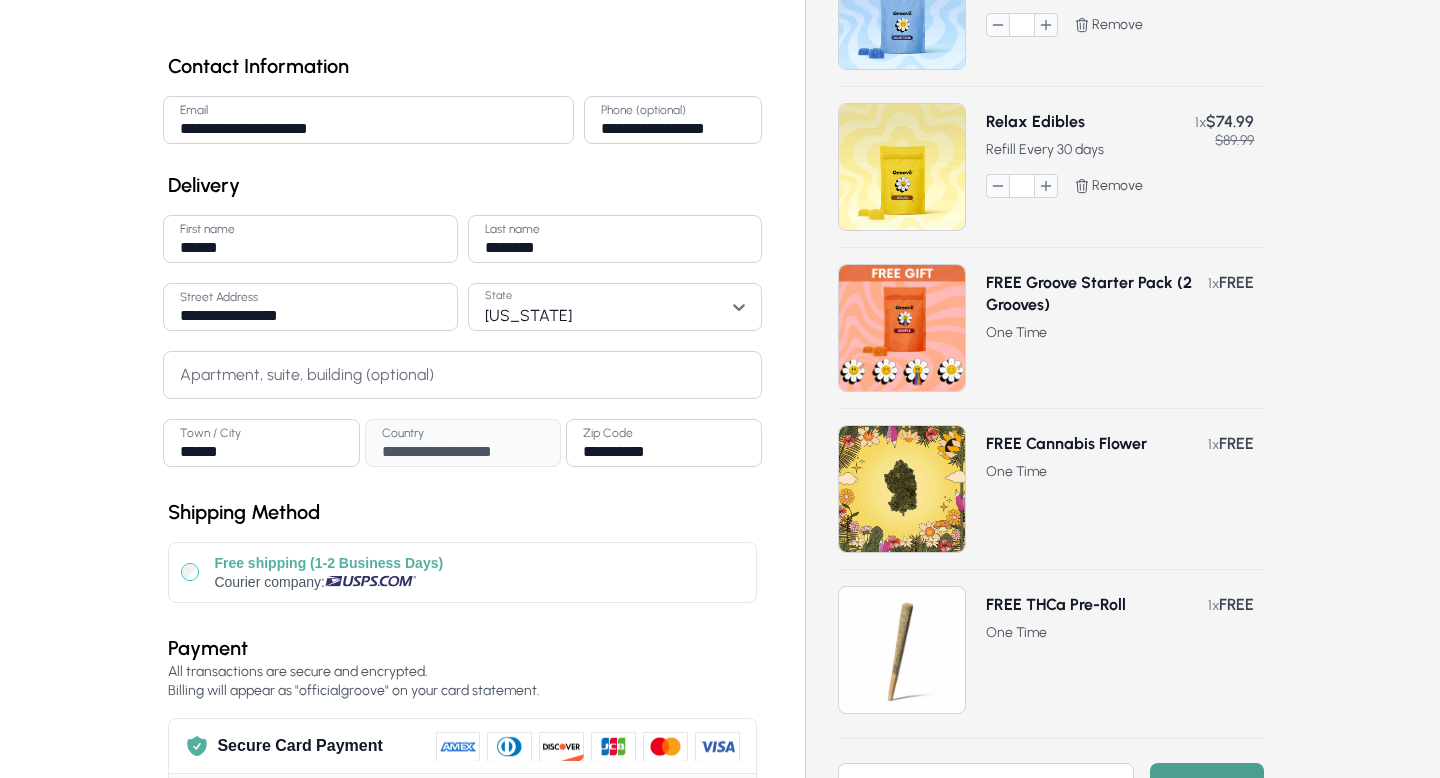 scroll, scrollTop: 0, scrollLeft: 0, axis: both 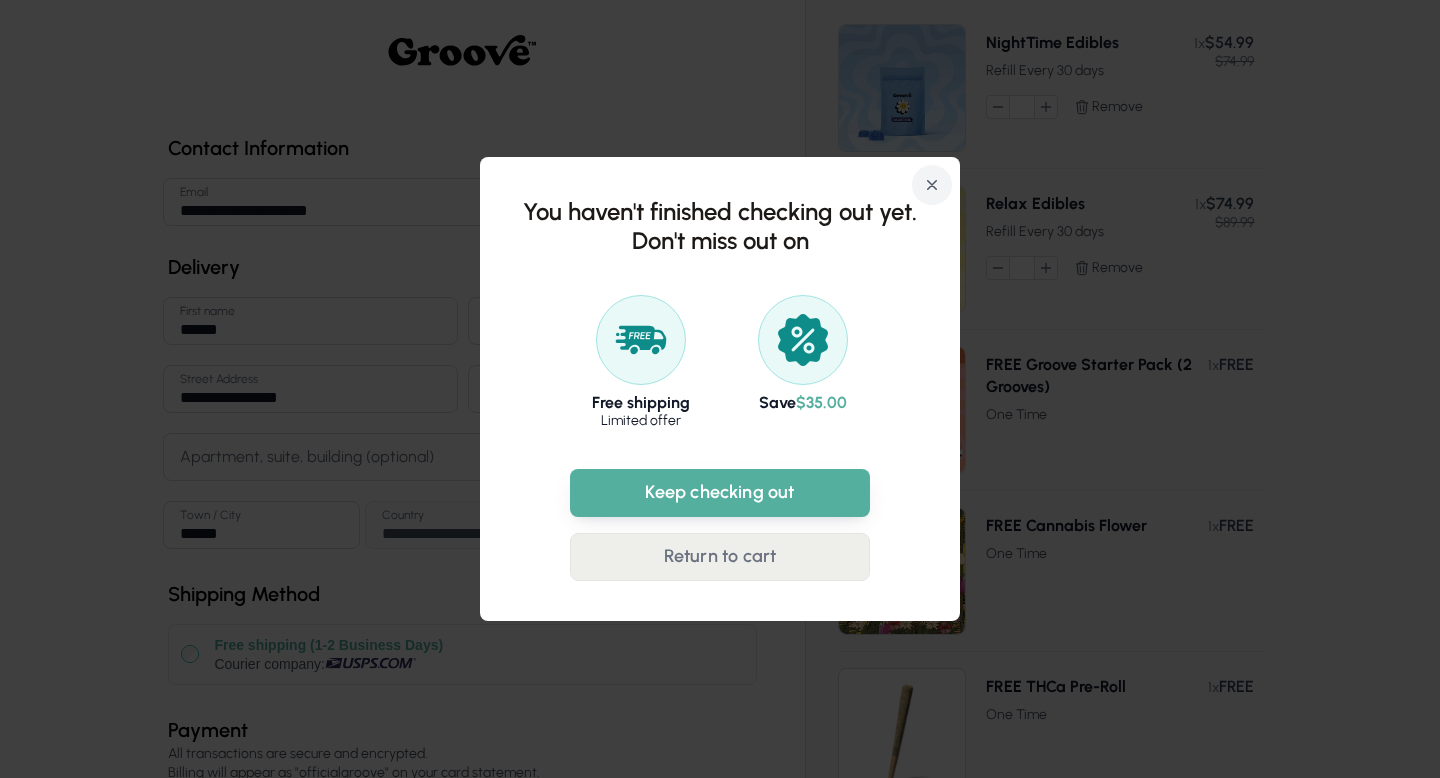 click on "Return to cart" at bounding box center (720, 557) 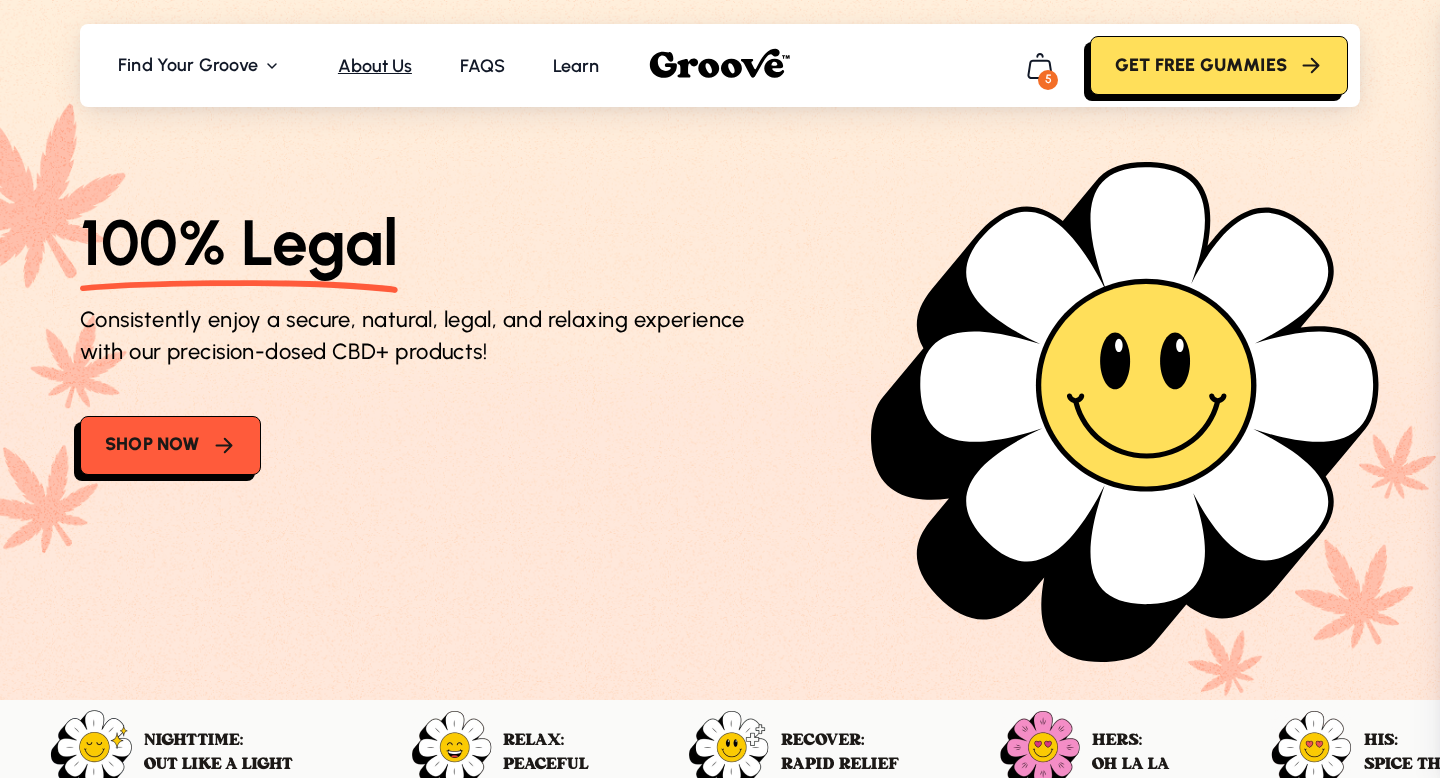 click on "About Us" at bounding box center [375, 66] 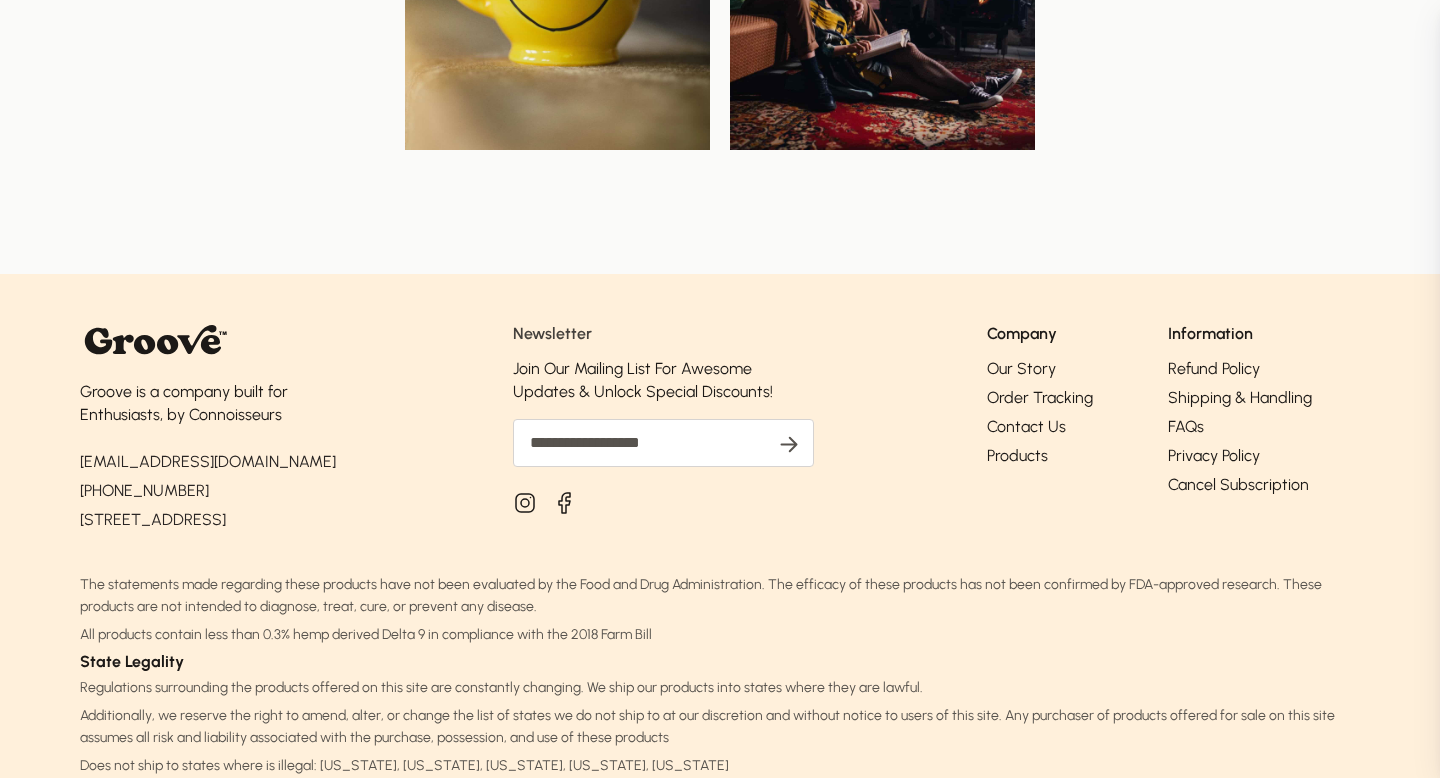scroll, scrollTop: 1391, scrollLeft: 0, axis: vertical 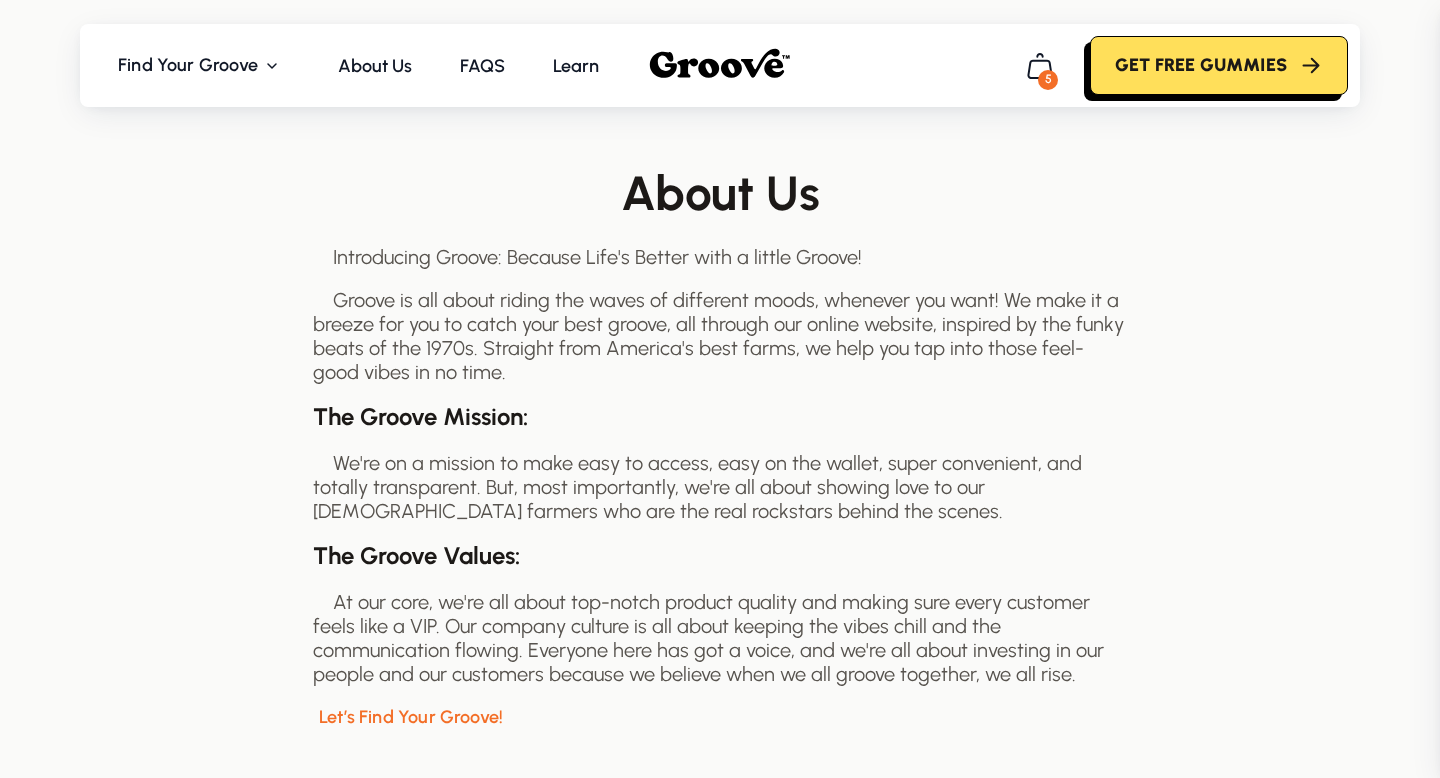 click 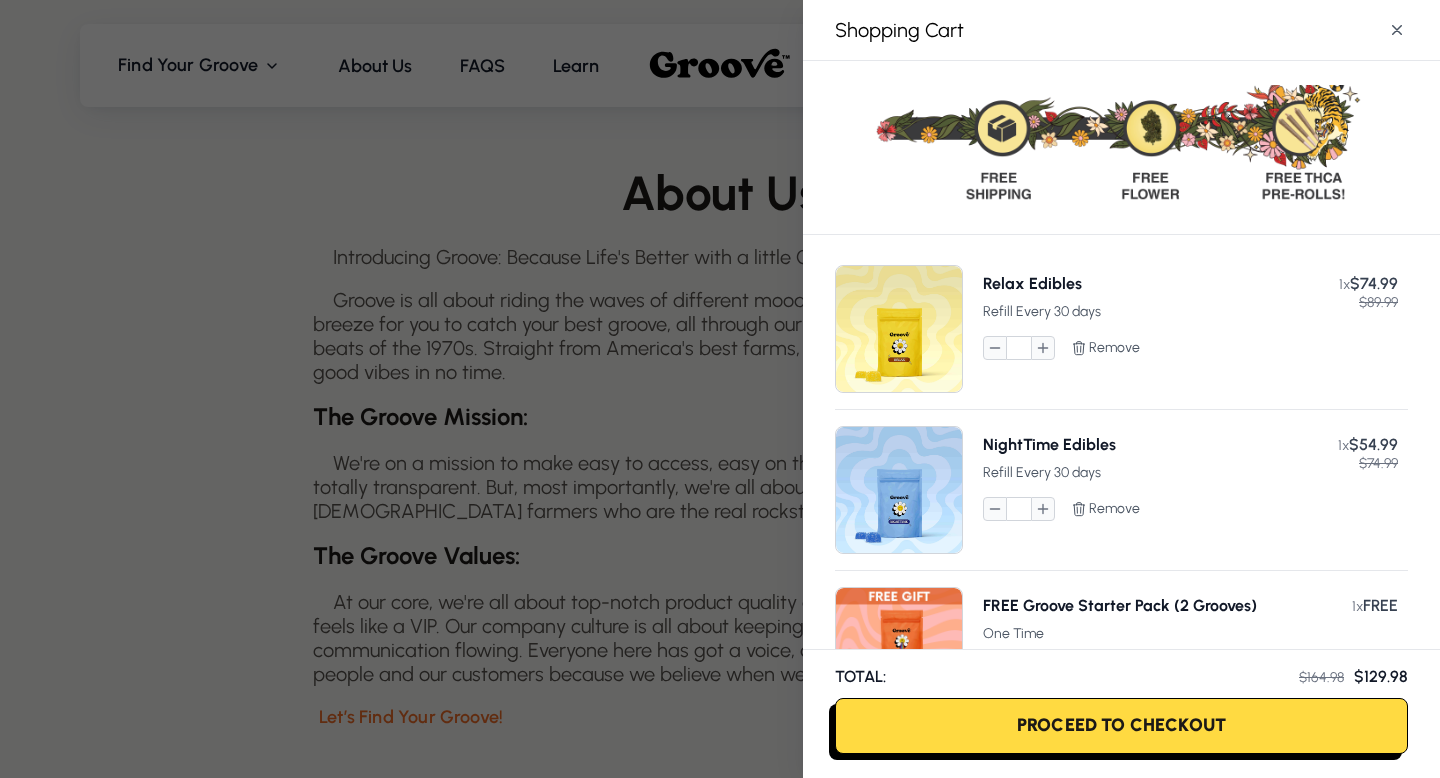 click on "Proceed To Checkout" at bounding box center [1121, 726] 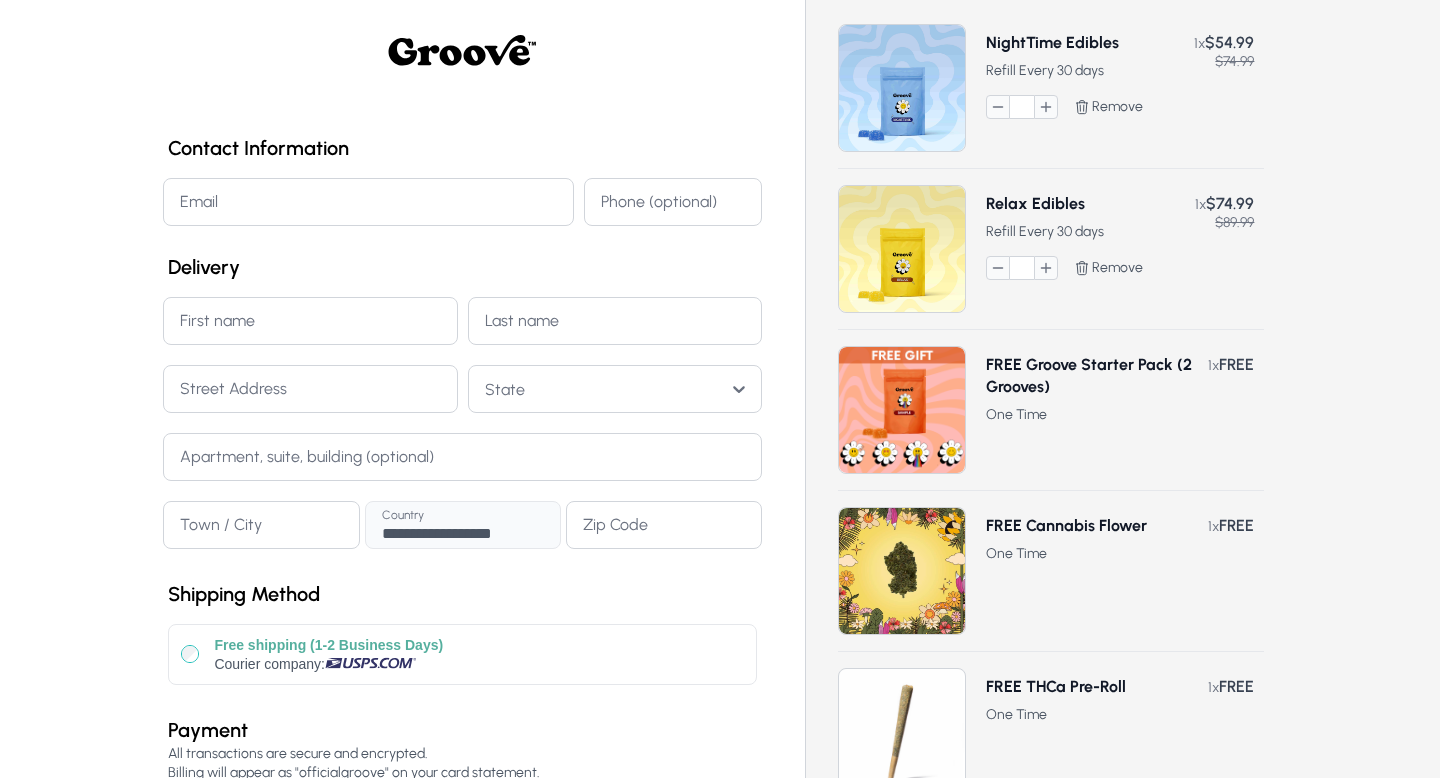 click on "Email" at bounding box center [368, 202] 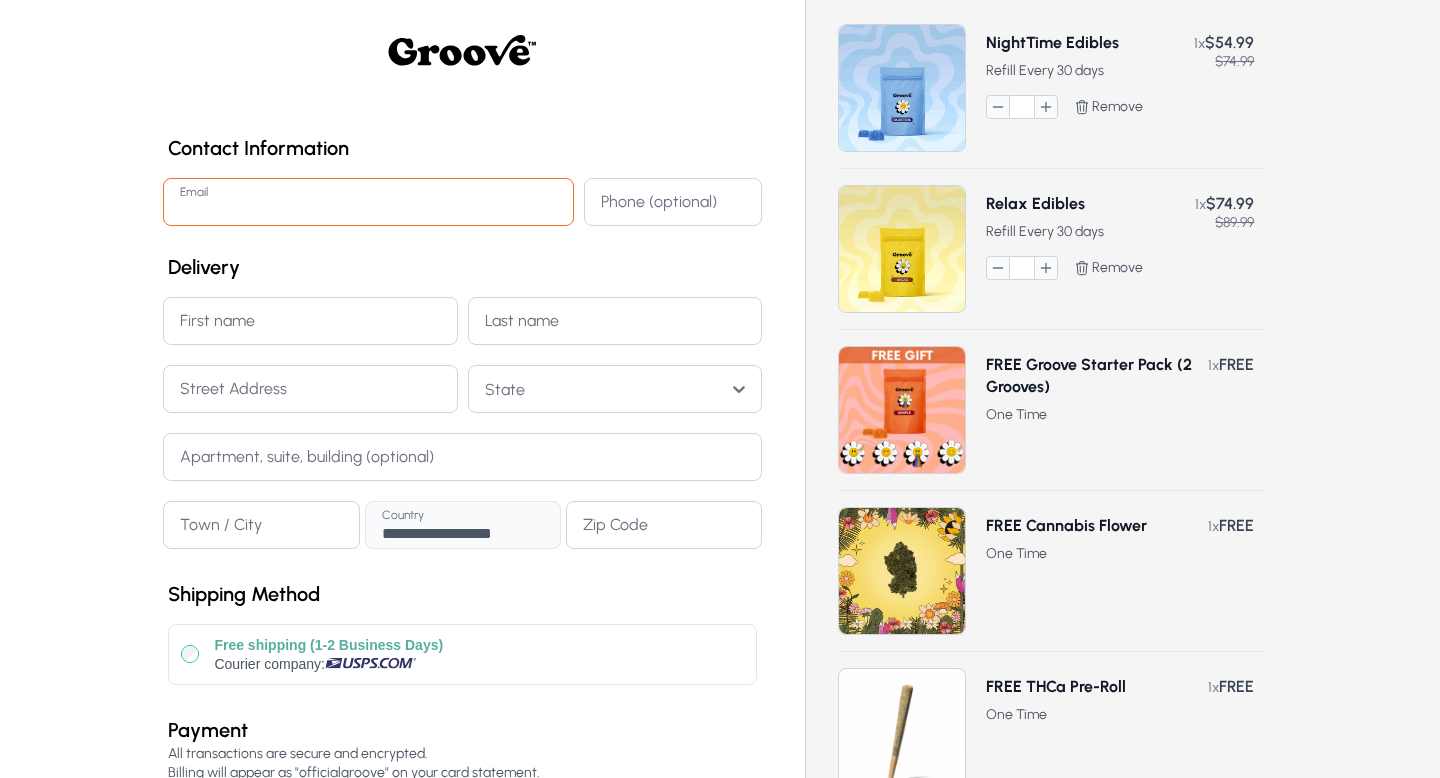 type on "**********" 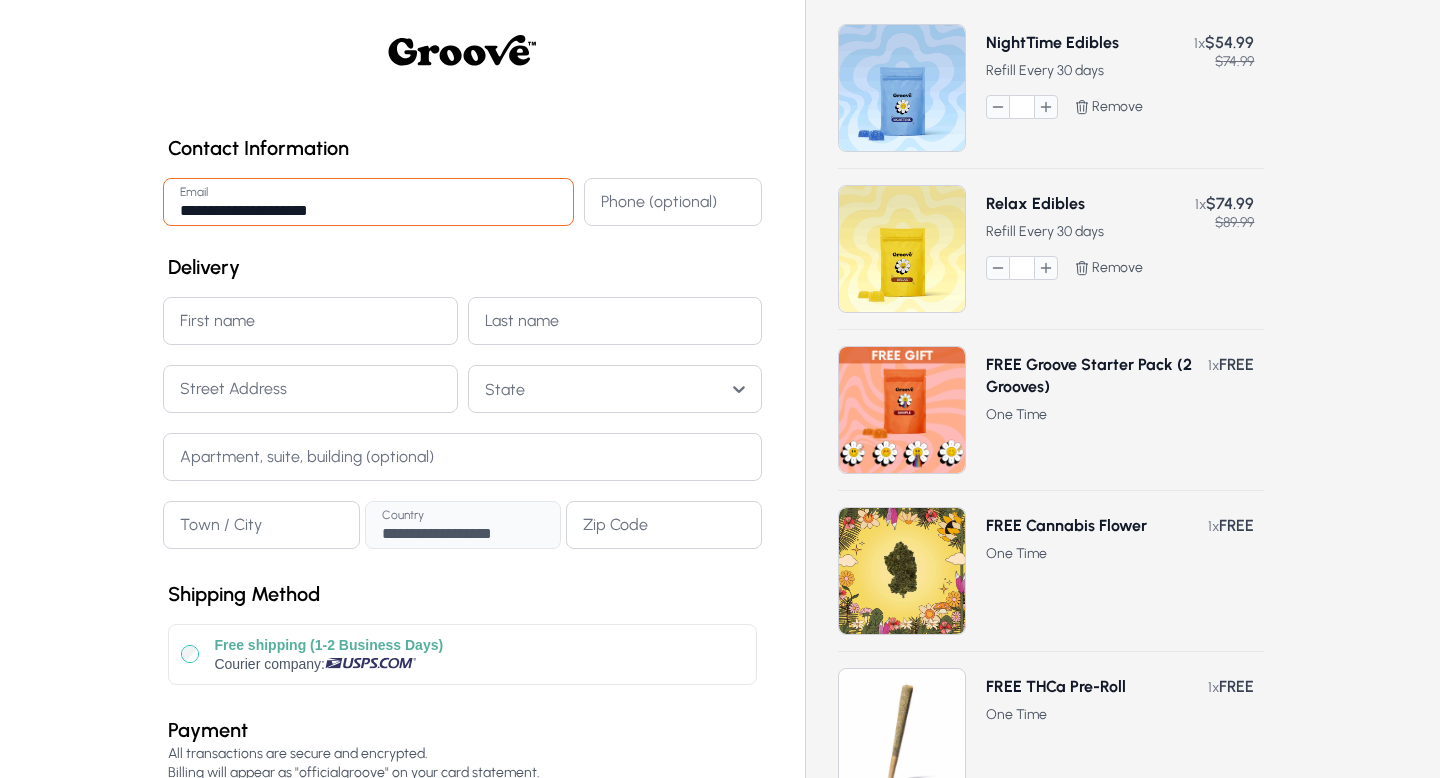 type on "**********" 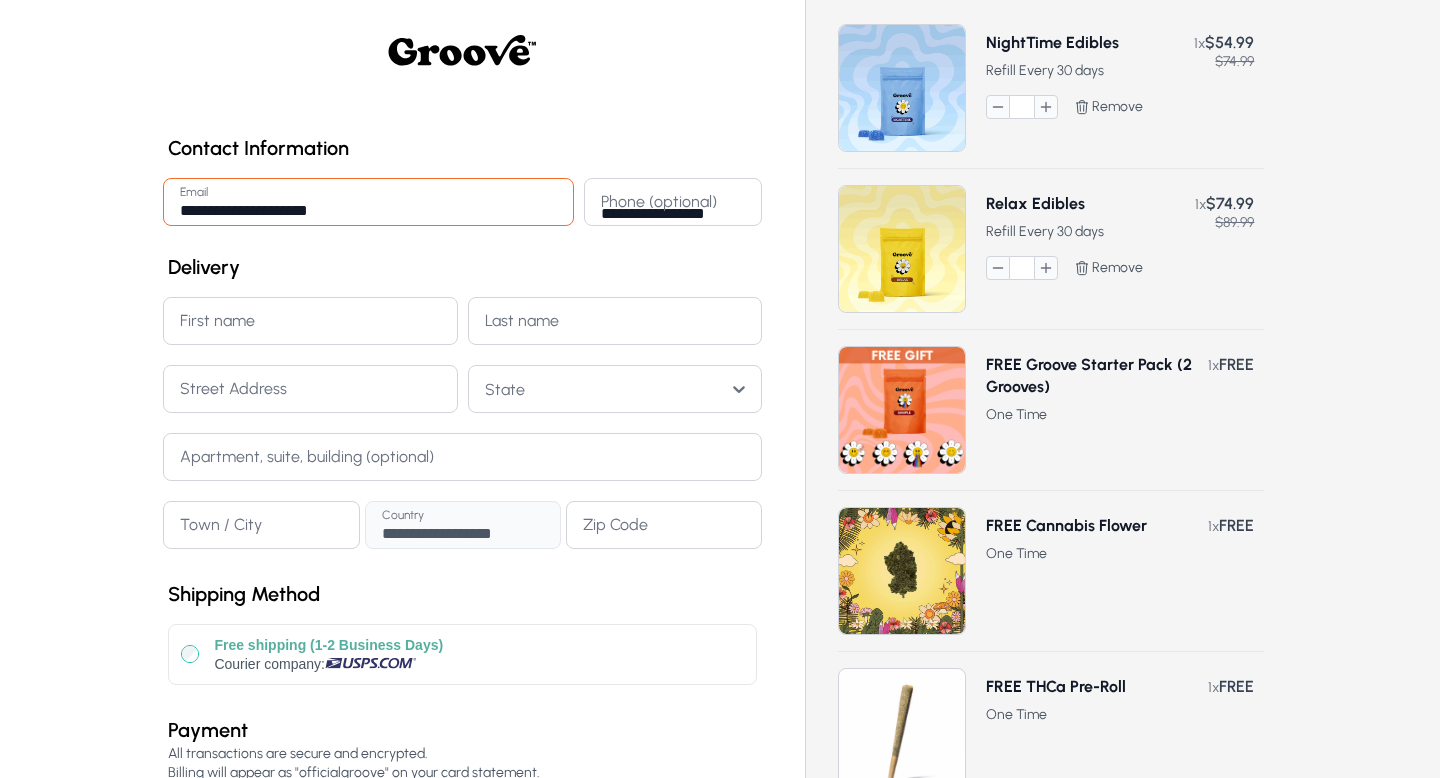 type on "******" 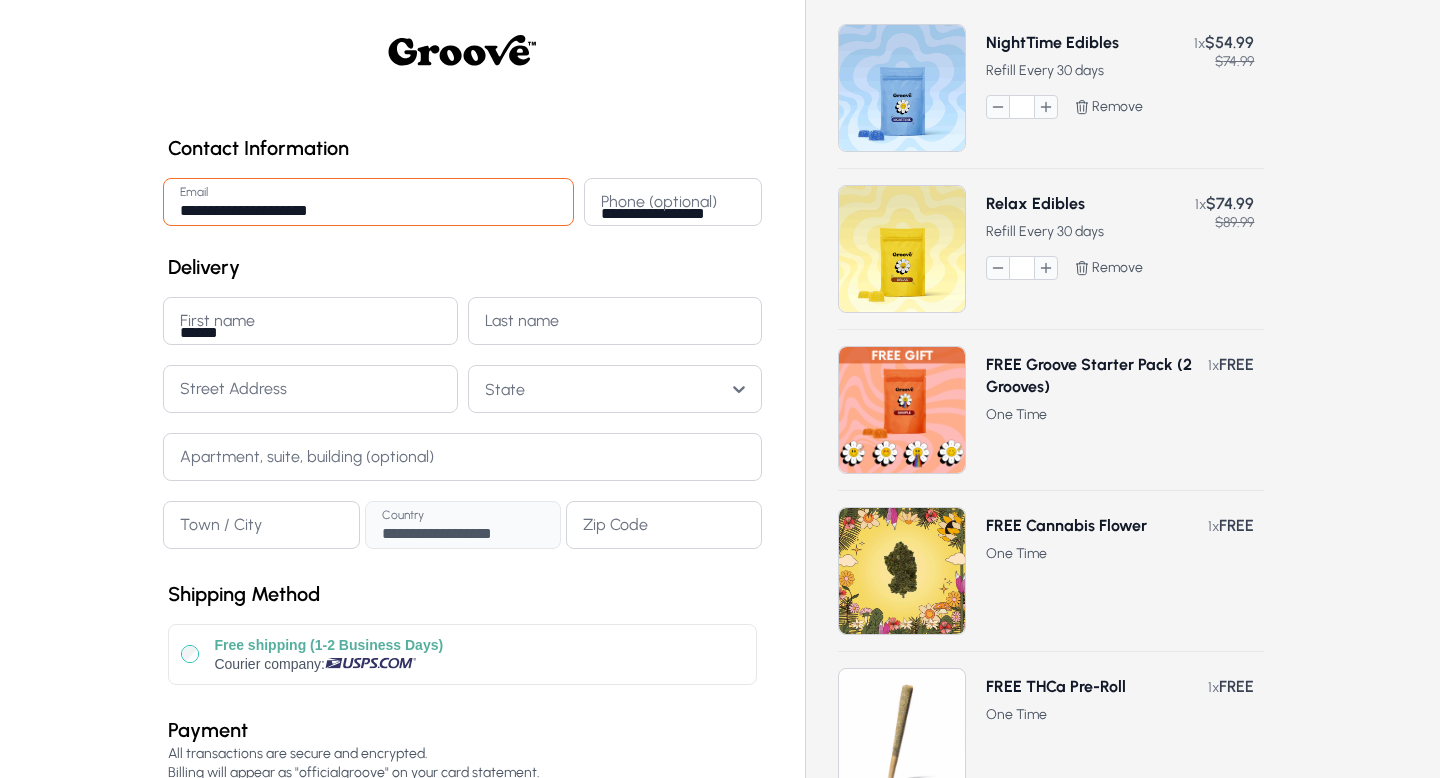 type on "********" 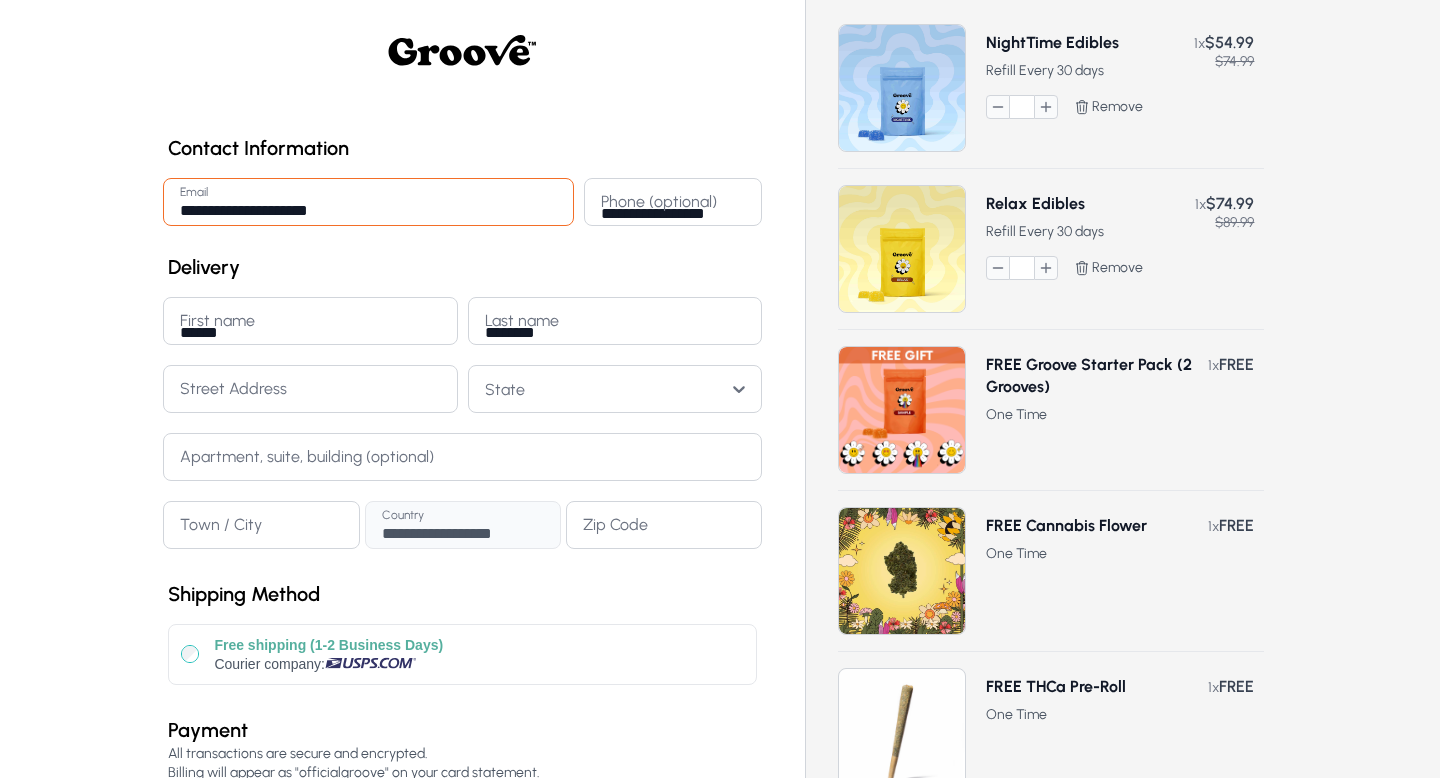 type on "**********" 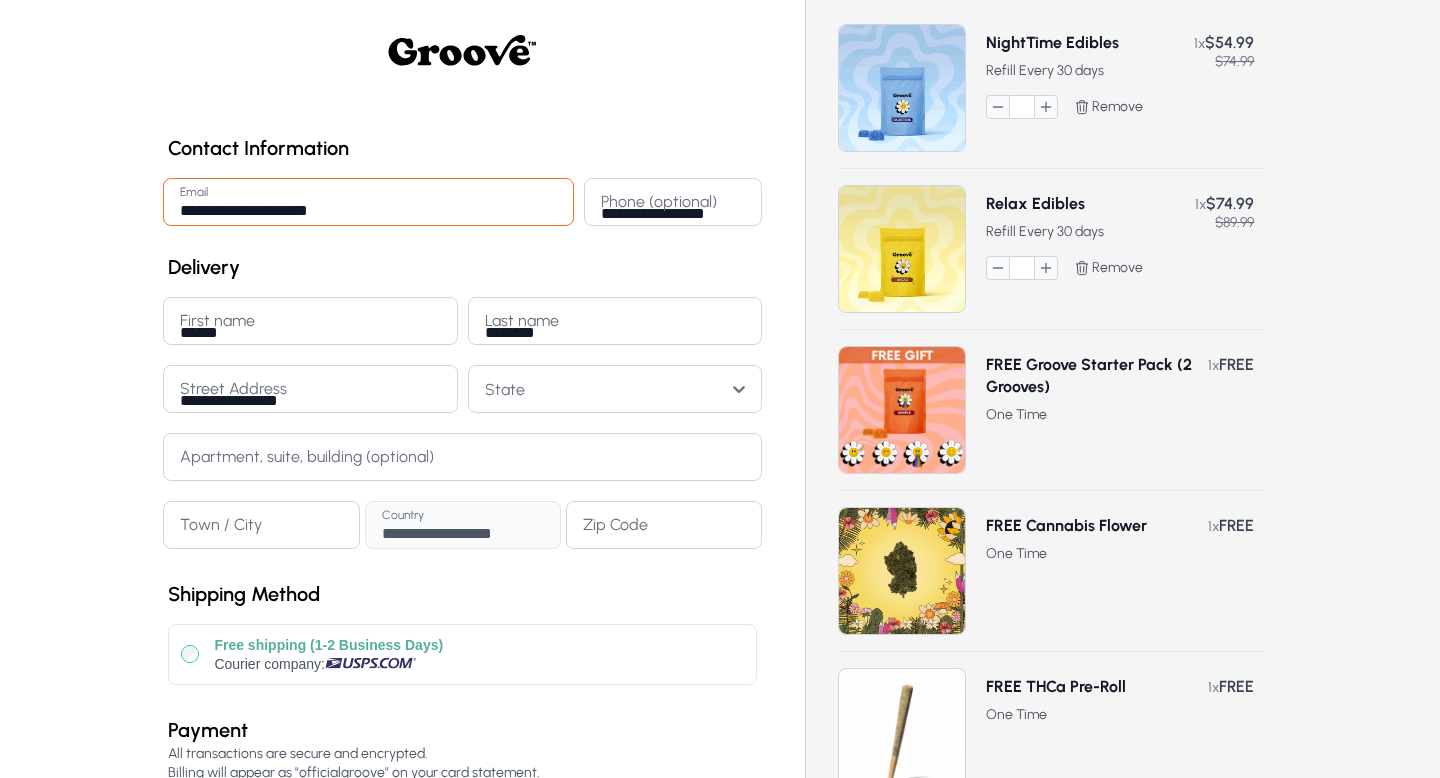type on "******" 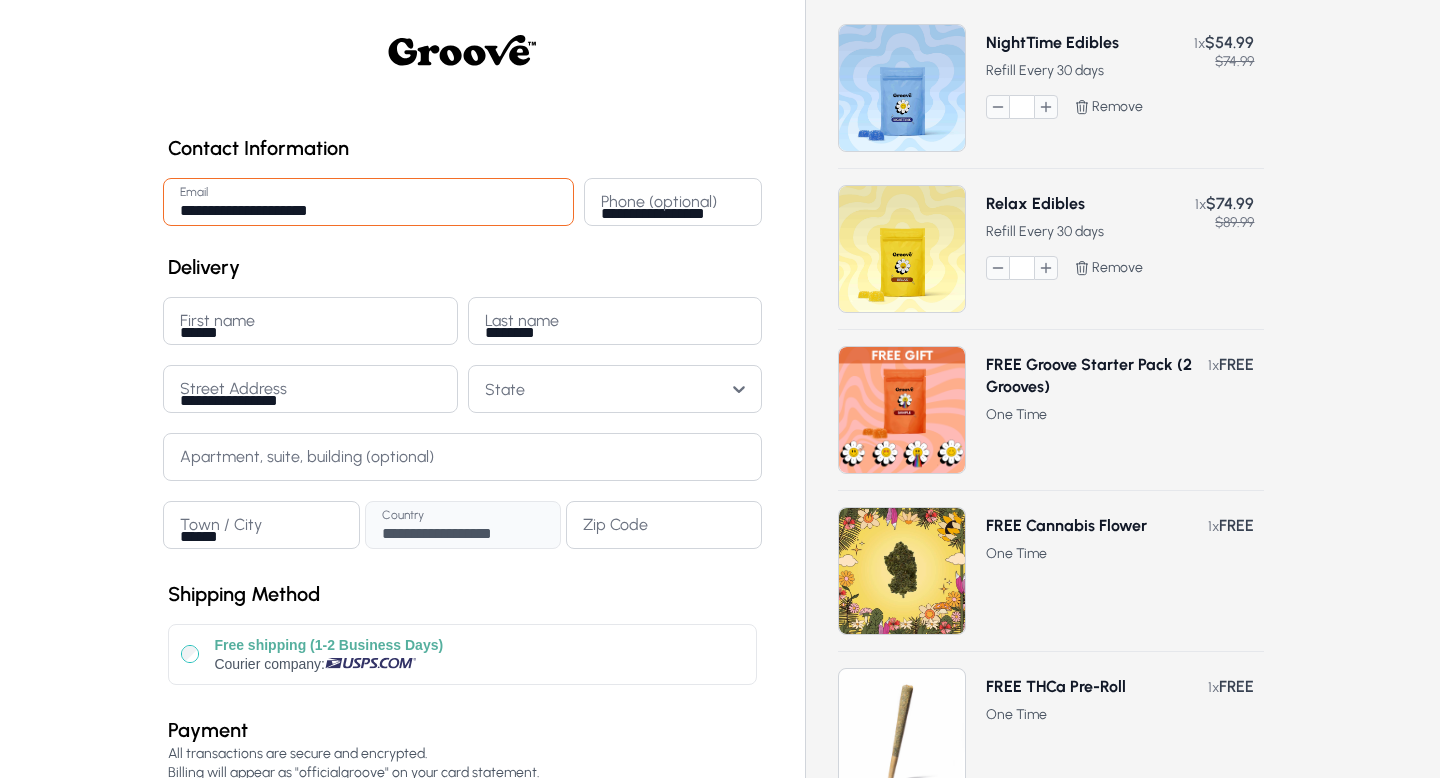 type on "**********" 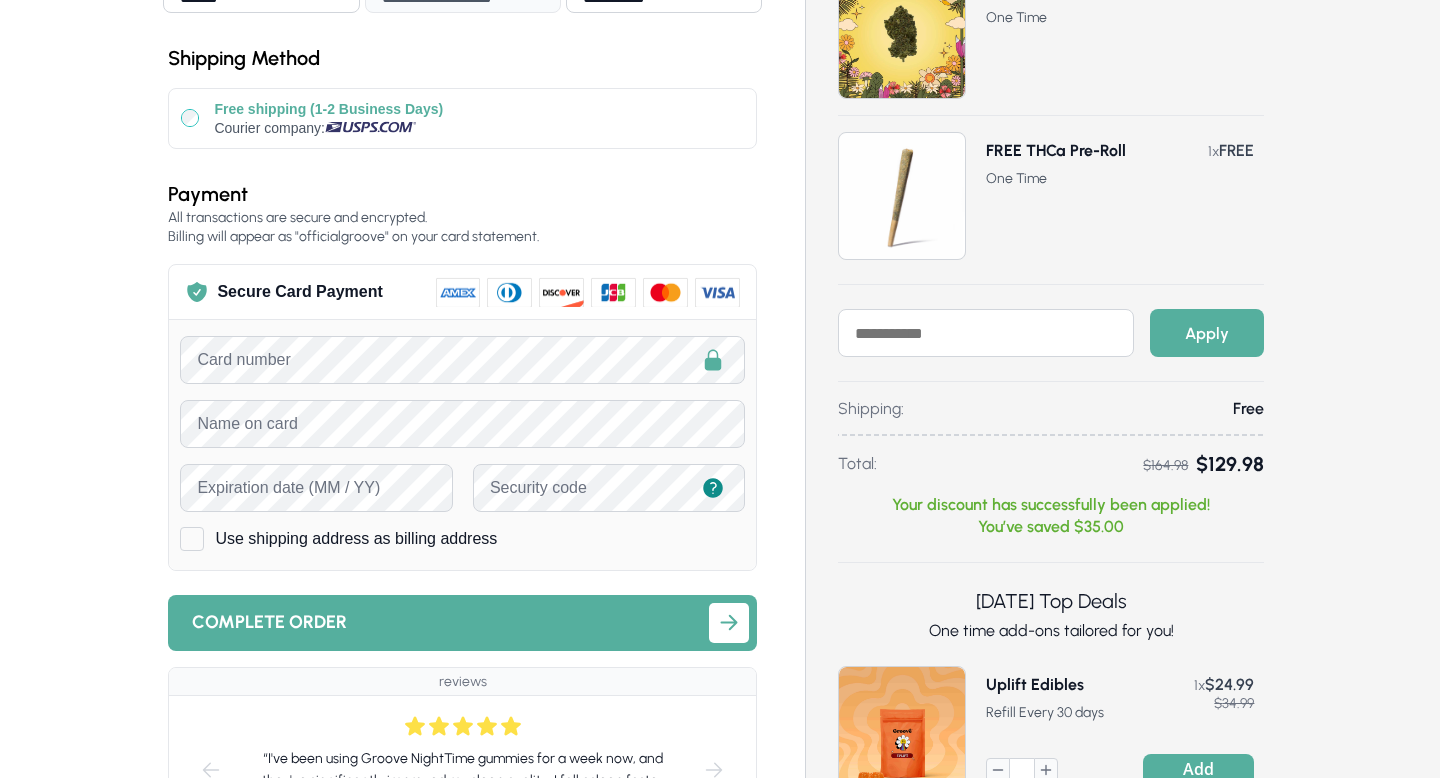 scroll, scrollTop: 537, scrollLeft: 0, axis: vertical 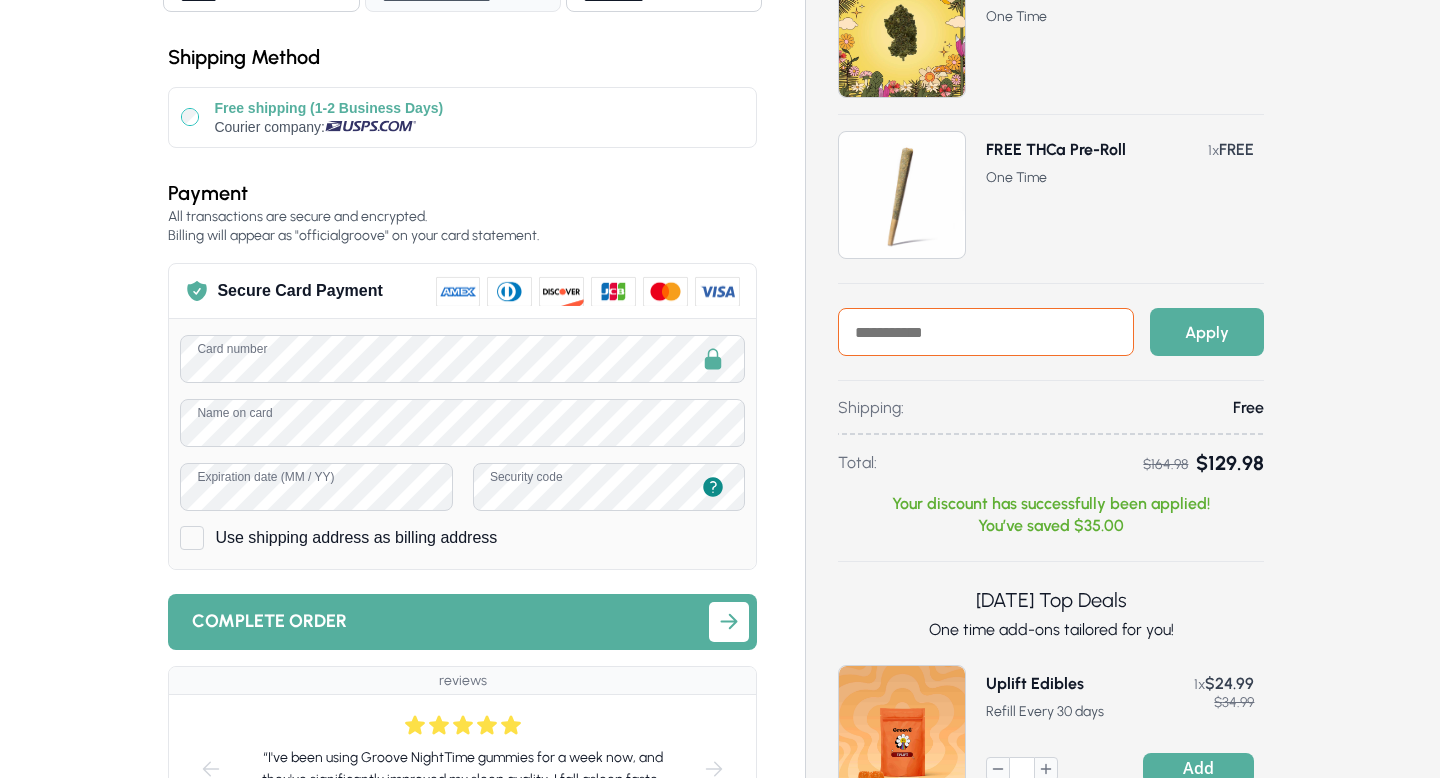 click at bounding box center [986, 332] 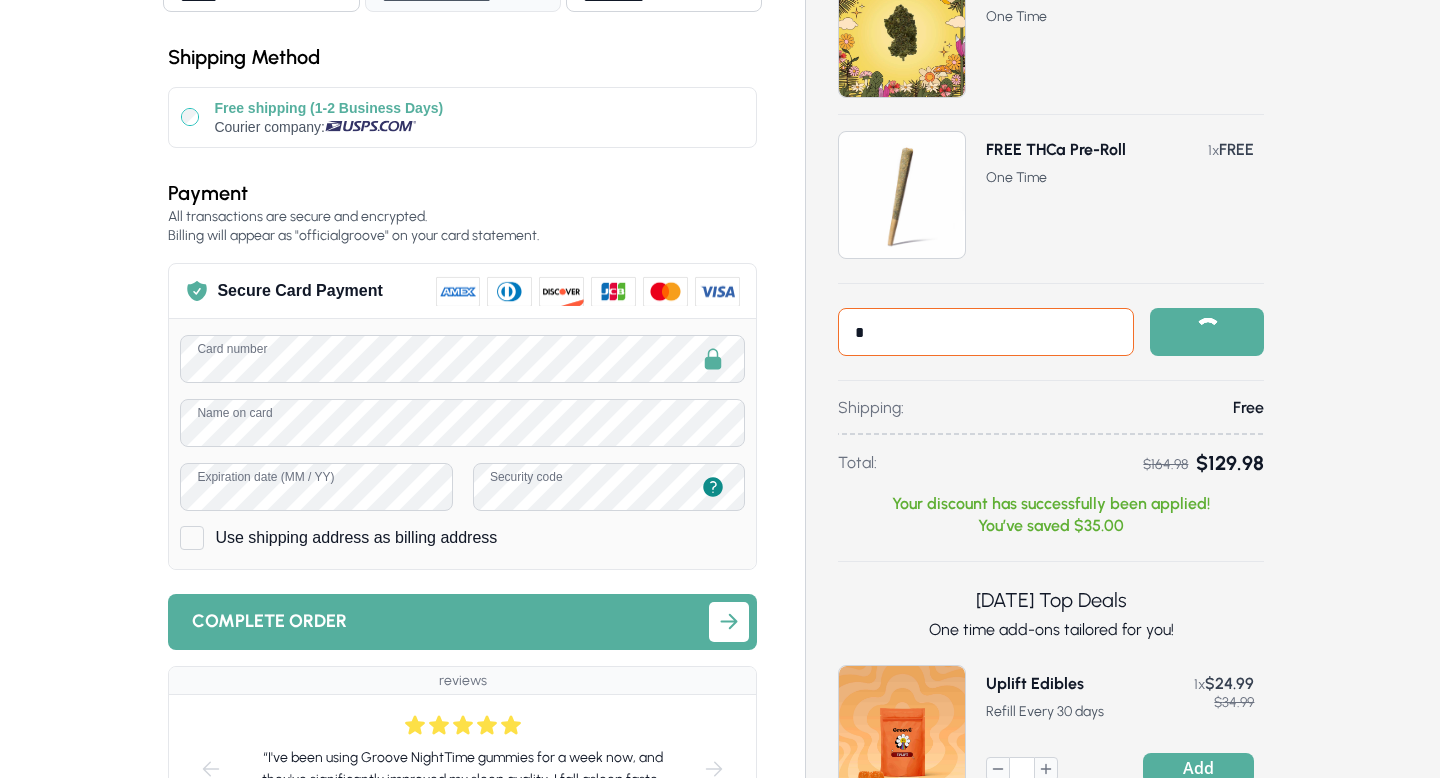type on "**" 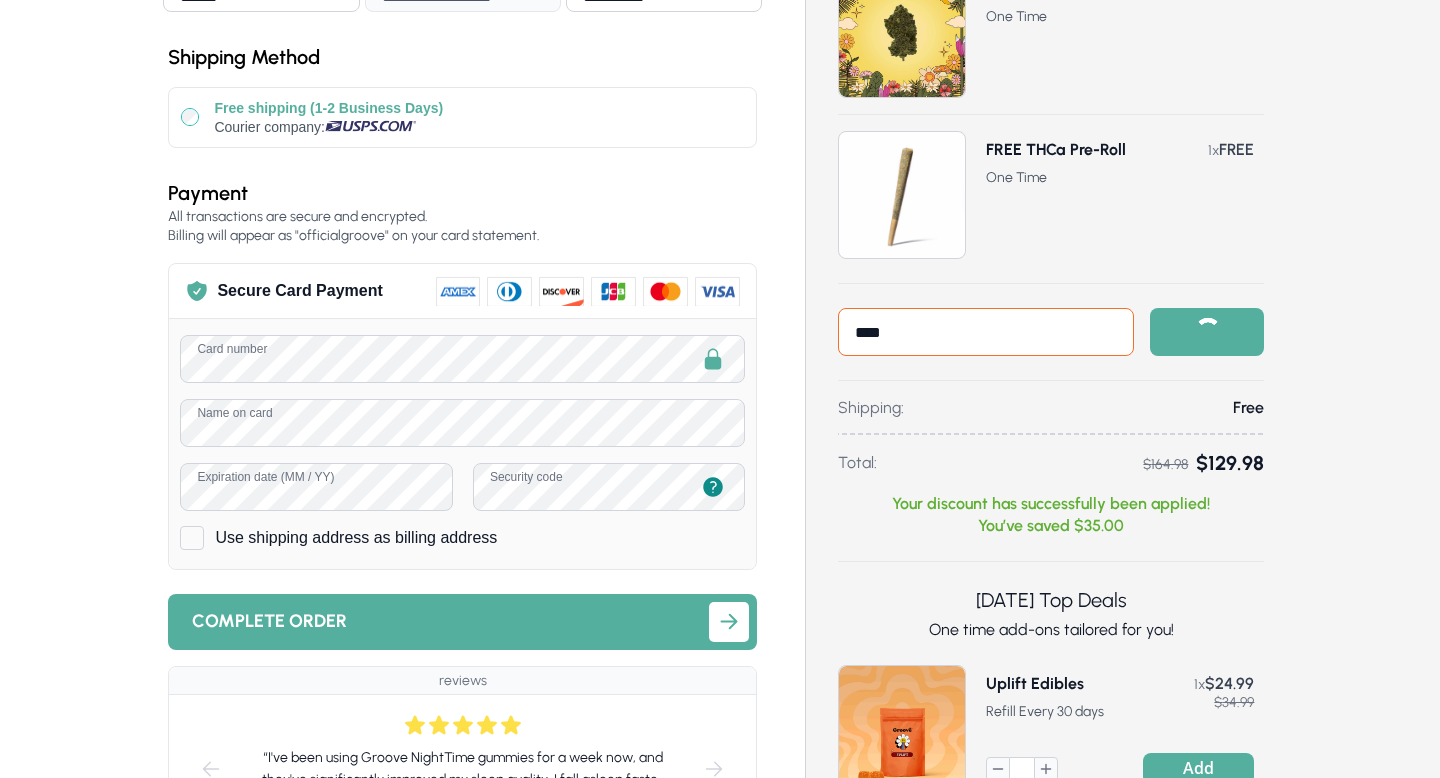 type on "*****" 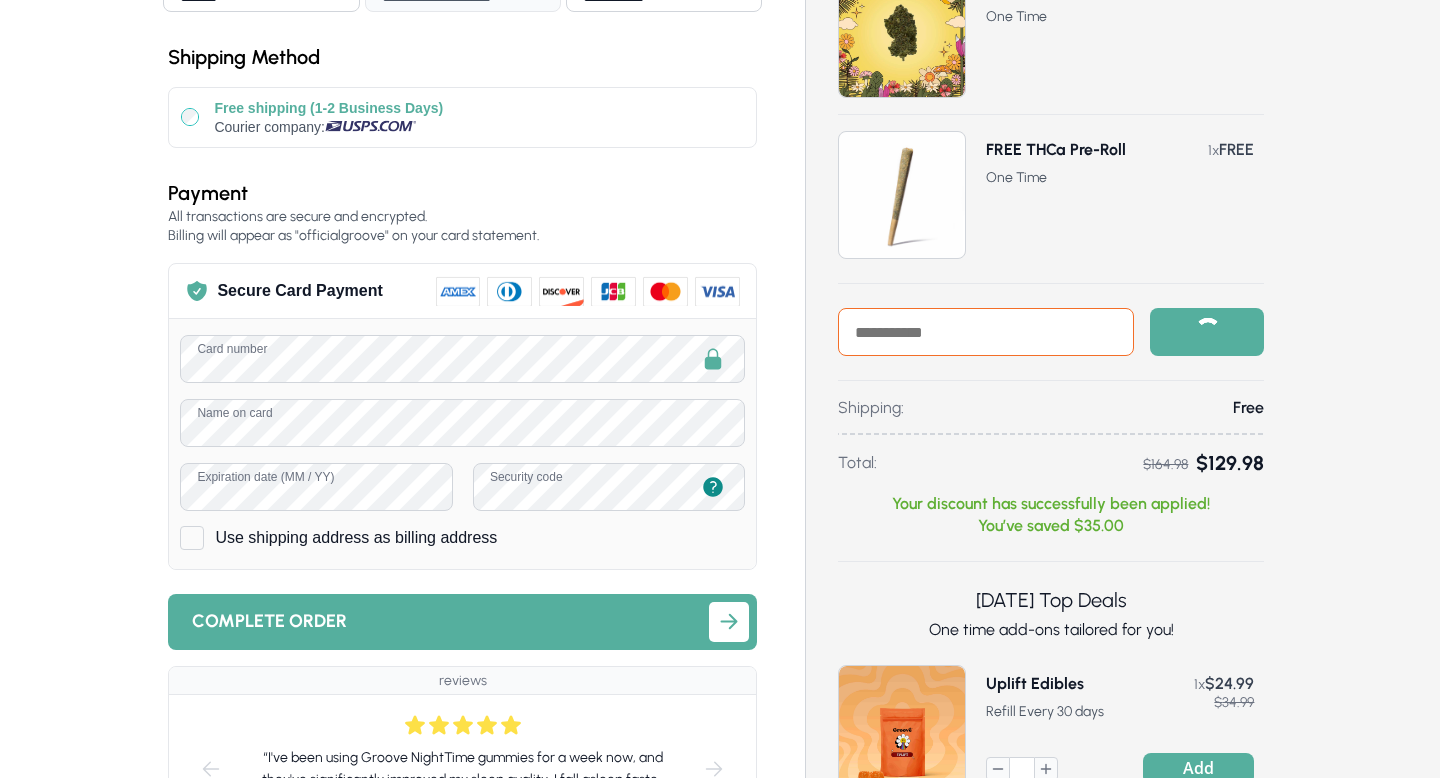 type on "*" 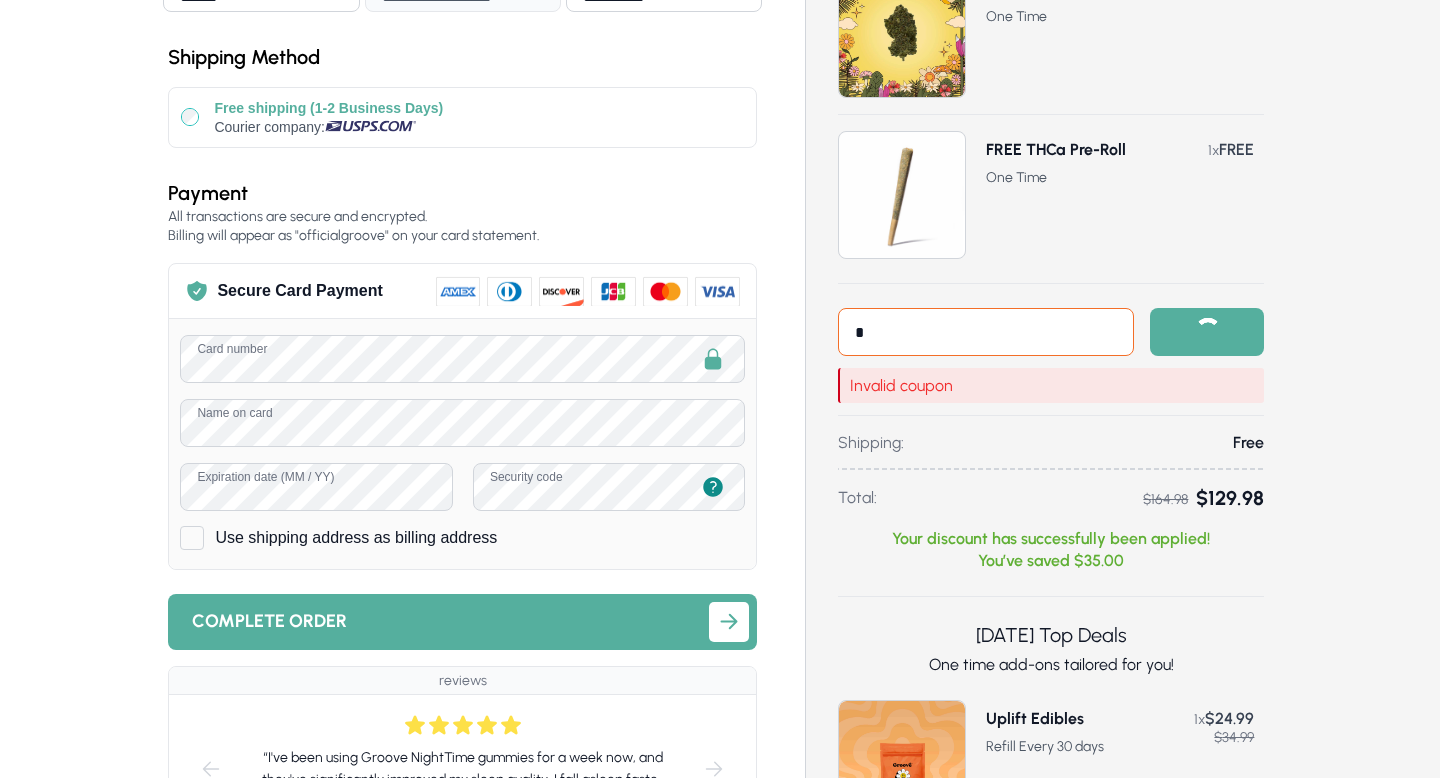 type 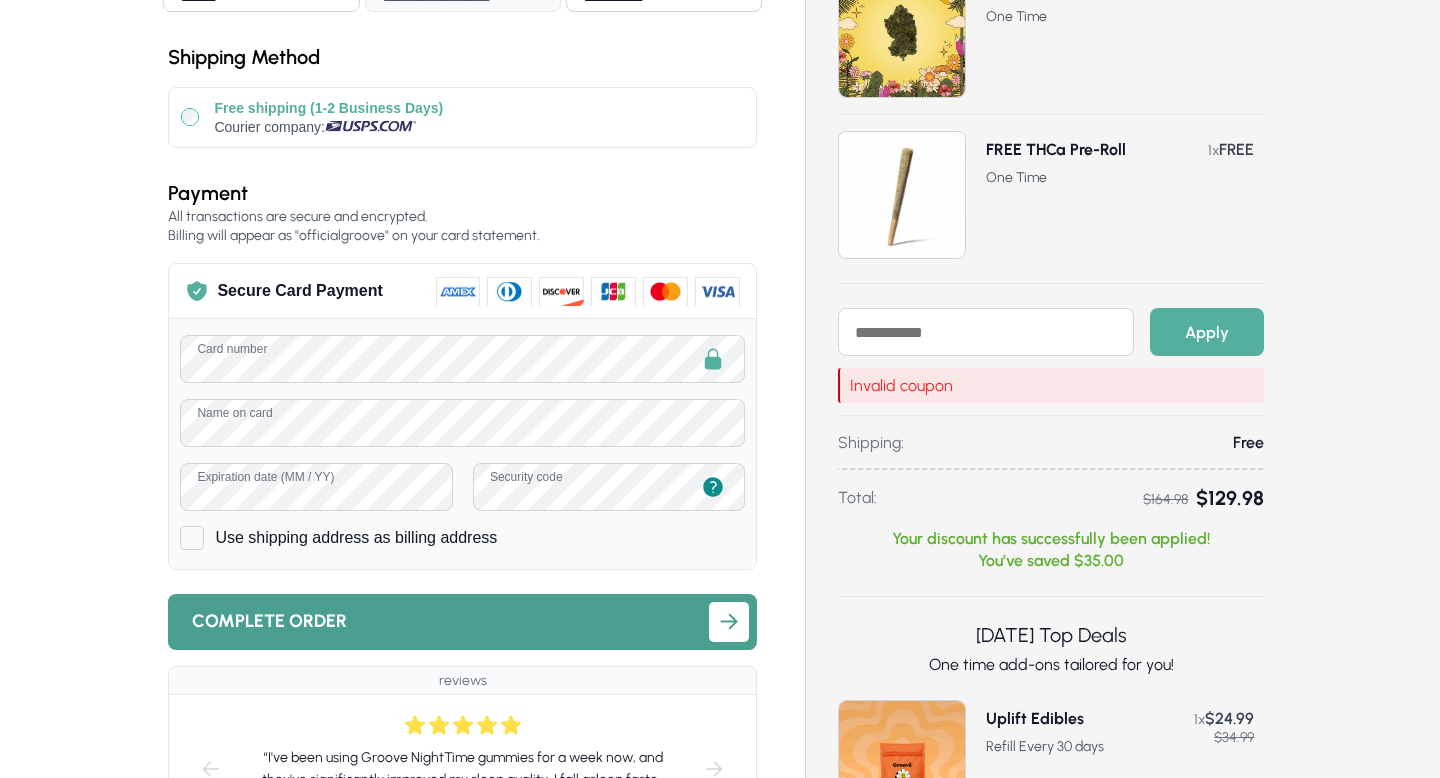 click on "Complete order" at bounding box center (269, 621) 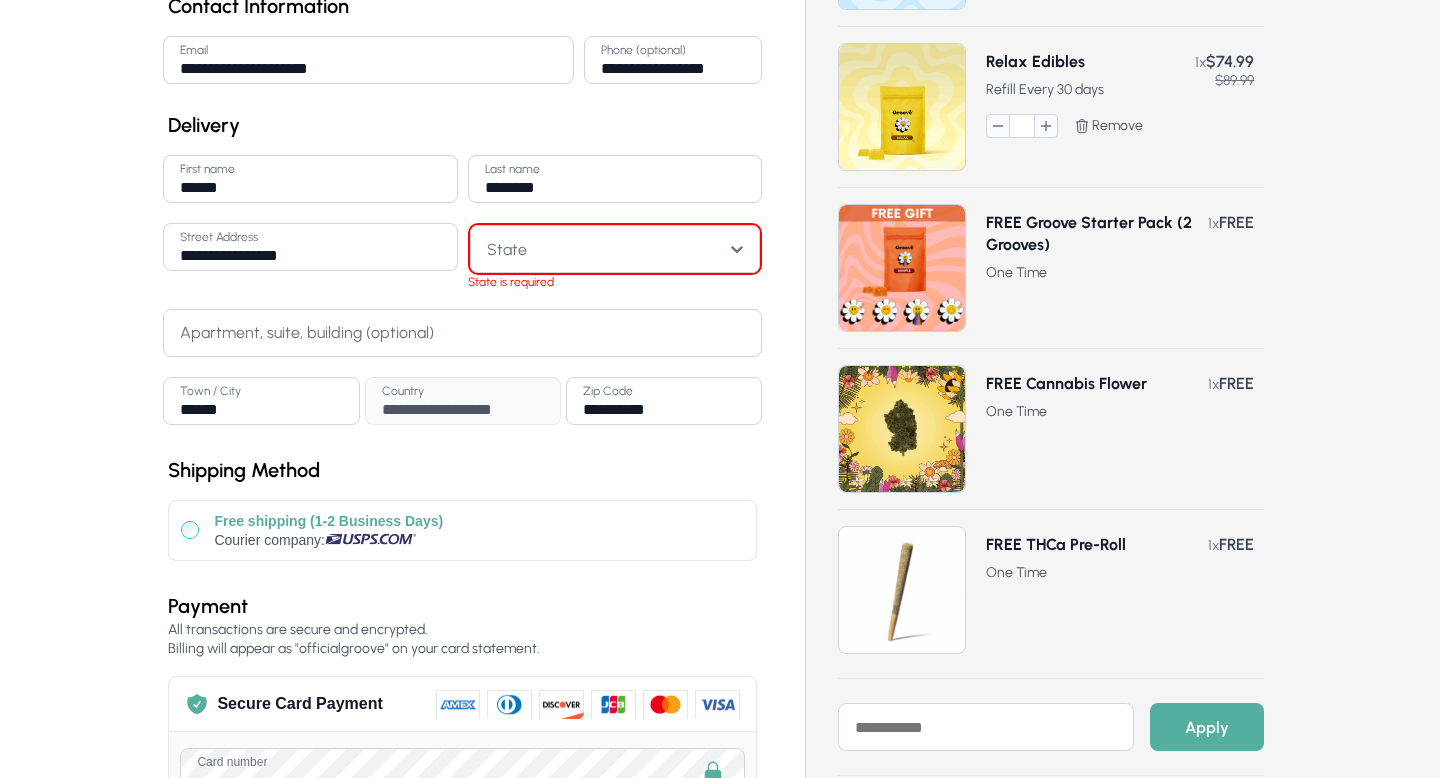 scroll, scrollTop: 127, scrollLeft: 0, axis: vertical 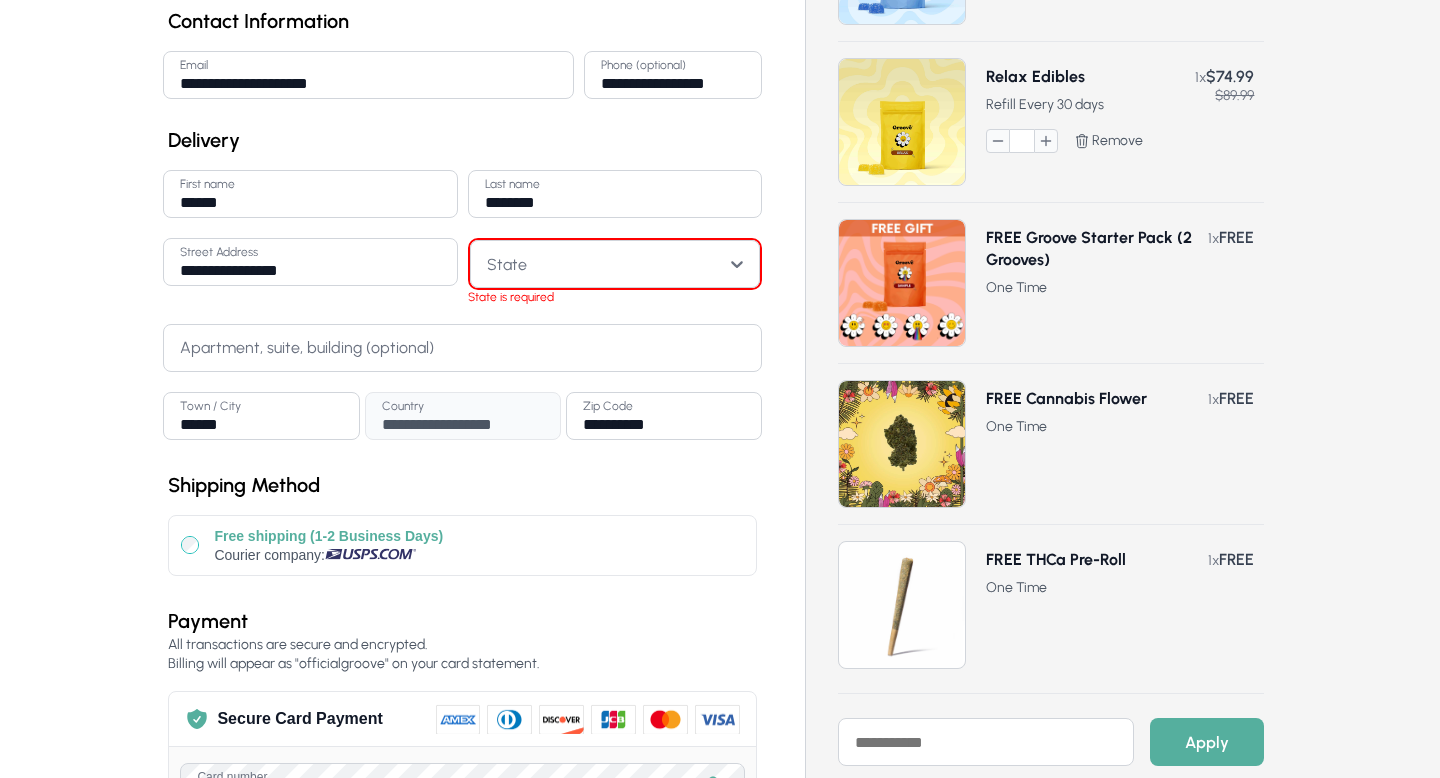 click 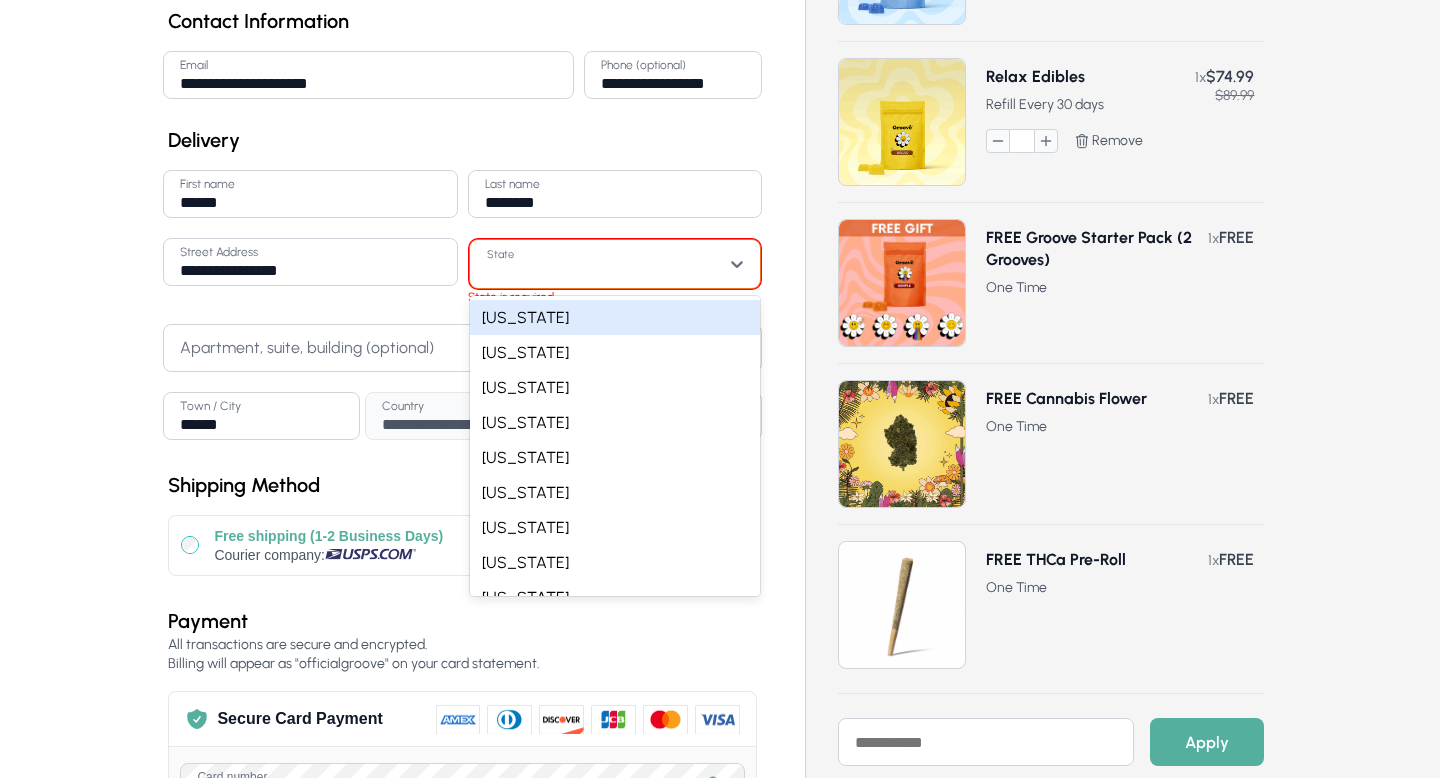 type on "*" 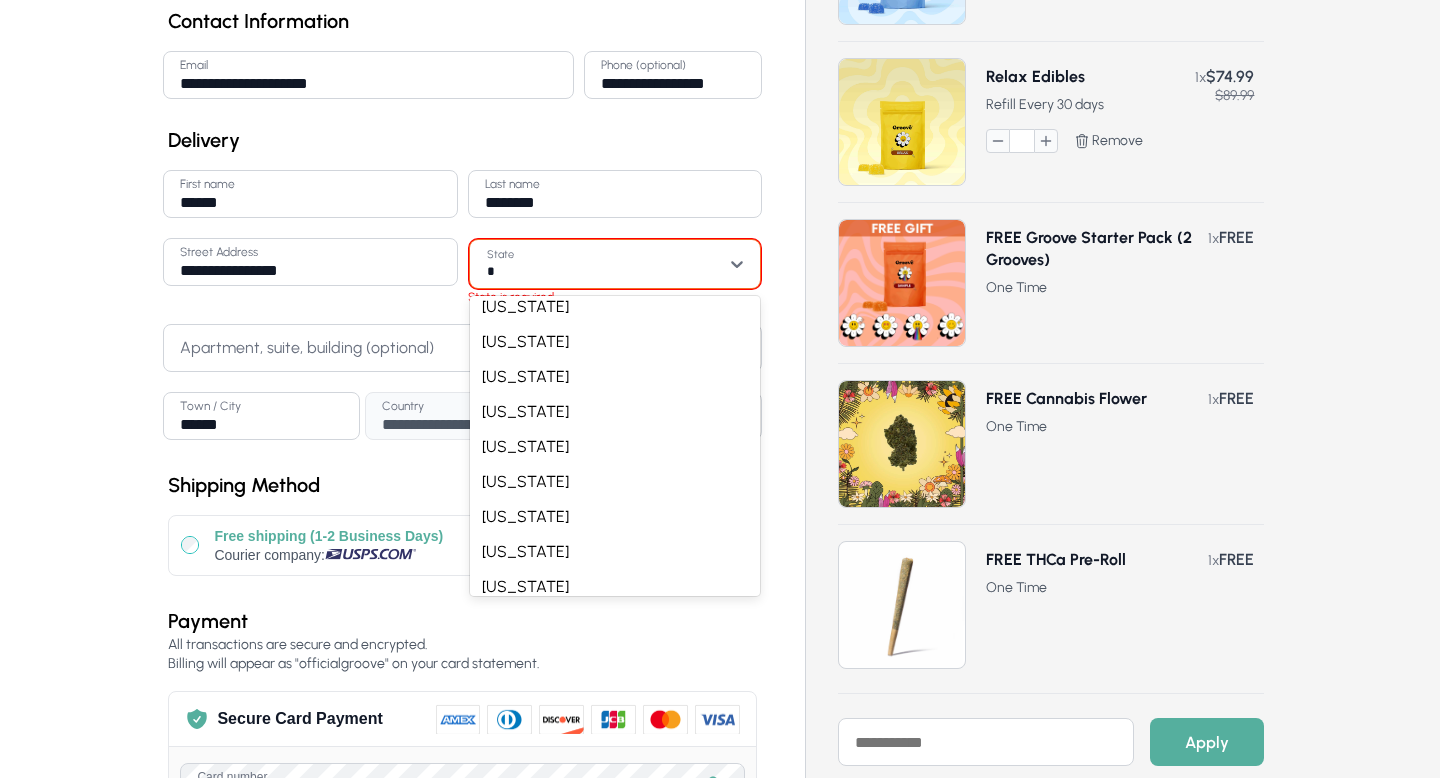 scroll, scrollTop: 198, scrollLeft: 0, axis: vertical 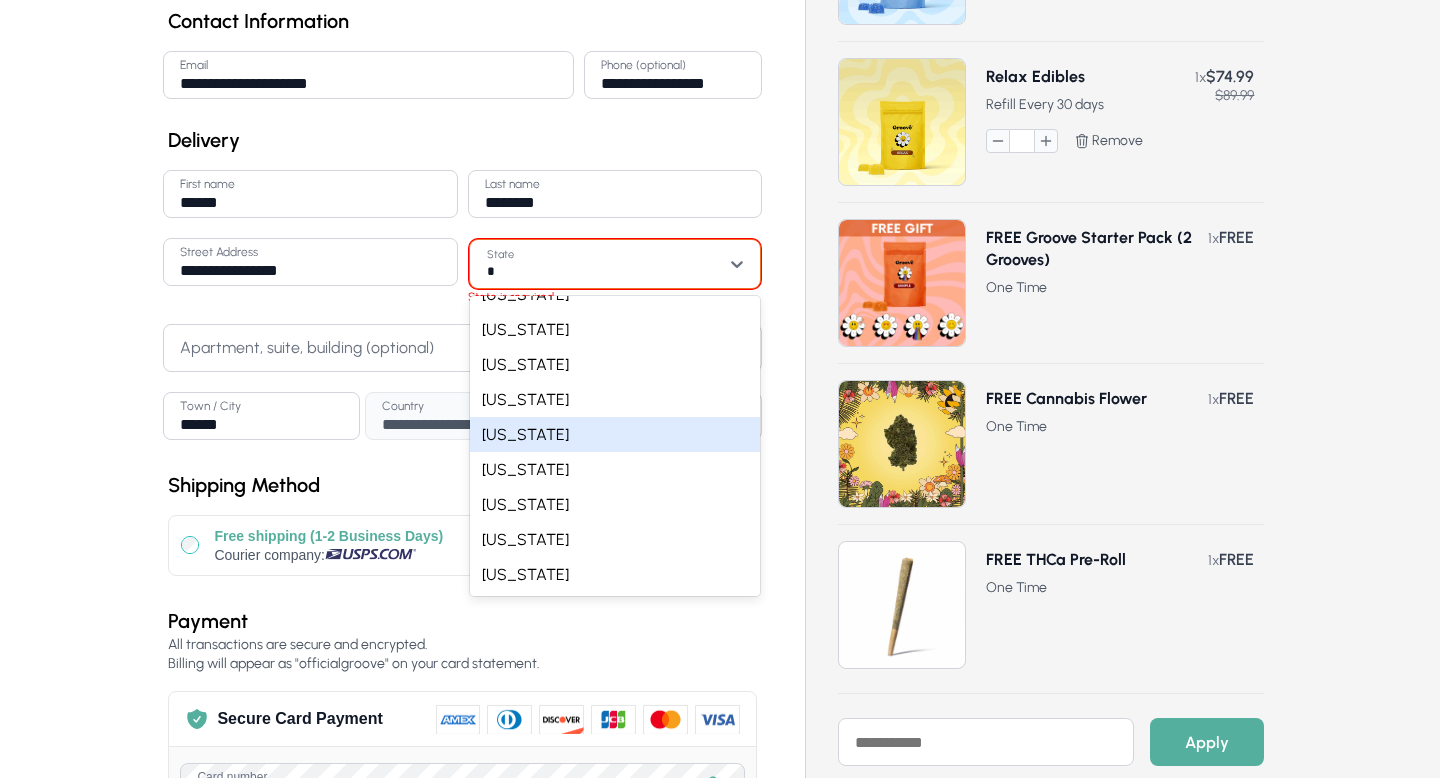 click on "[US_STATE]" at bounding box center [615, 434] 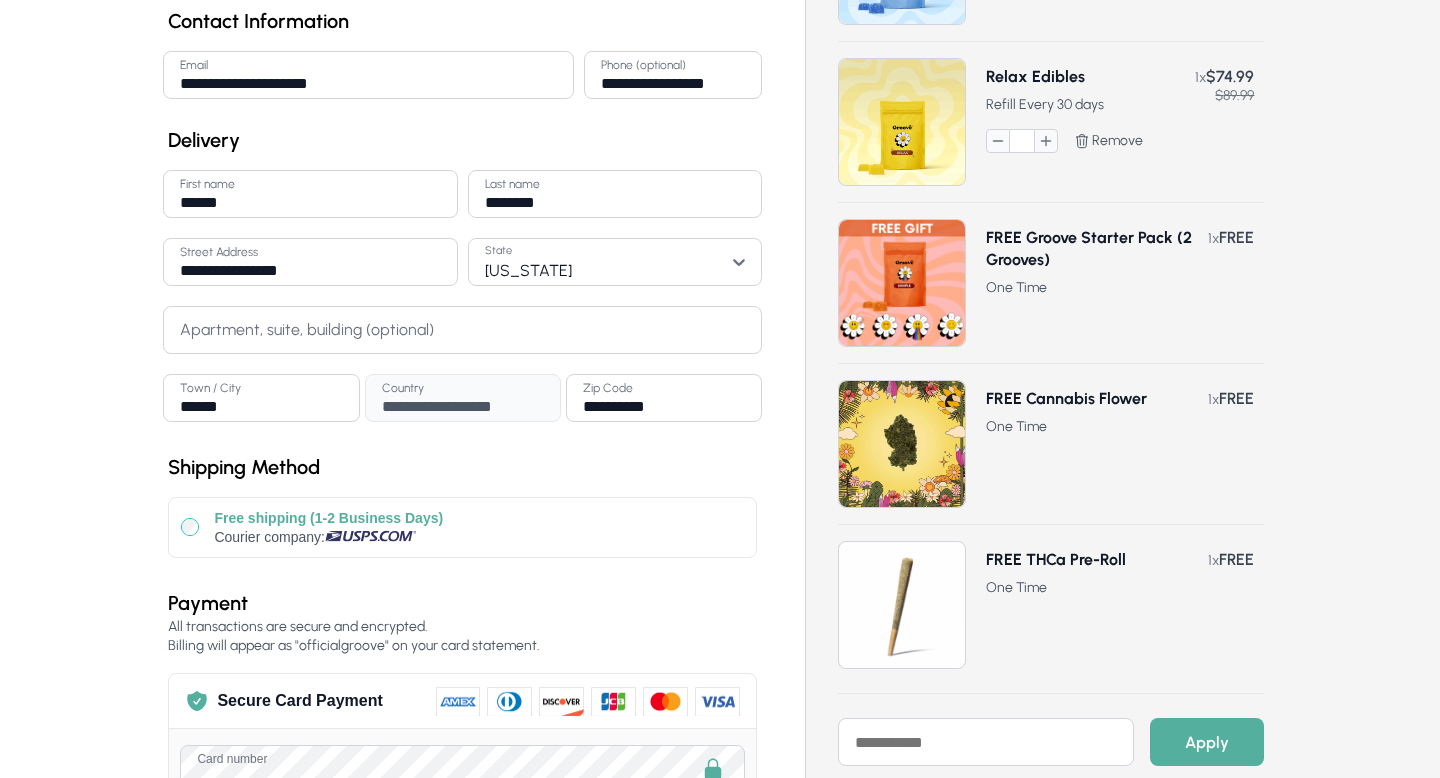 click on "**********" at bounding box center [720, 822] 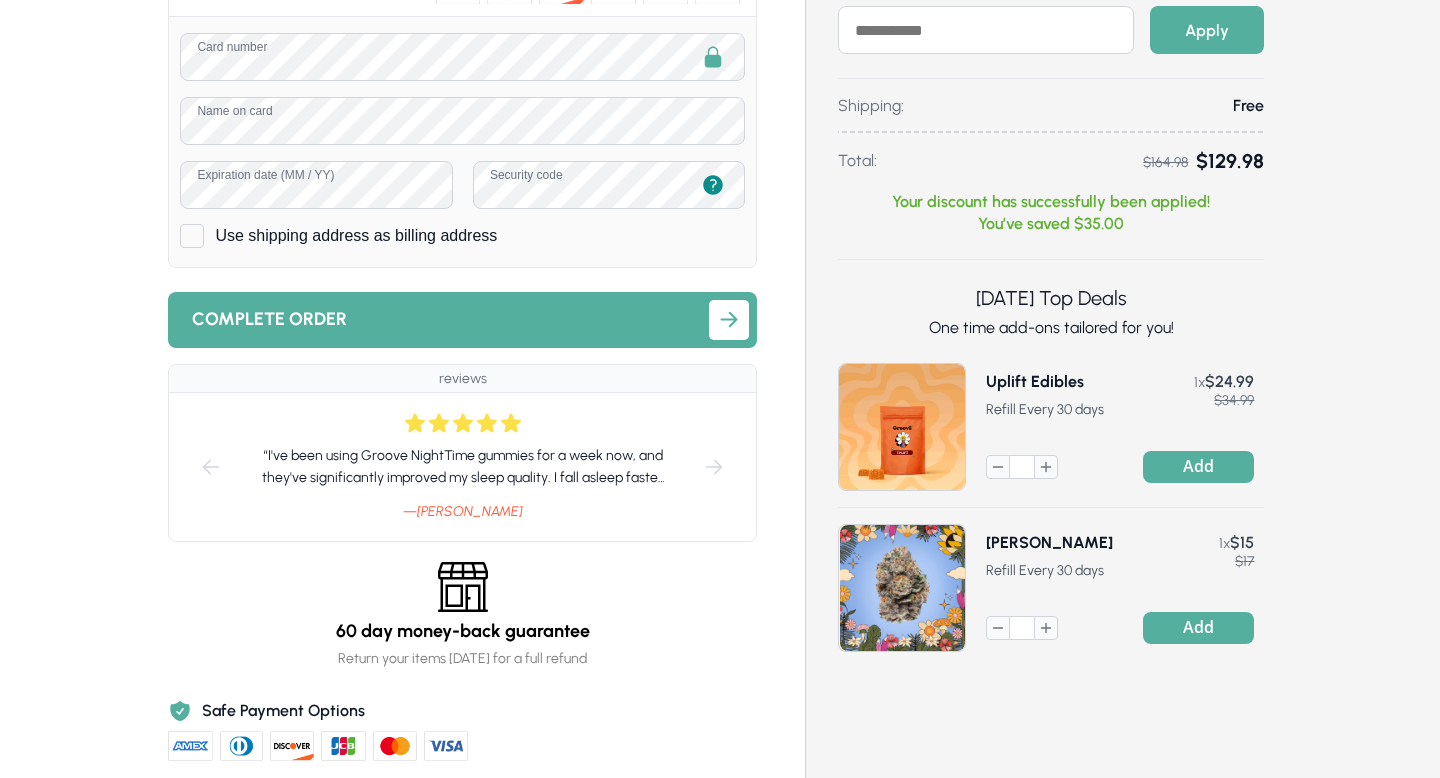 scroll, scrollTop: 881, scrollLeft: 0, axis: vertical 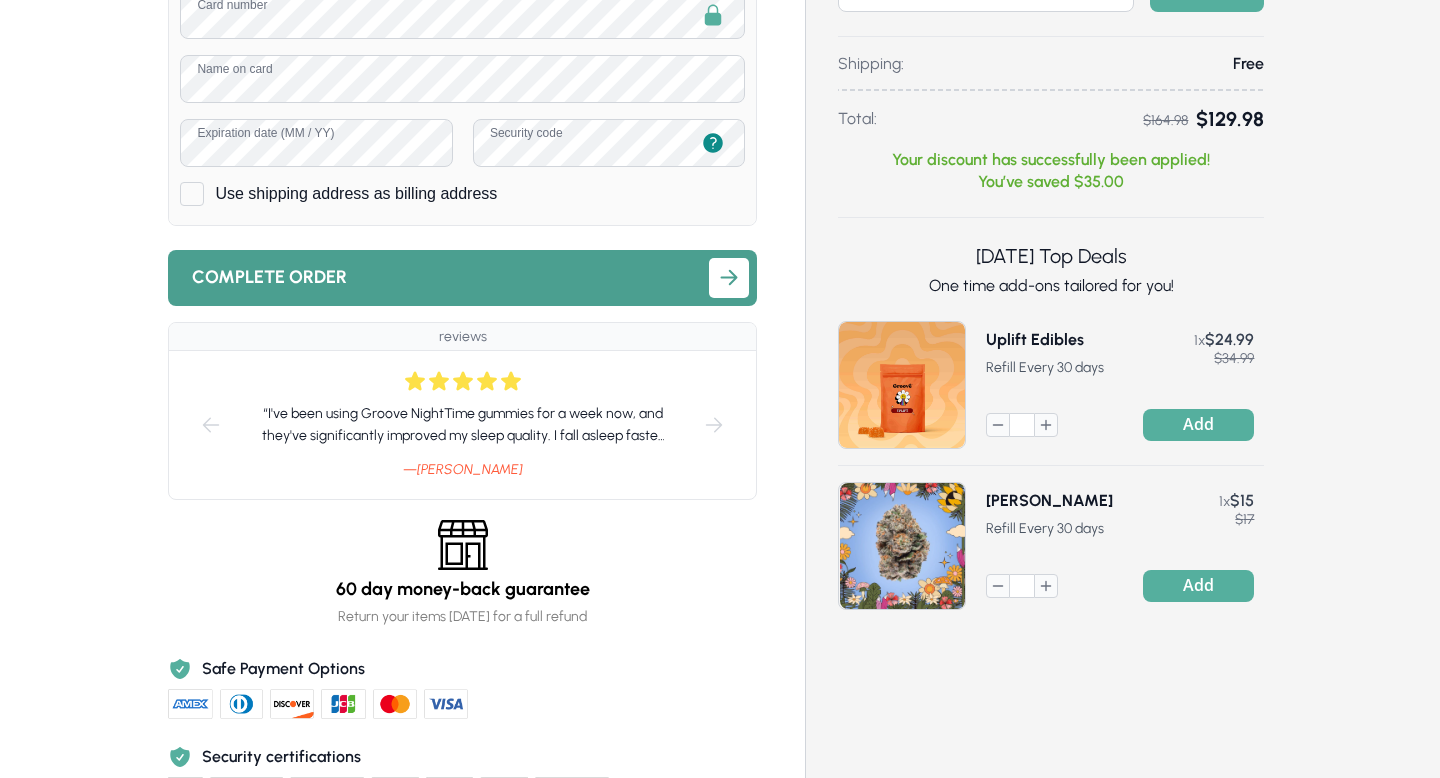 click on "Complete order" at bounding box center (269, 277) 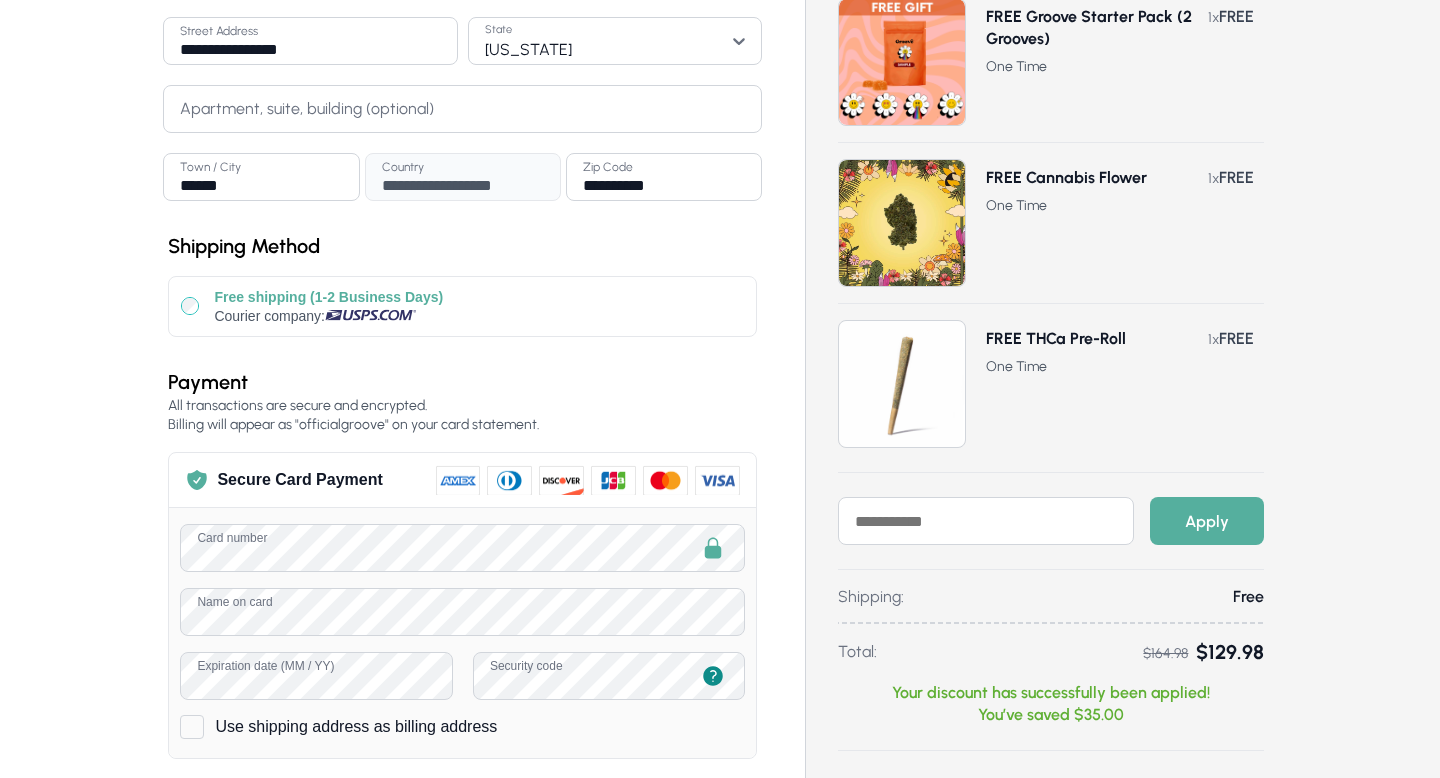 scroll, scrollTop: 0, scrollLeft: 0, axis: both 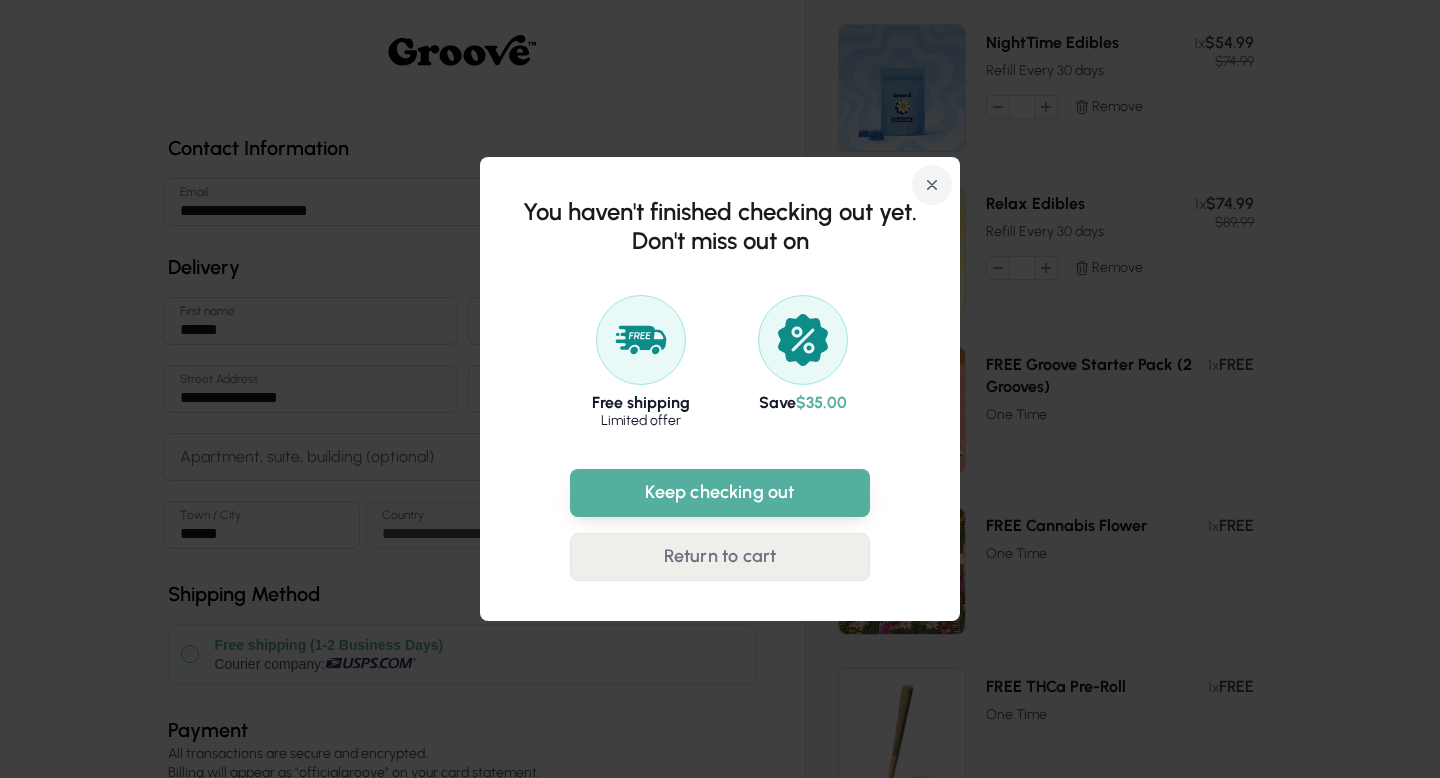click on "Return to cart" at bounding box center [720, 557] 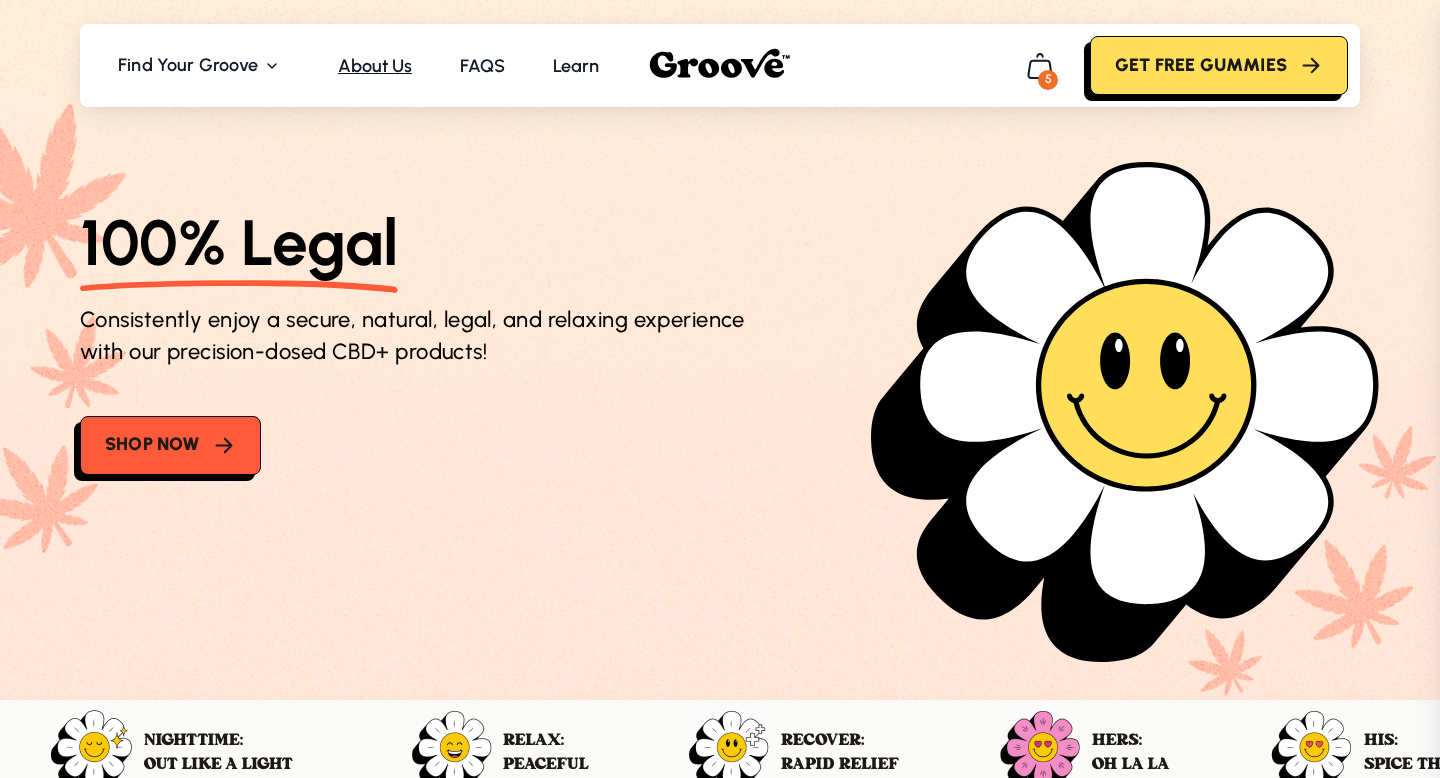 click on "About Us" at bounding box center (375, 66) 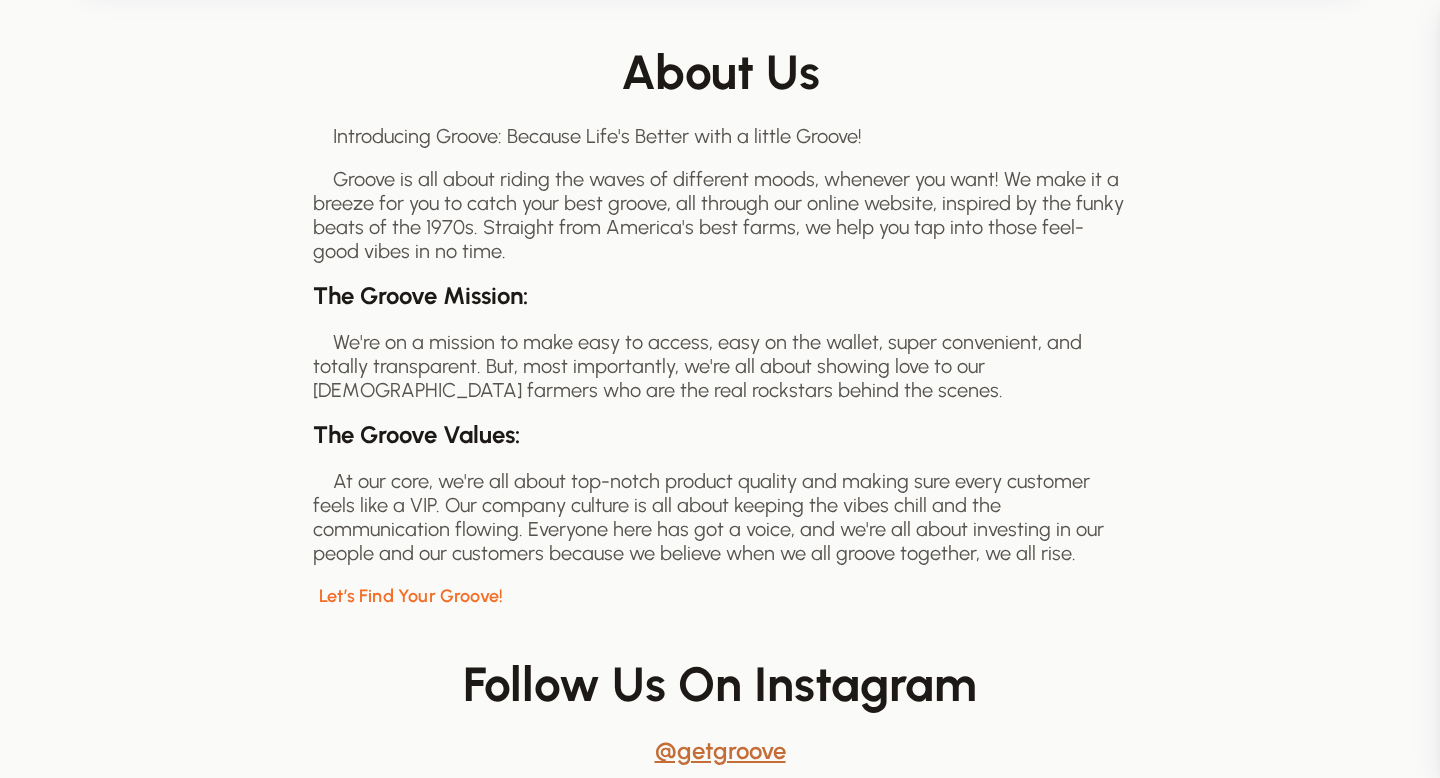 scroll, scrollTop: 0, scrollLeft: 0, axis: both 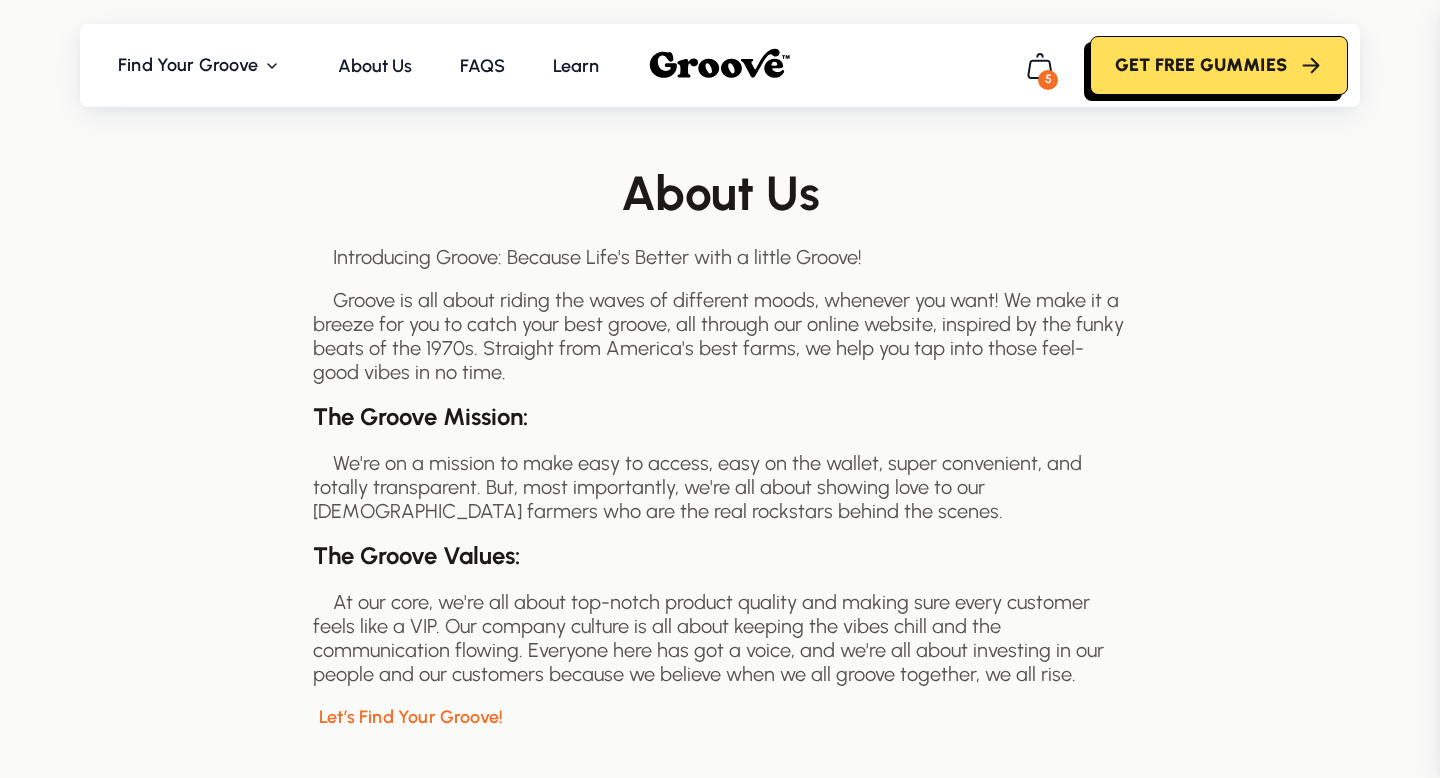 click 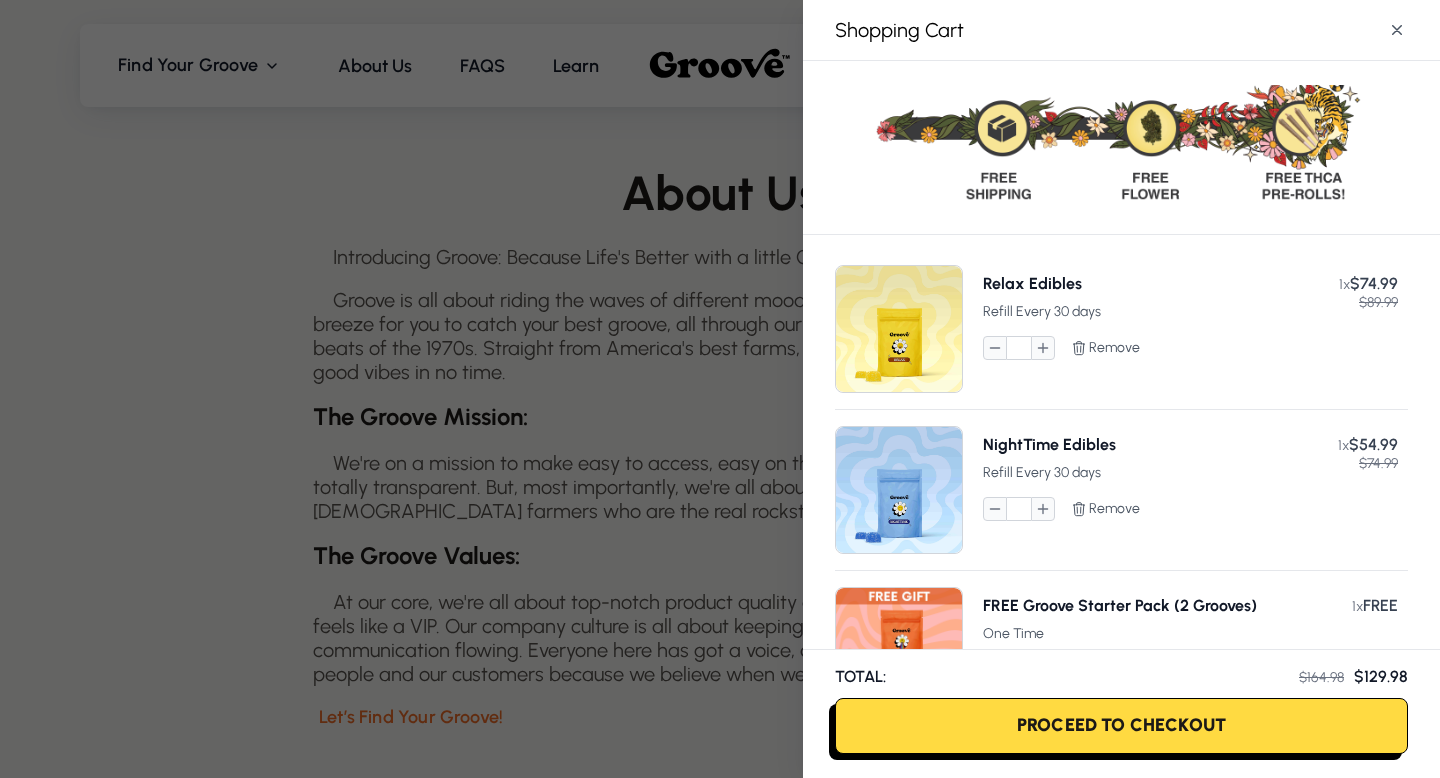 click on "Proceed To Checkout" at bounding box center [1121, 726] 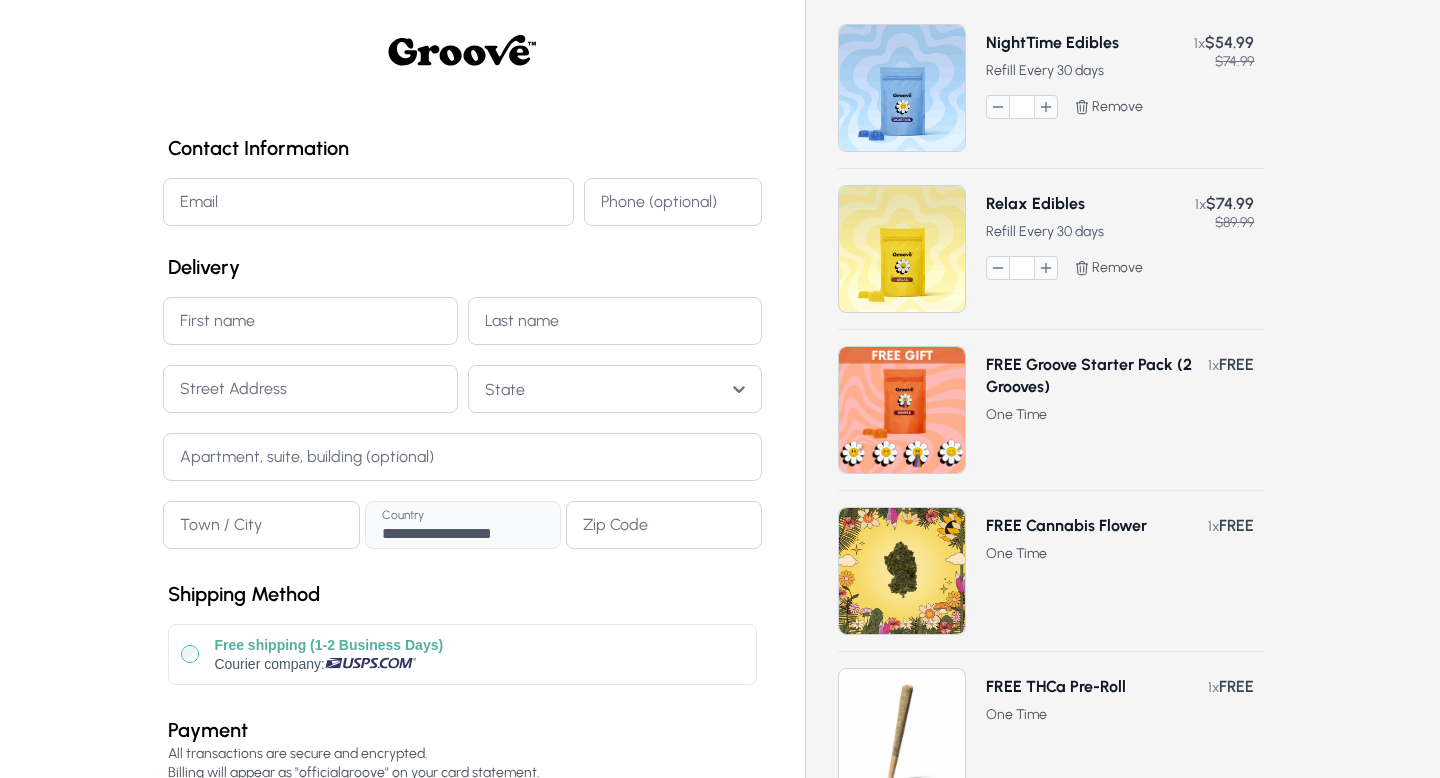 scroll, scrollTop: 0, scrollLeft: 0, axis: both 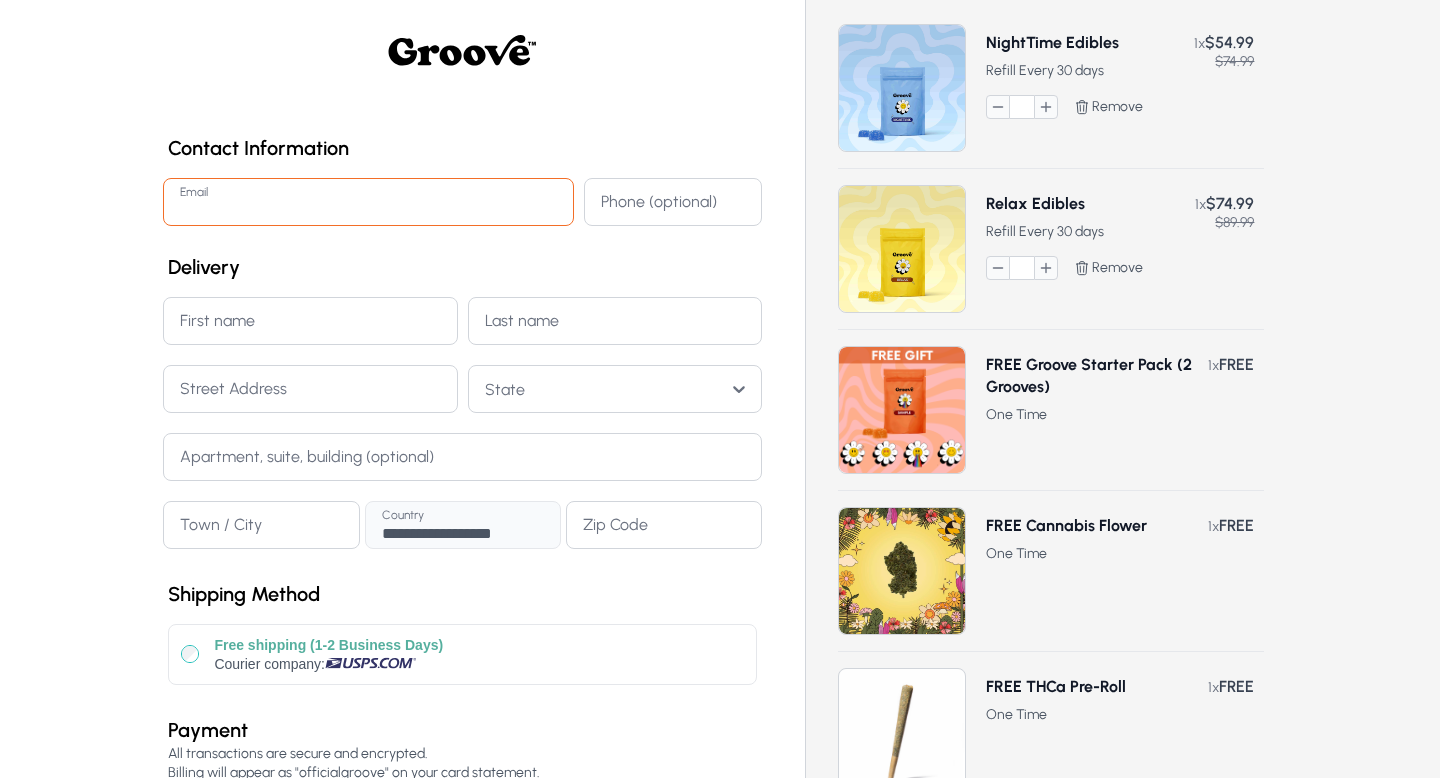 click on "Email" at bounding box center [368, 202] 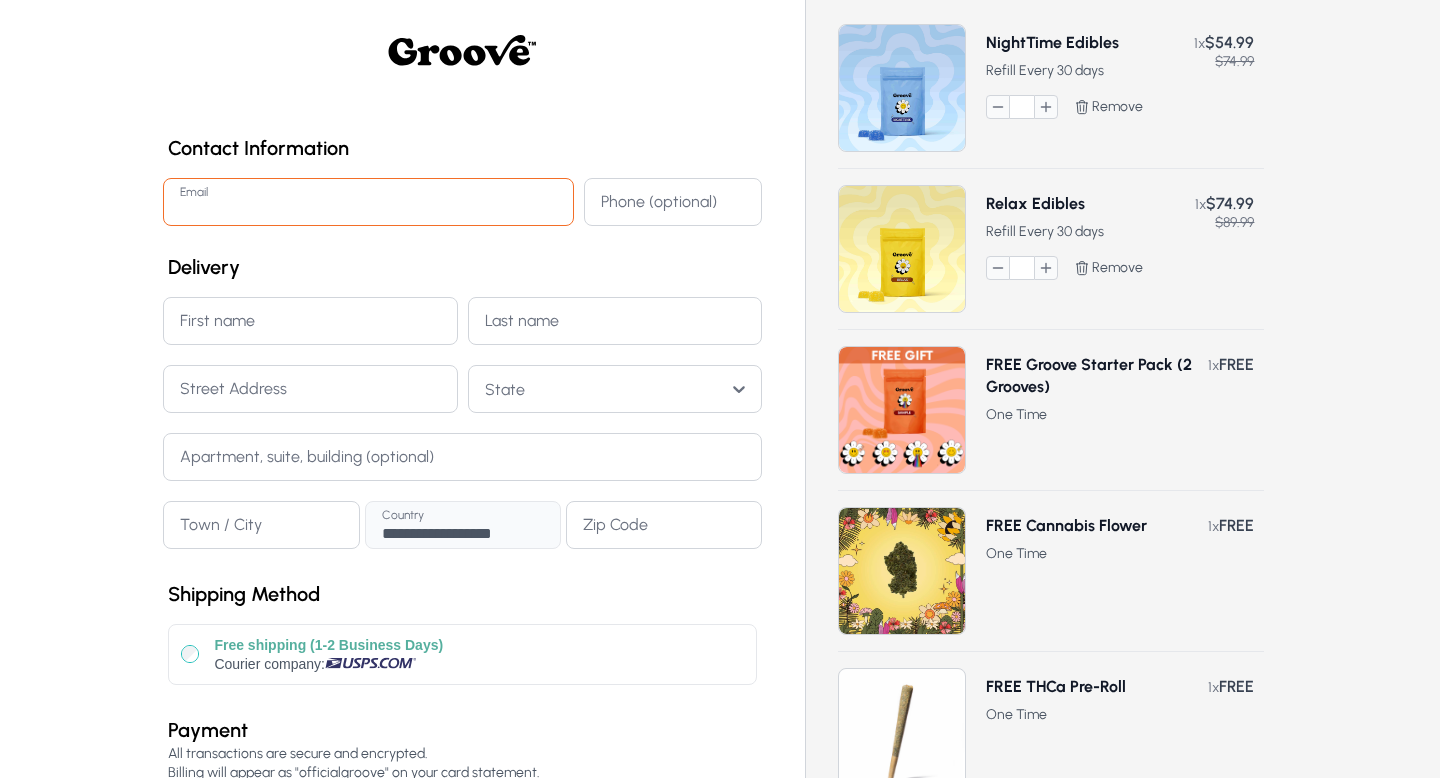type on "**********" 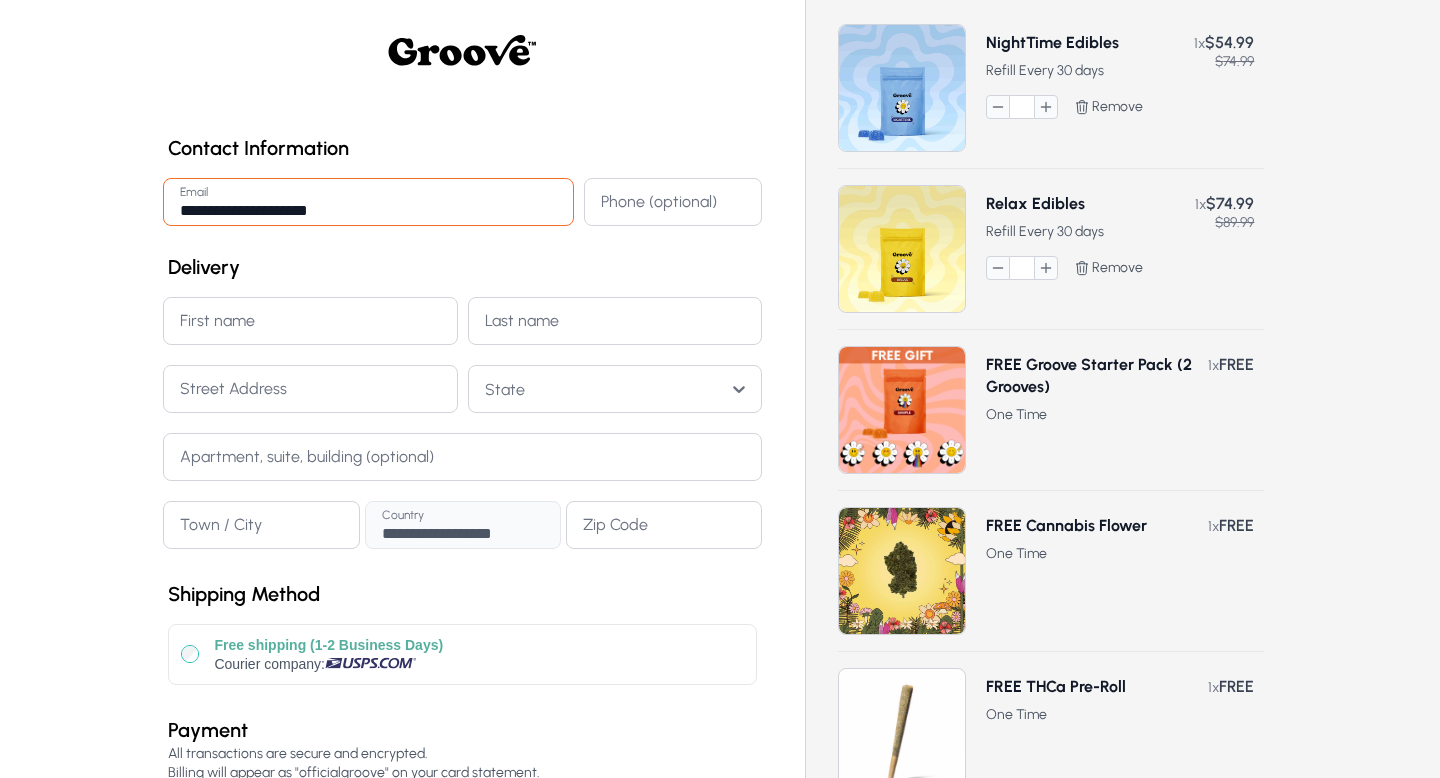 type on "**********" 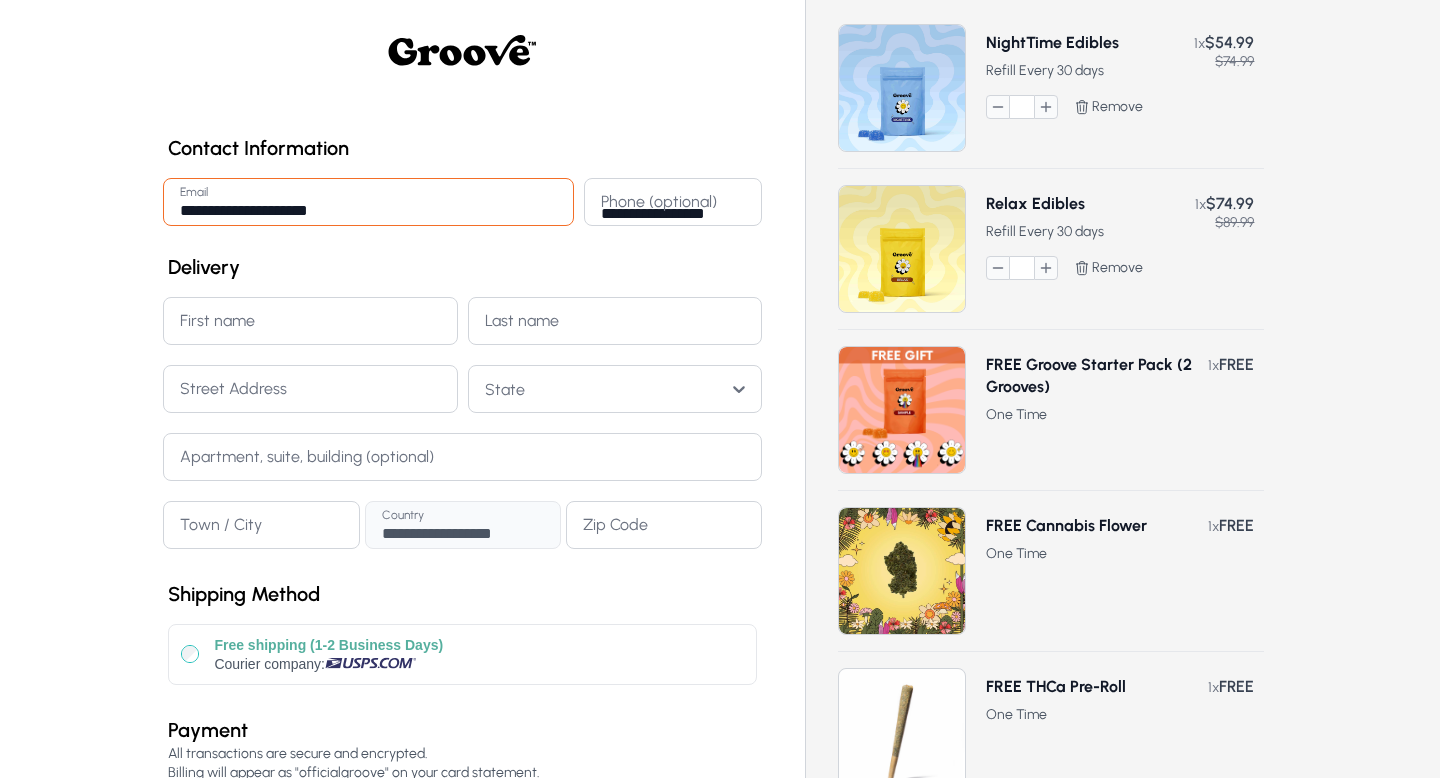 type on "******" 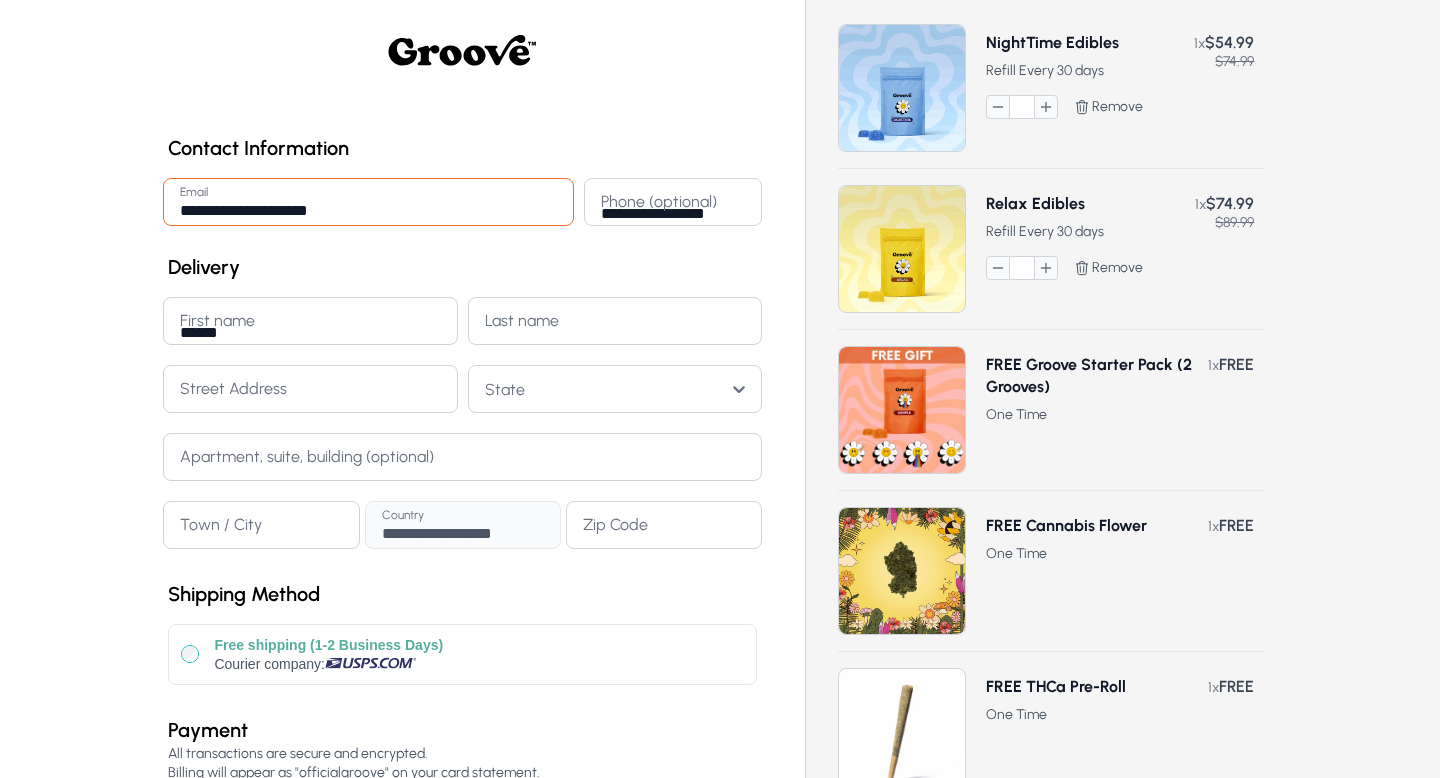 type on "********" 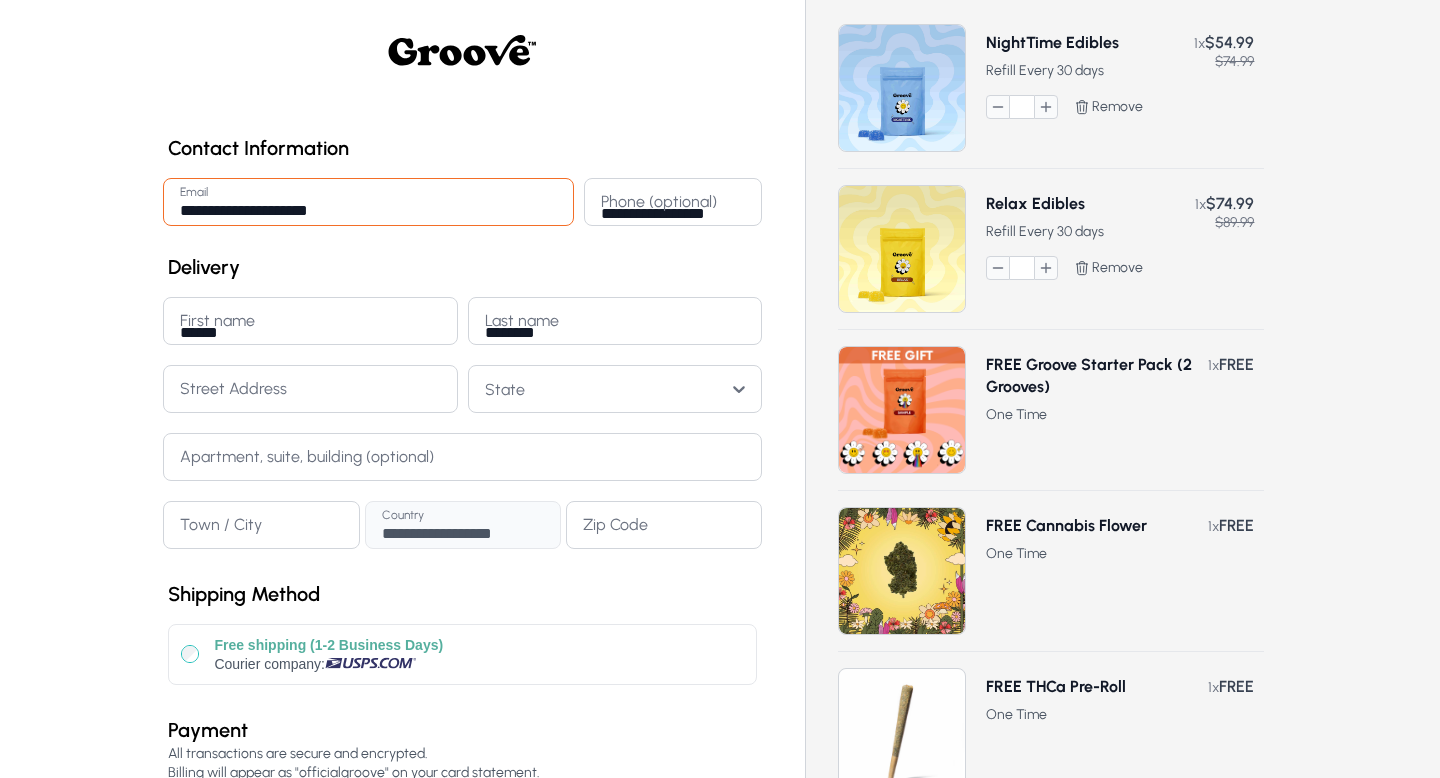 type on "**********" 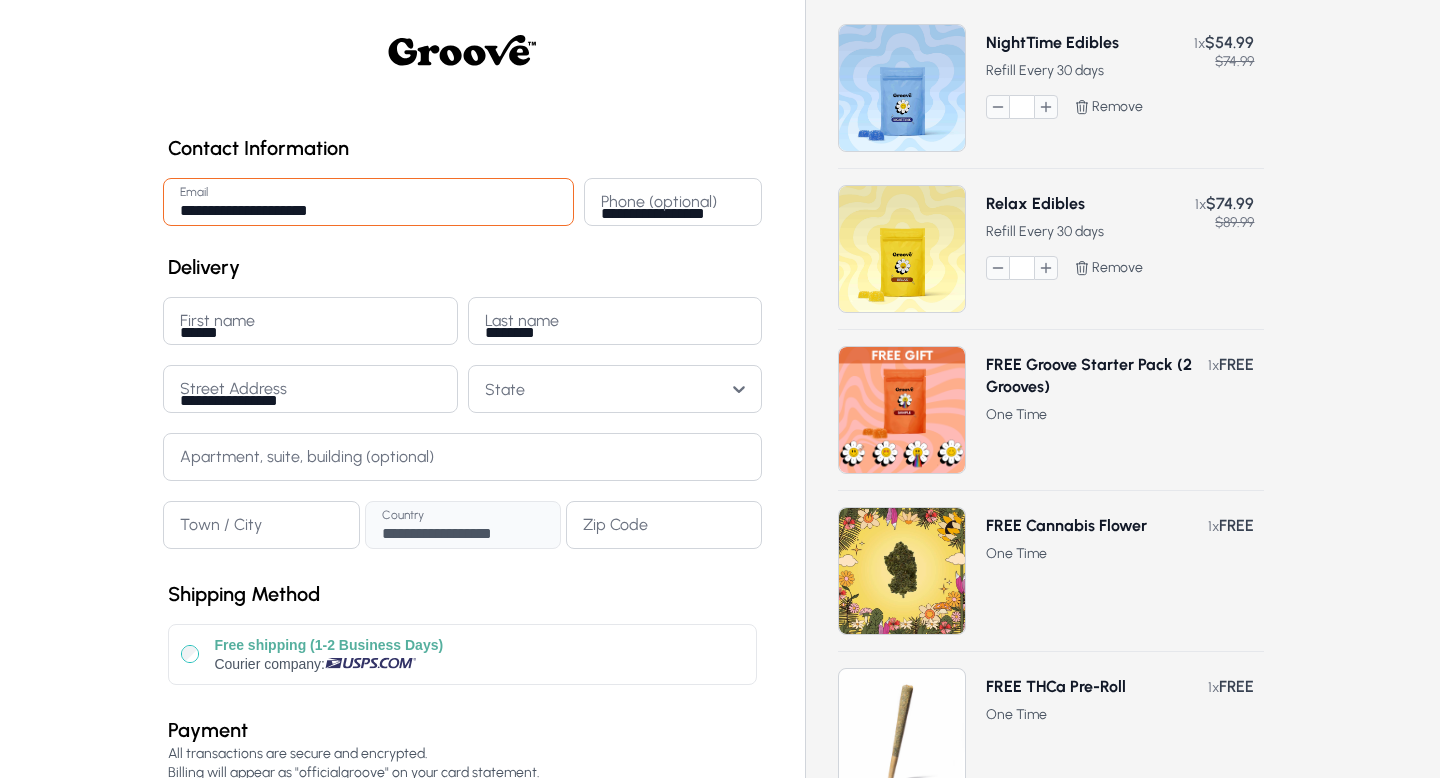 type on "******" 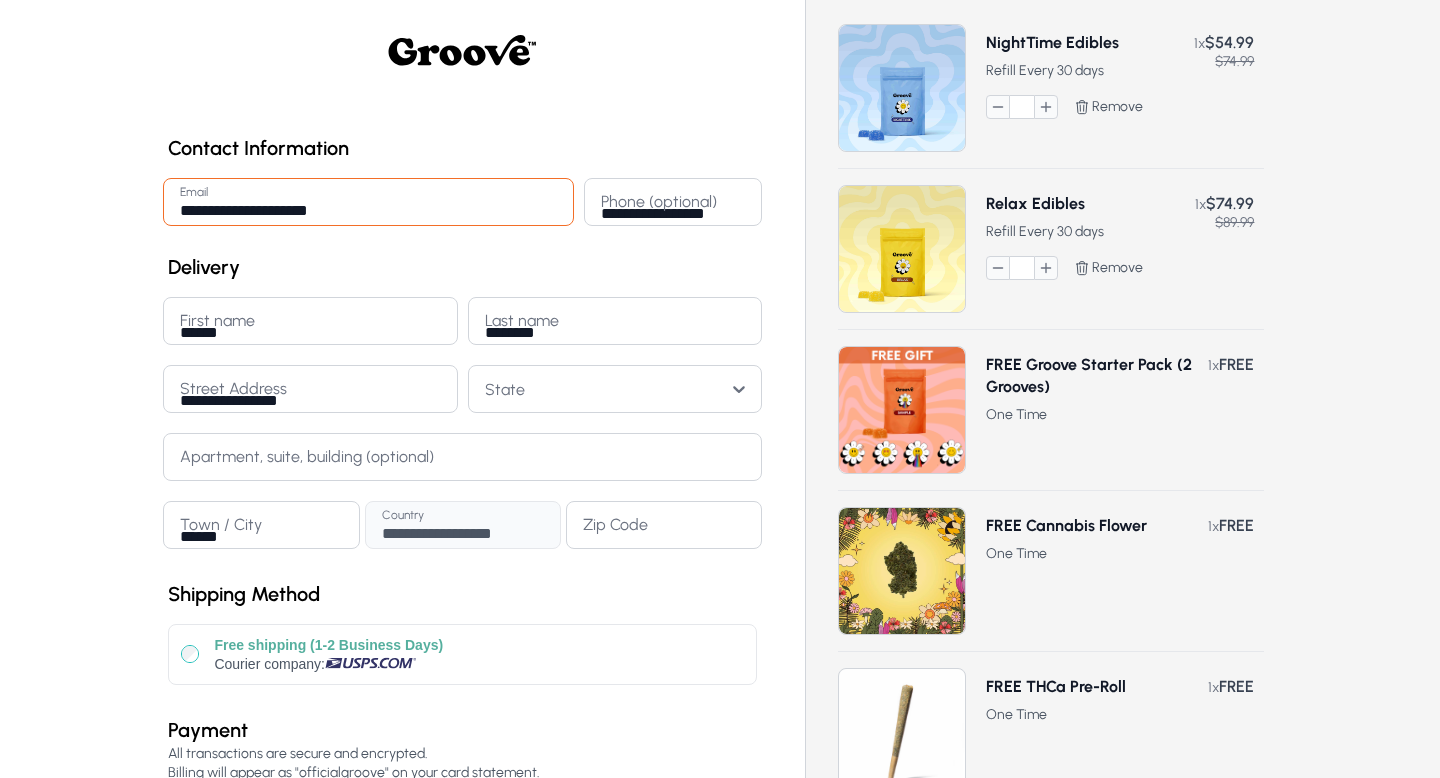 type on "**********" 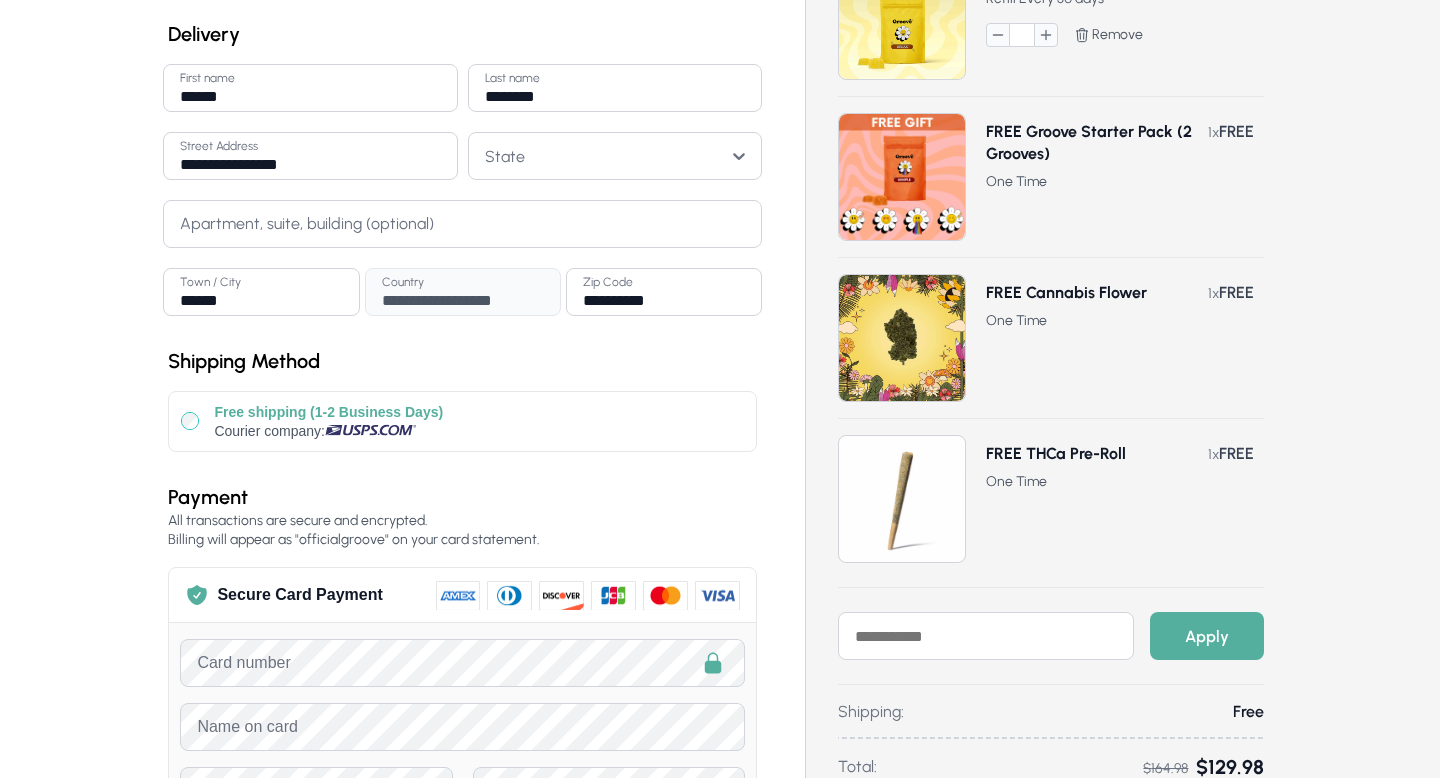 scroll, scrollTop: 237, scrollLeft: 0, axis: vertical 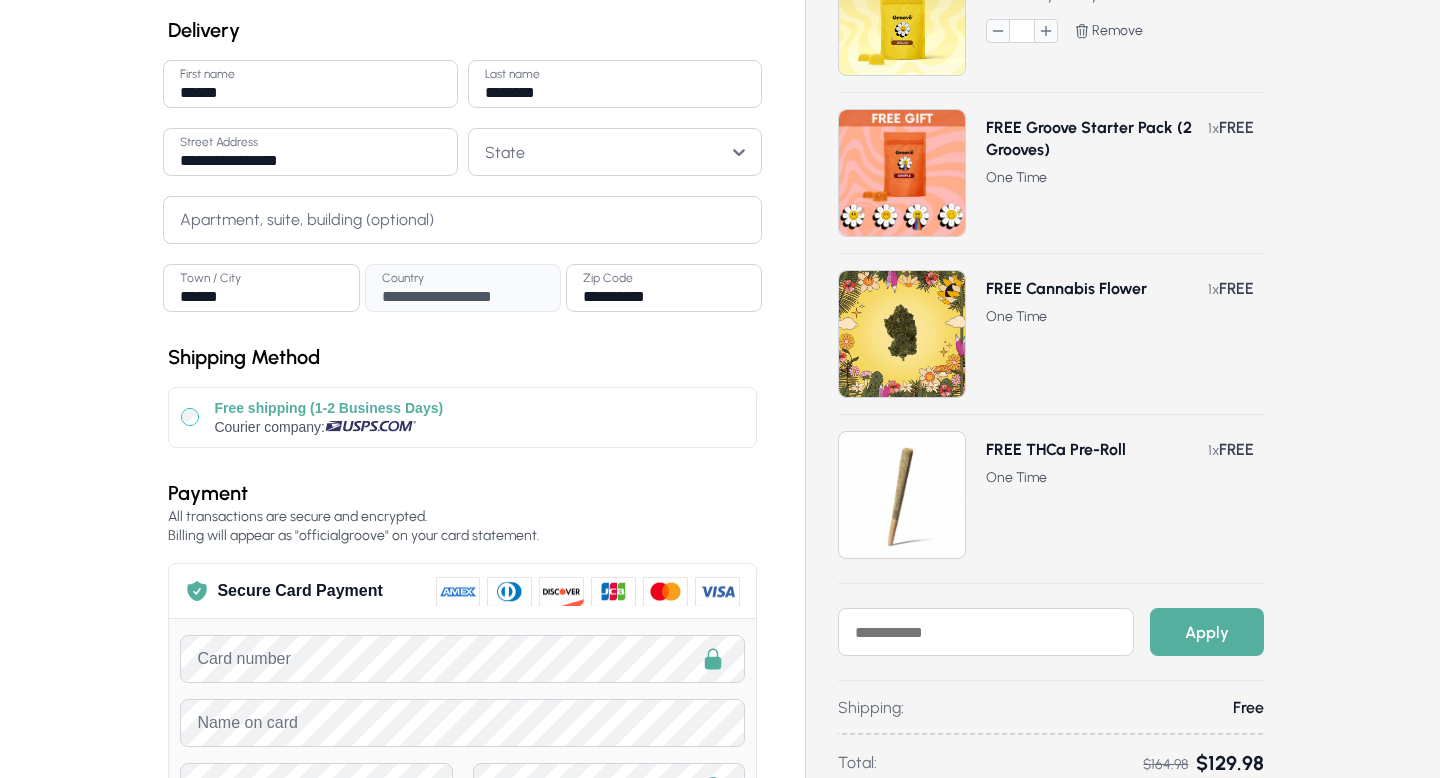 click 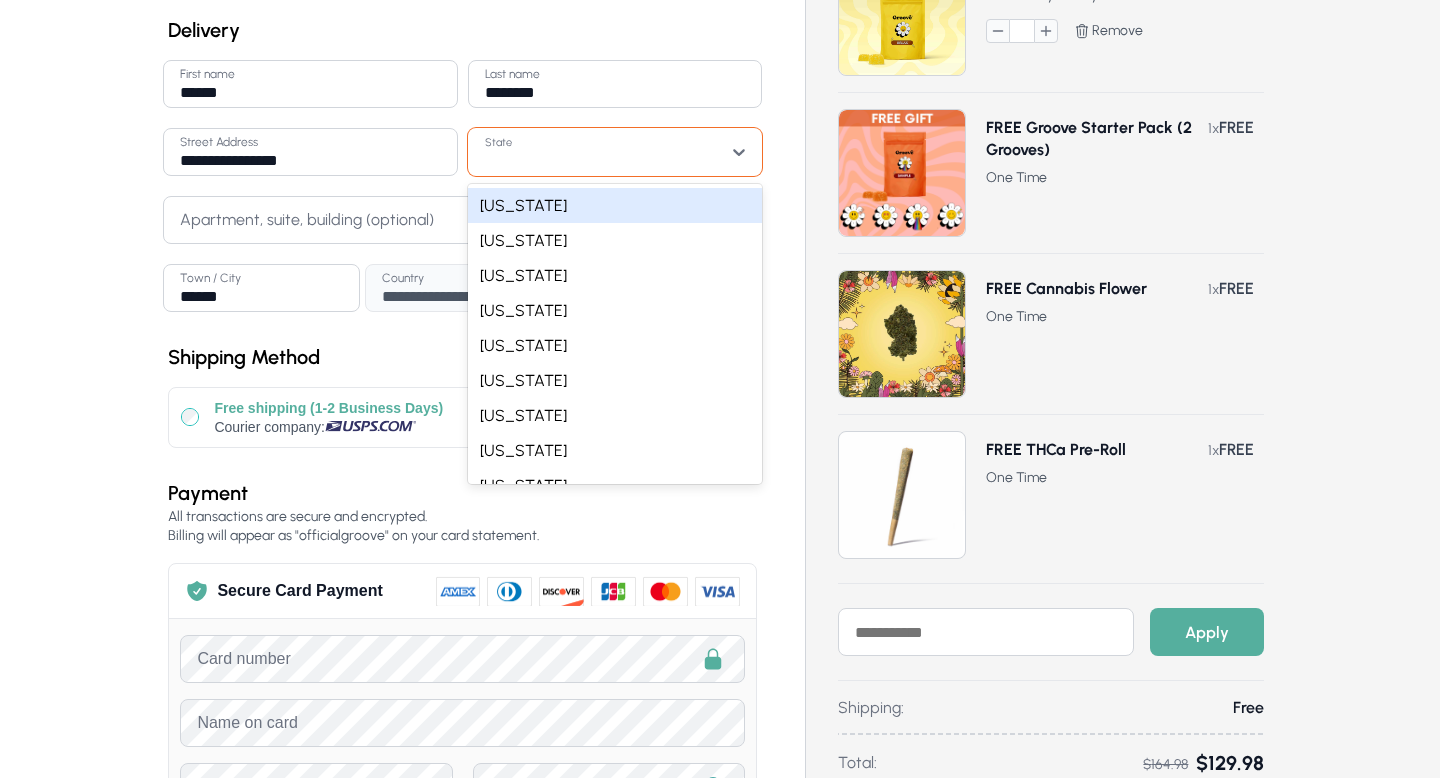 type on "*" 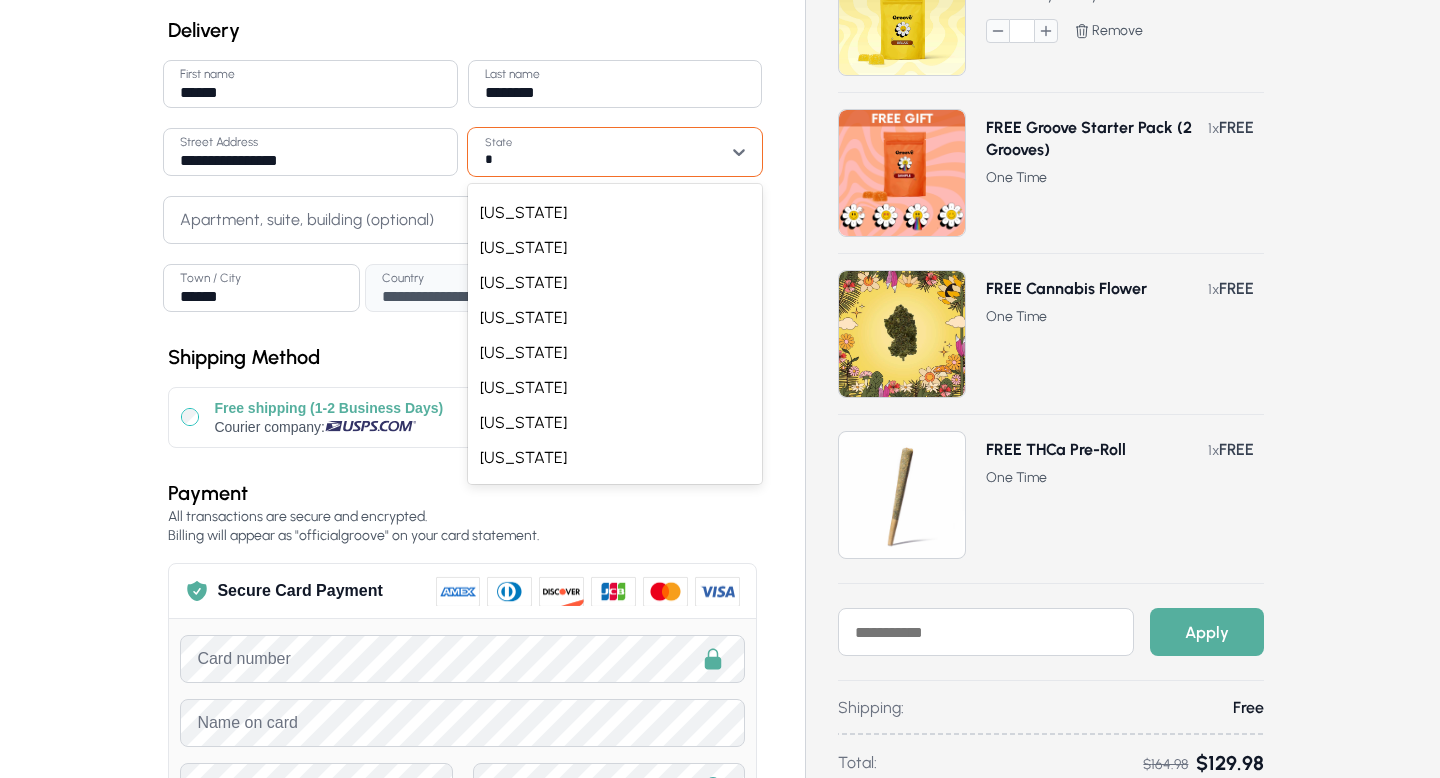 scroll, scrollTop: 198, scrollLeft: 0, axis: vertical 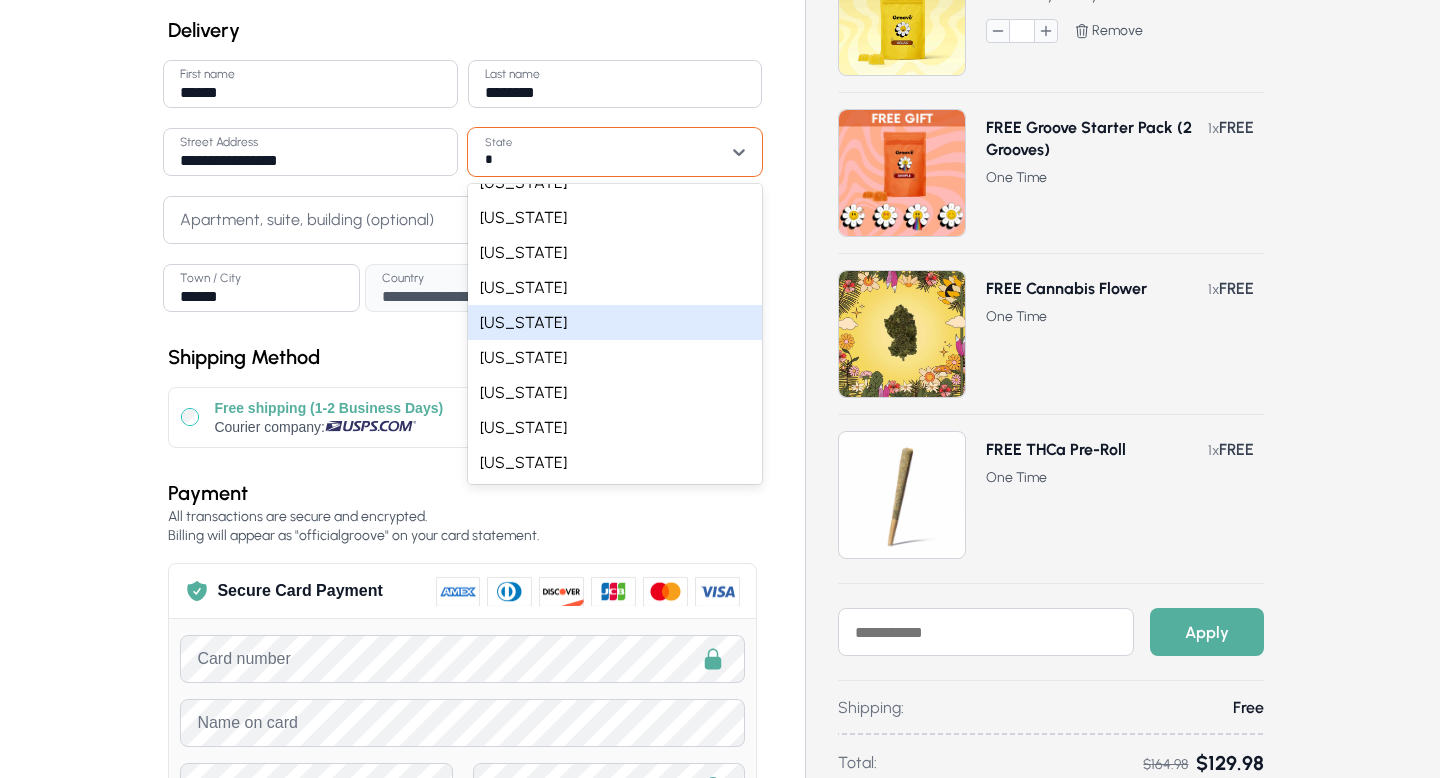 click on "[US_STATE]" at bounding box center (615, 322) 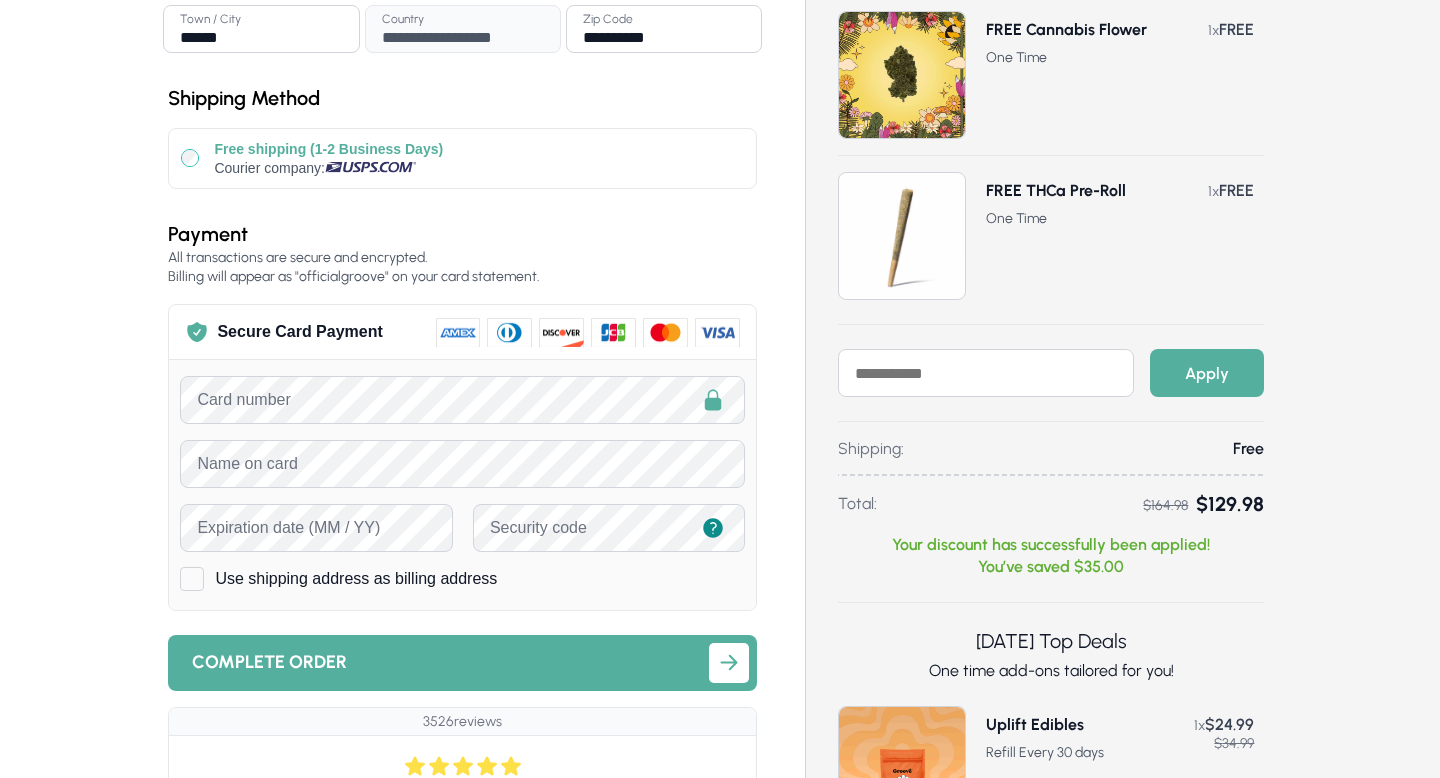 scroll, scrollTop: 564, scrollLeft: 0, axis: vertical 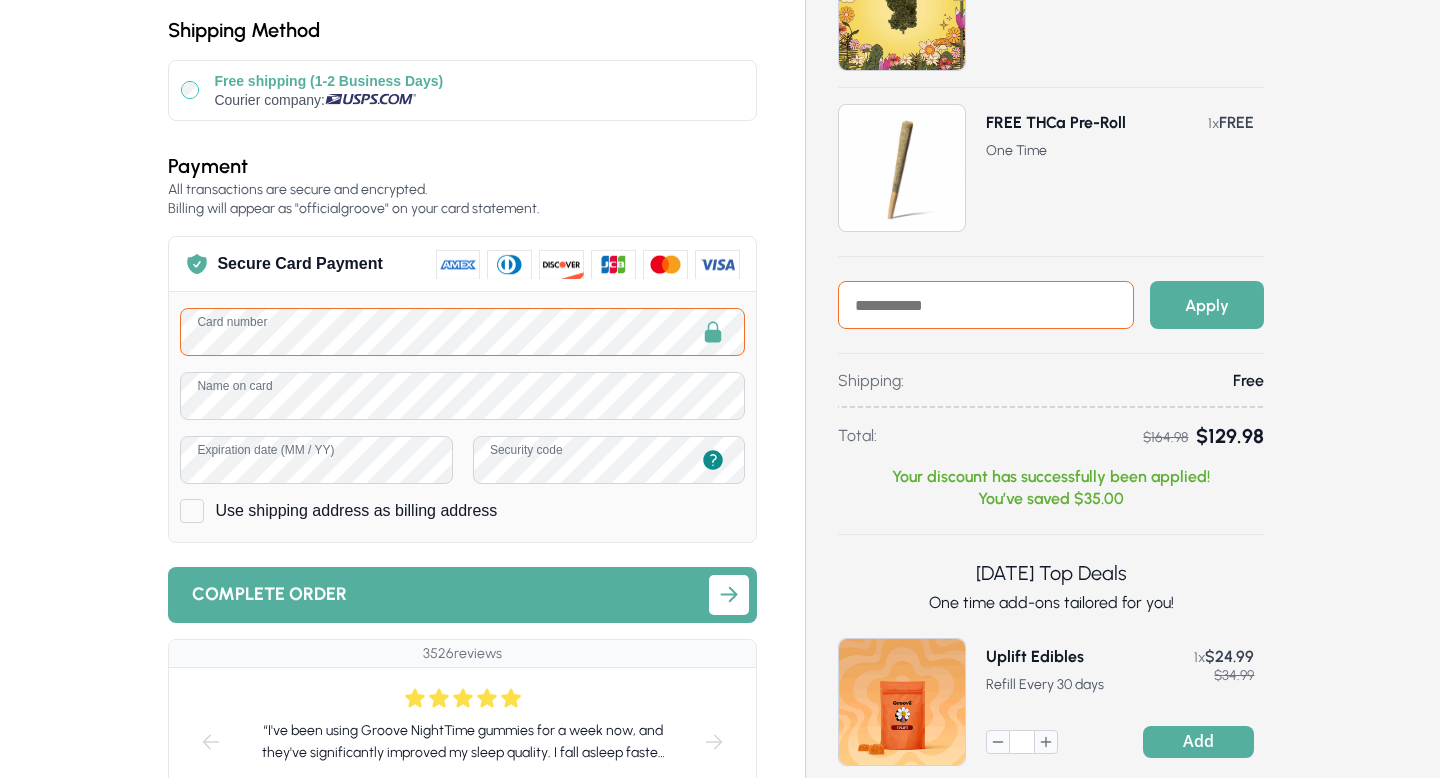 click at bounding box center (986, 305) 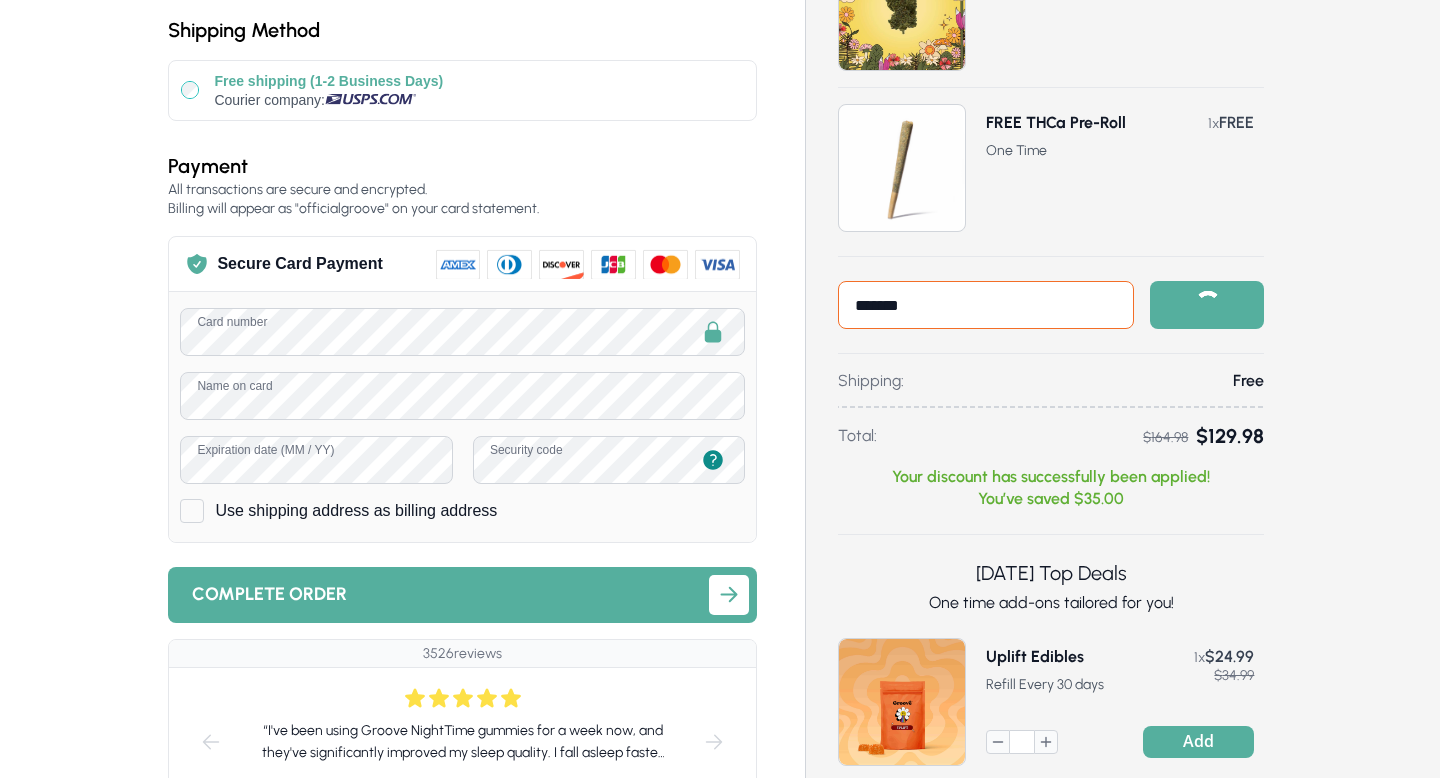 type on "********" 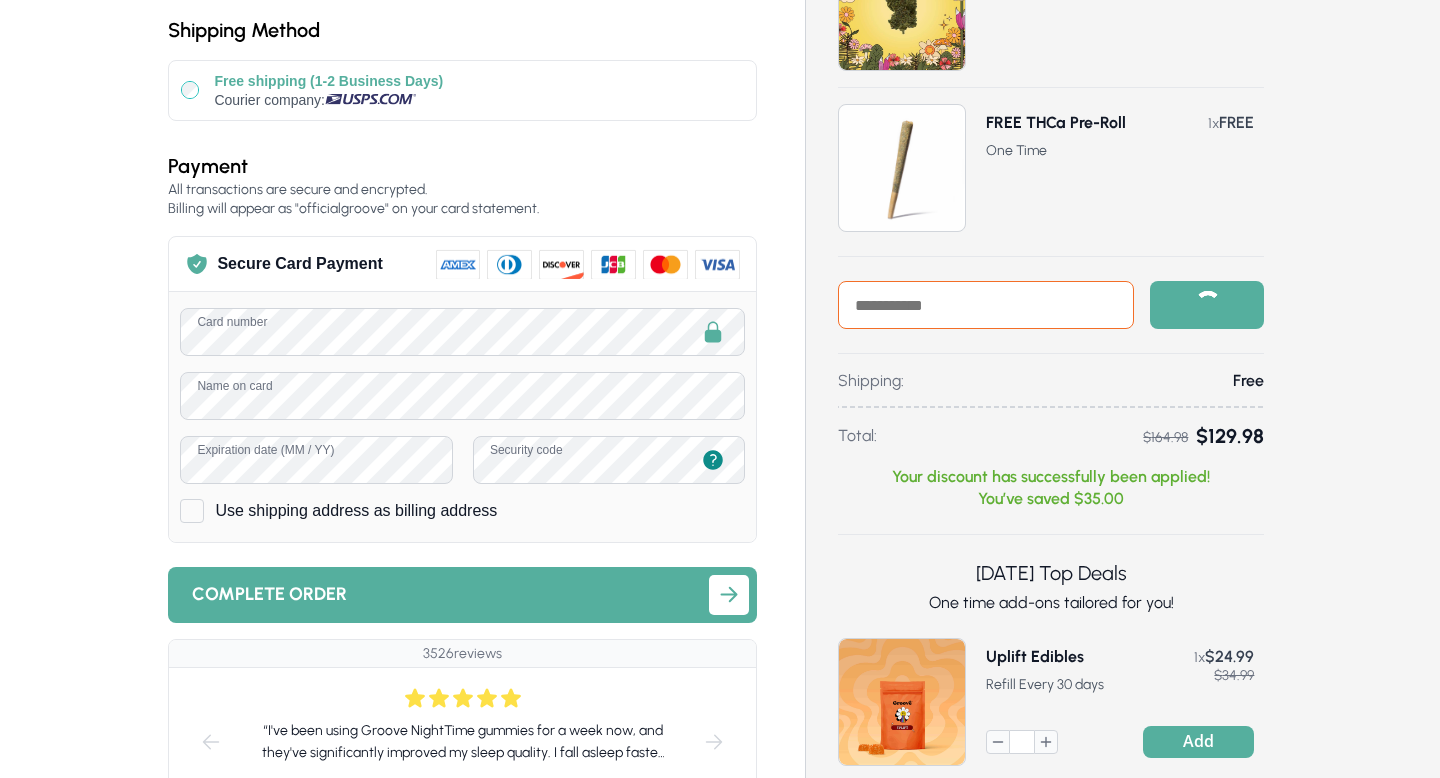 type on "*" 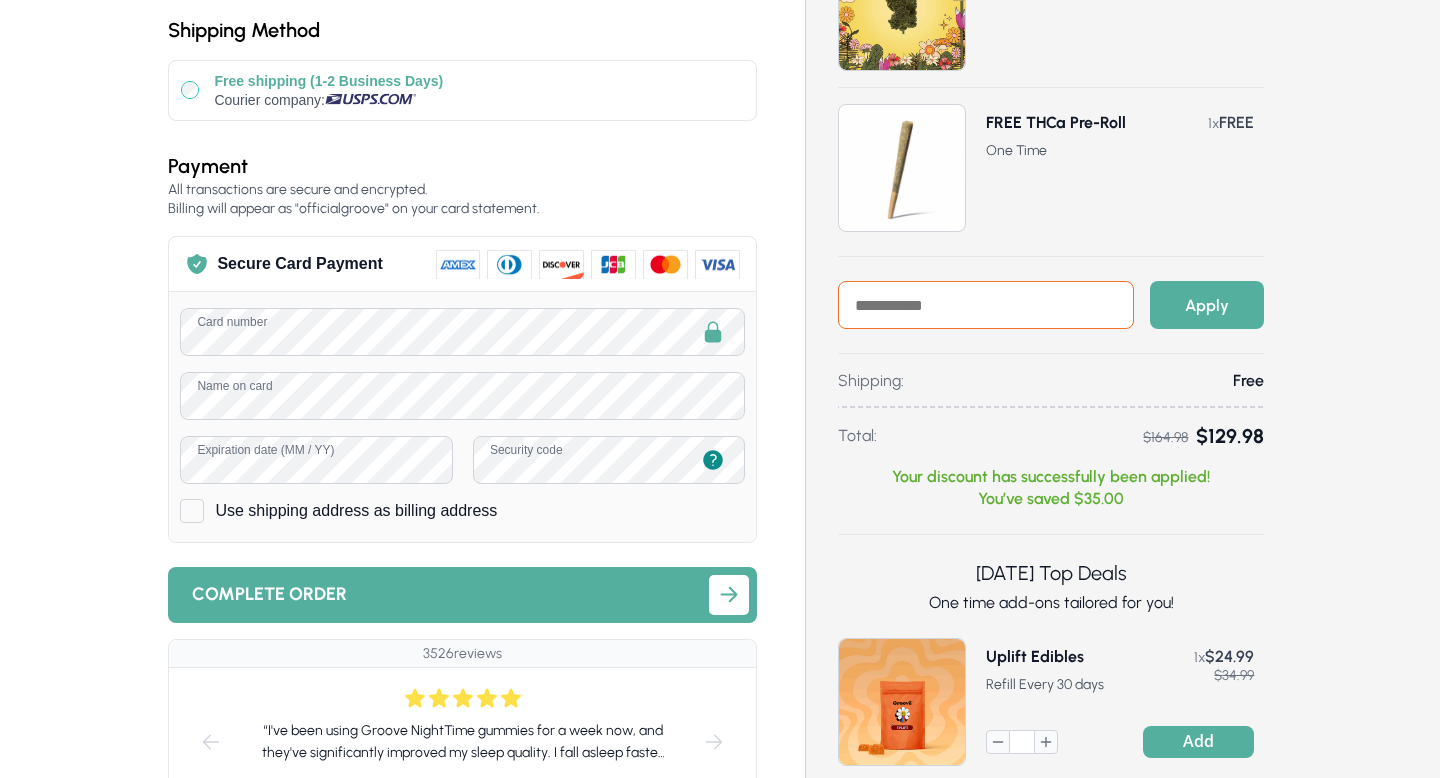 type on "*" 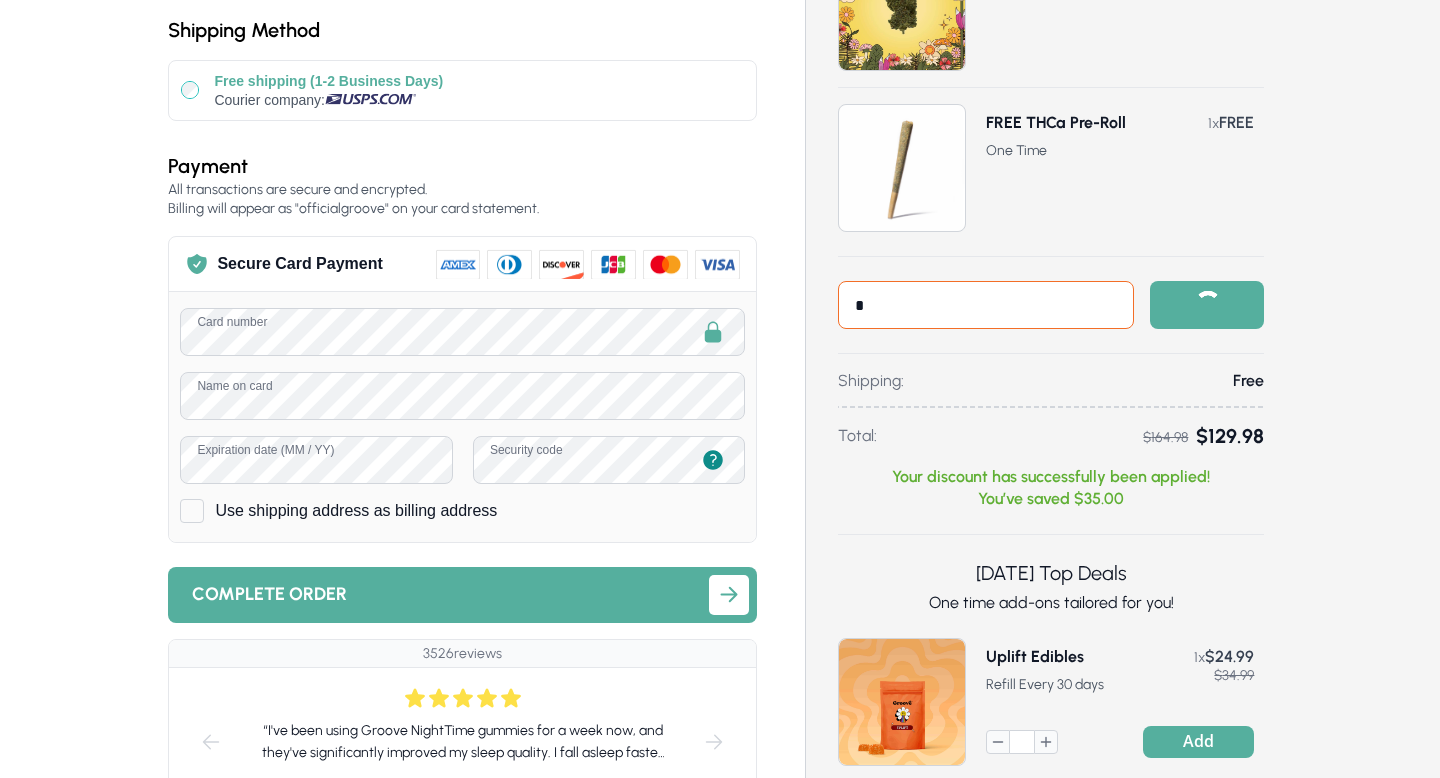 type 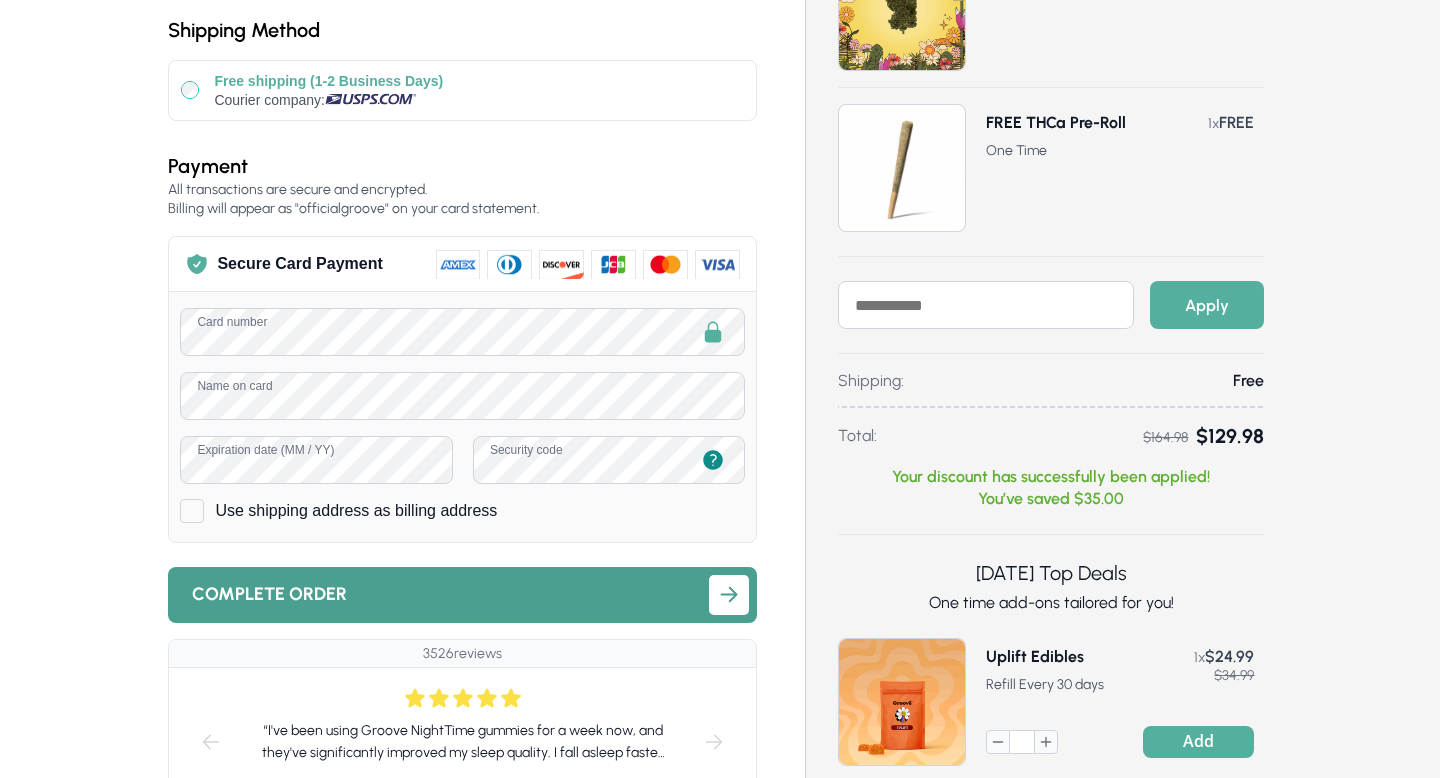 click on "Complete order" at bounding box center [440, 594] 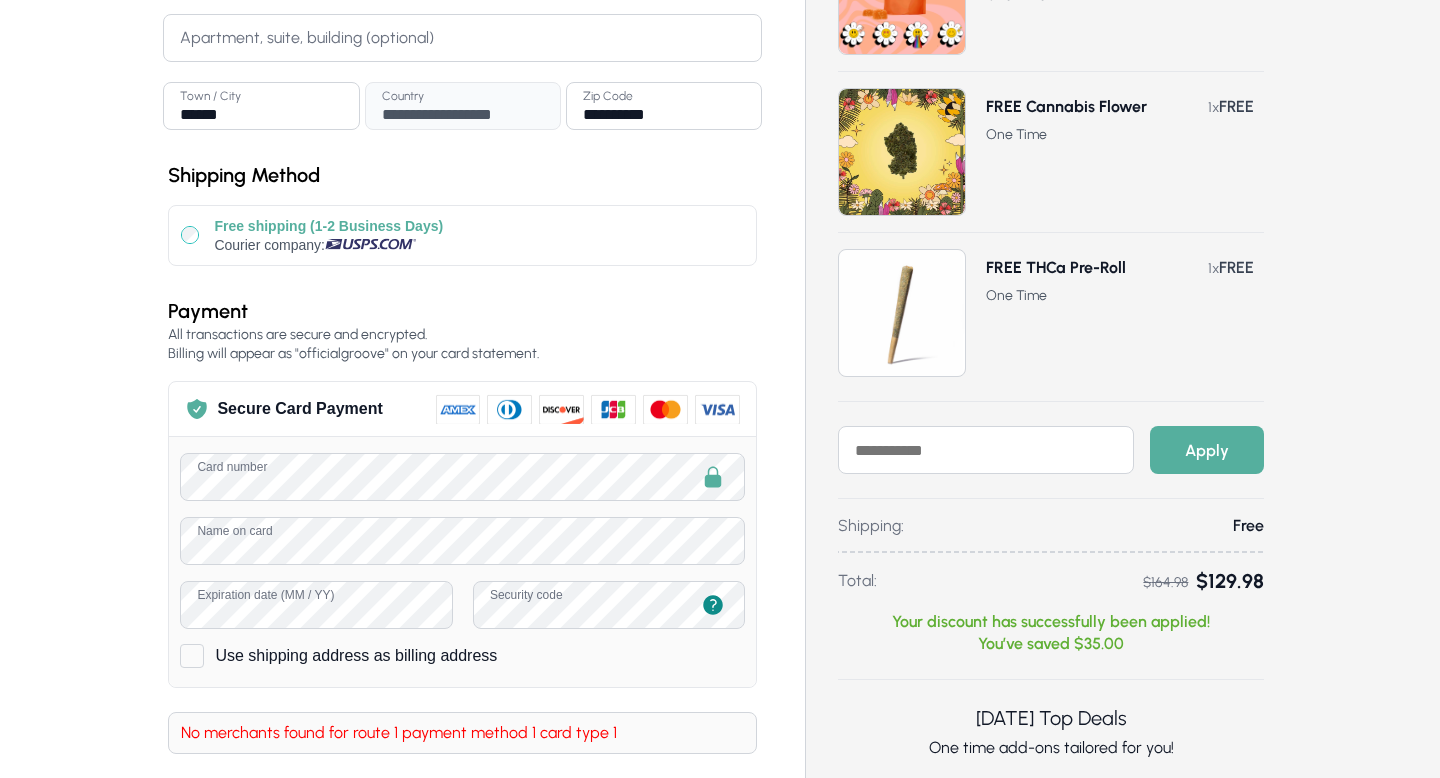 scroll, scrollTop: 0, scrollLeft: 0, axis: both 